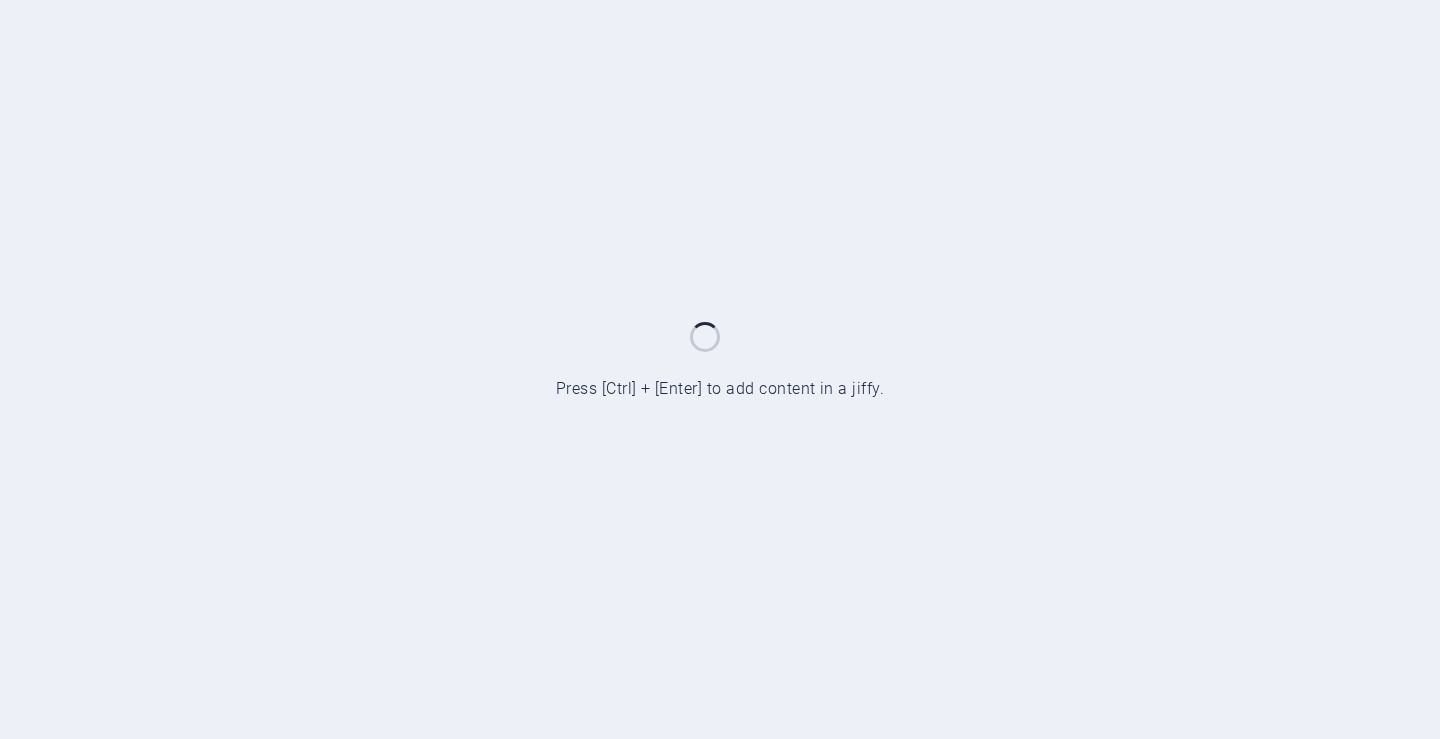 scroll, scrollTop: 0, scrollLeft: 0, axis: both 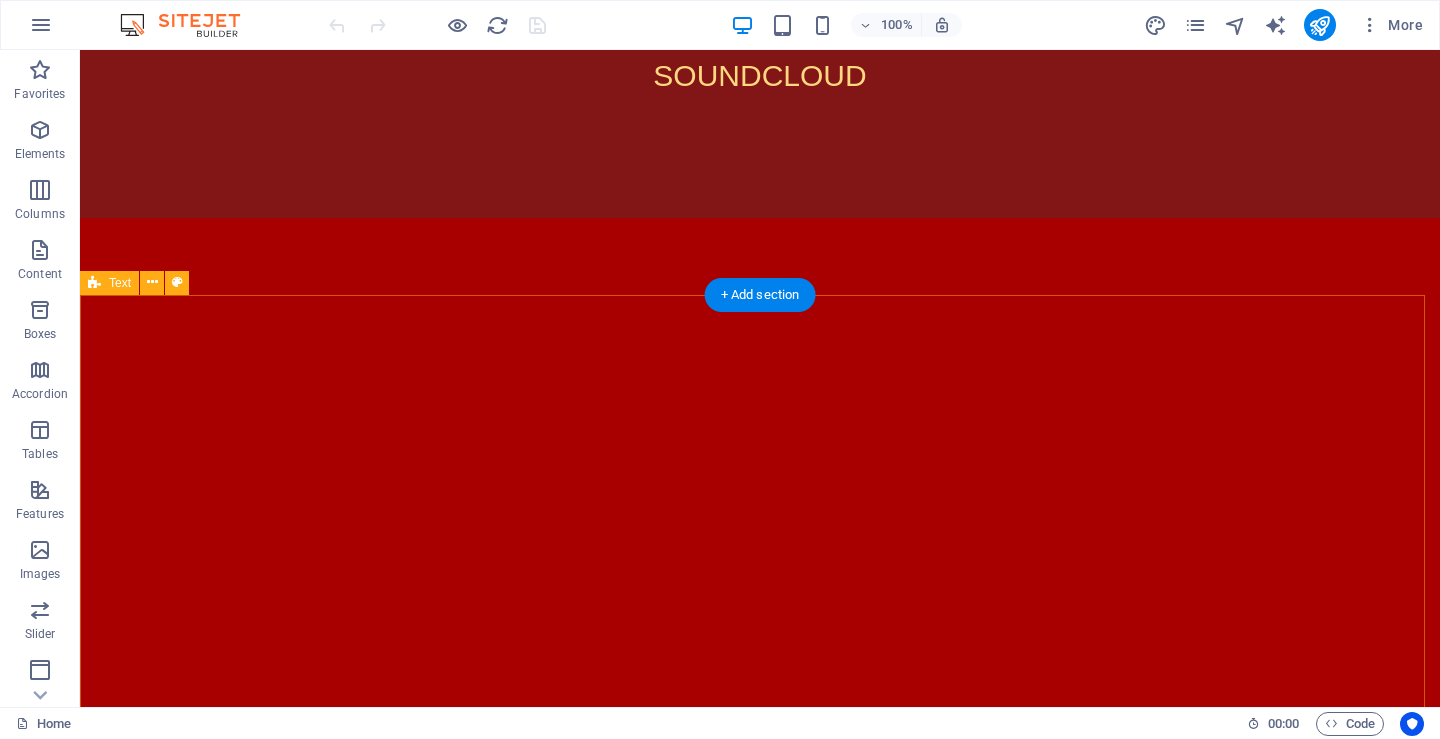 click on "CVETO DUH          [CITY]          [STATE]" at bounding box center (760, 532) 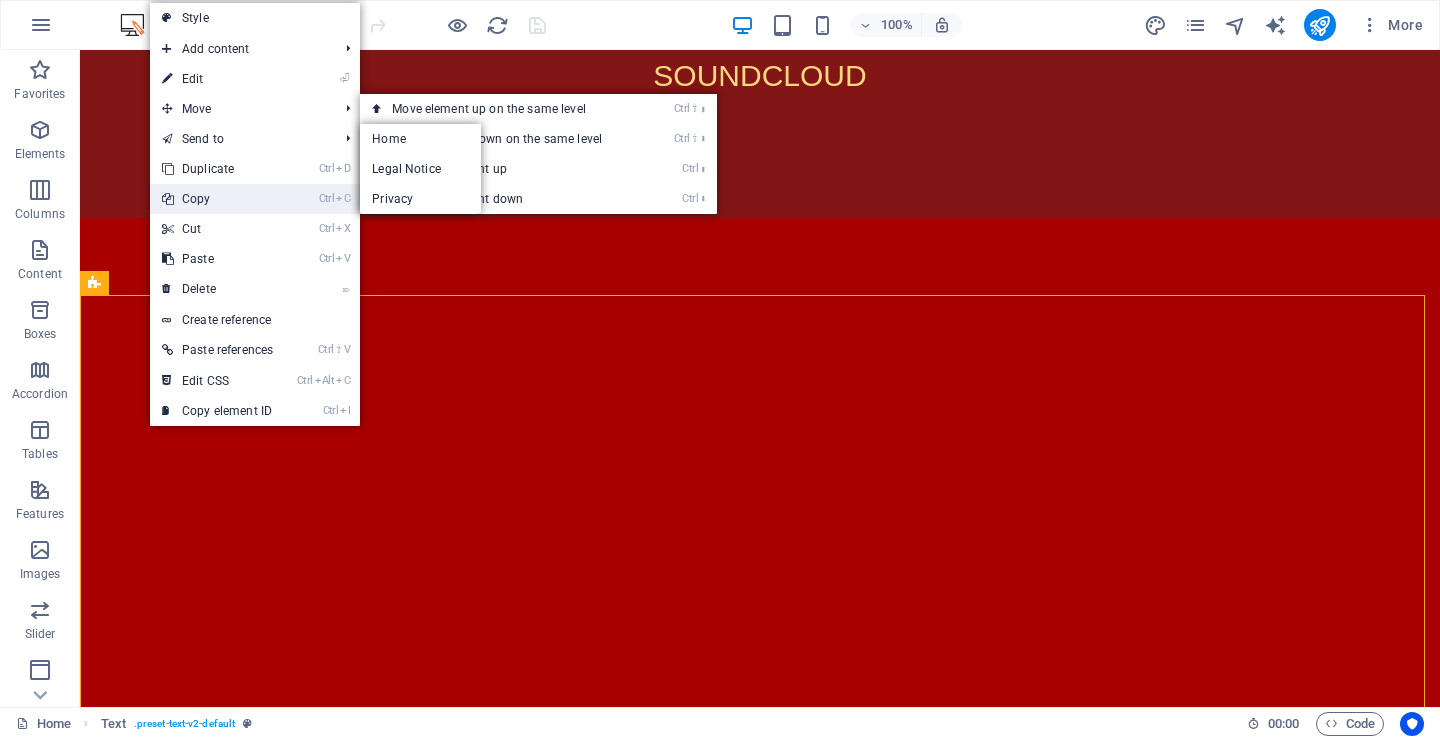 click on "Ctrl C  Copy" at bounding box center [217, 199] 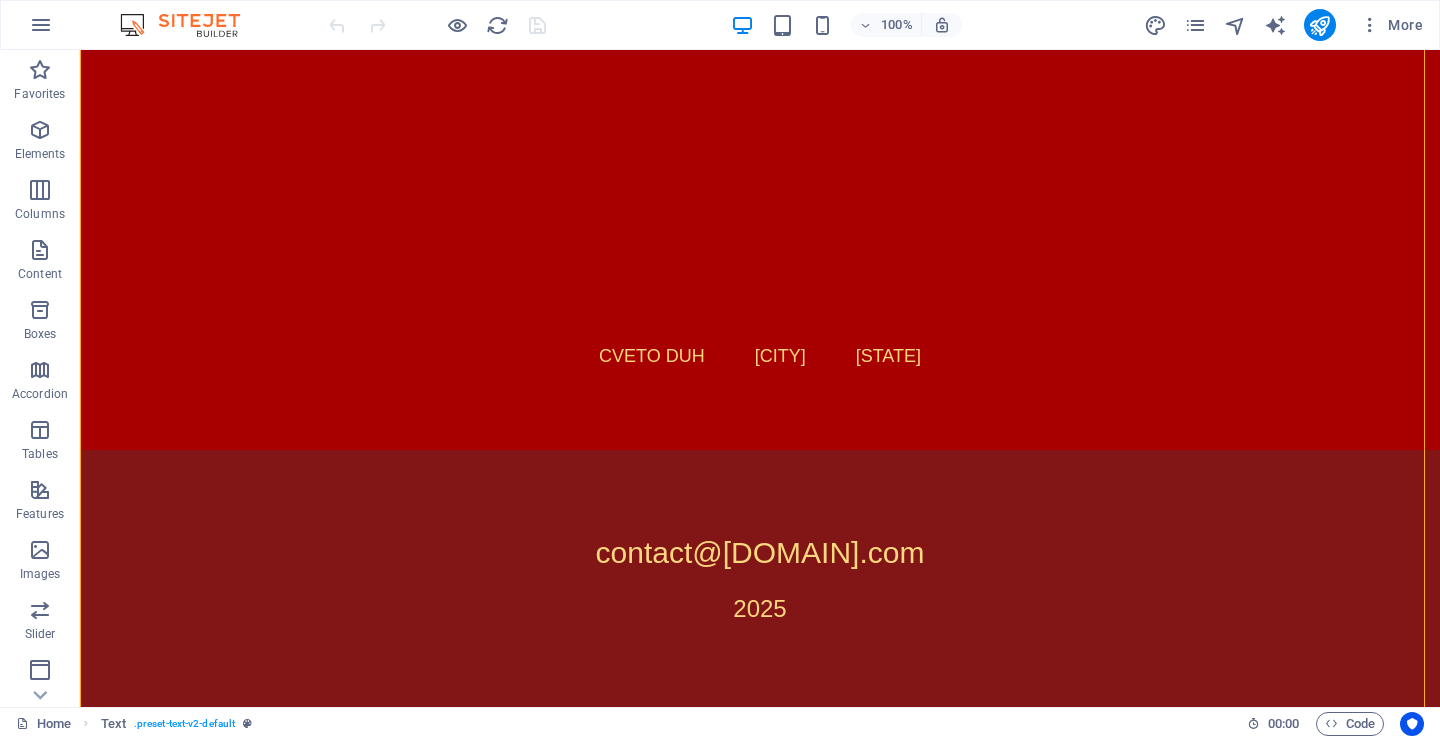 scroll, scrollTop: 2020, scrollLeft: 0, axis: vertical 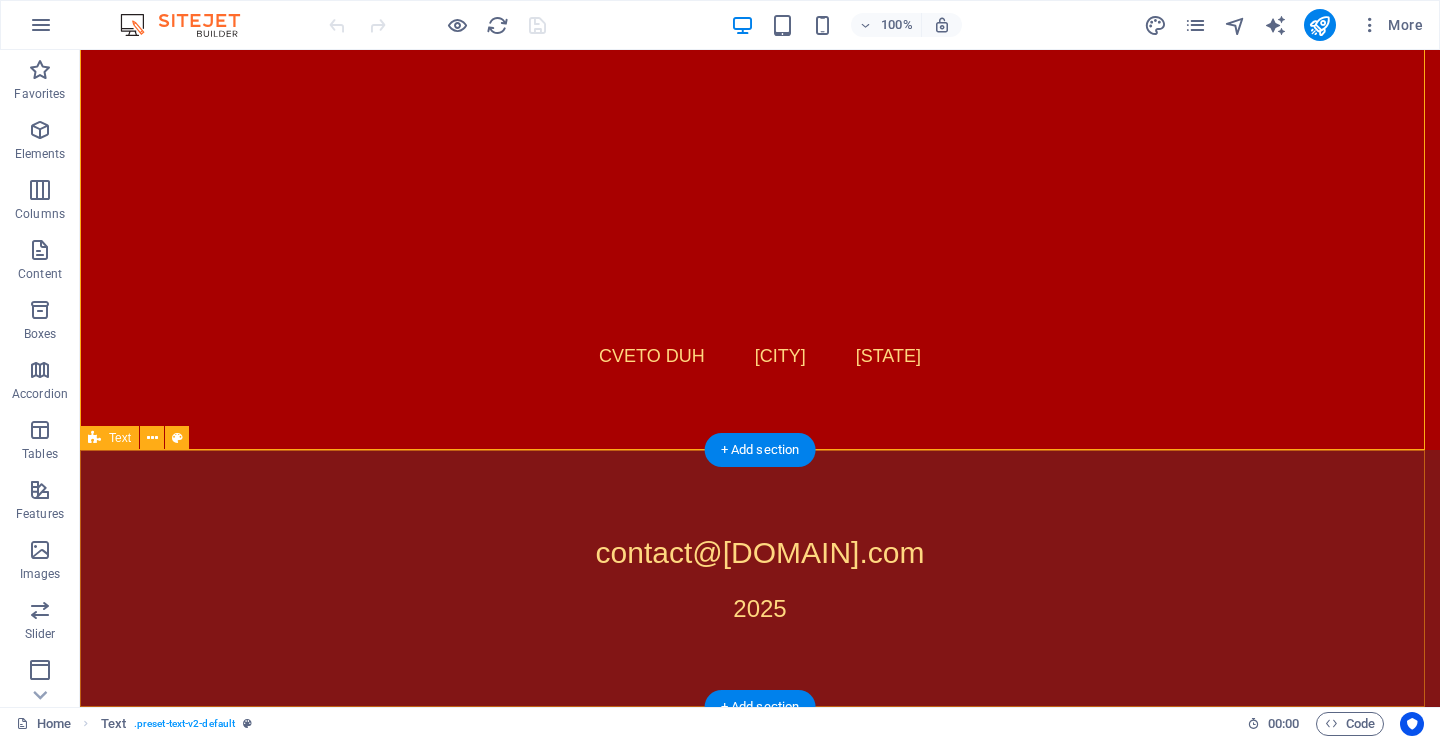 click on "contact@[DOMAIN].com [YEAR]" at bounding box center (760, 578) 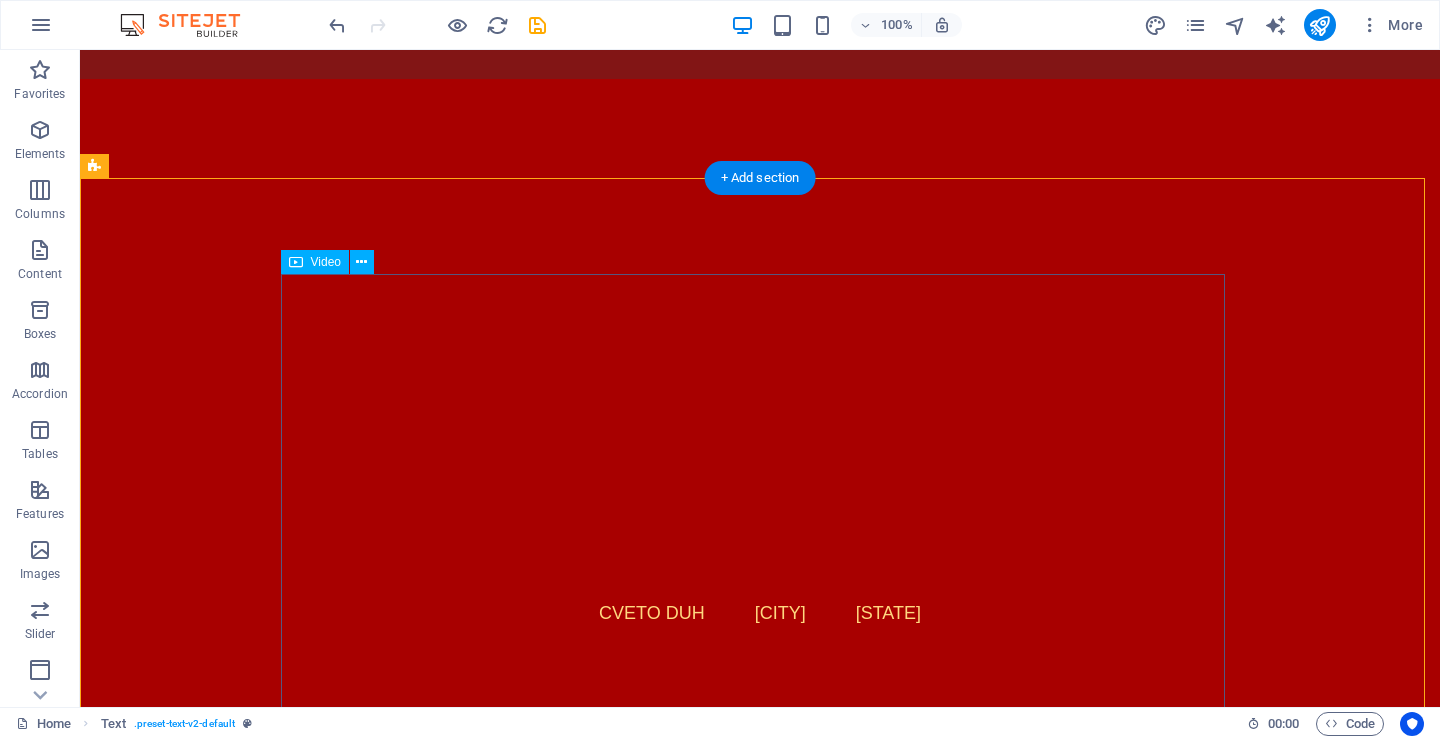 scroll, scrollTop: 2689, scrollLeft: 0, axis: vertical 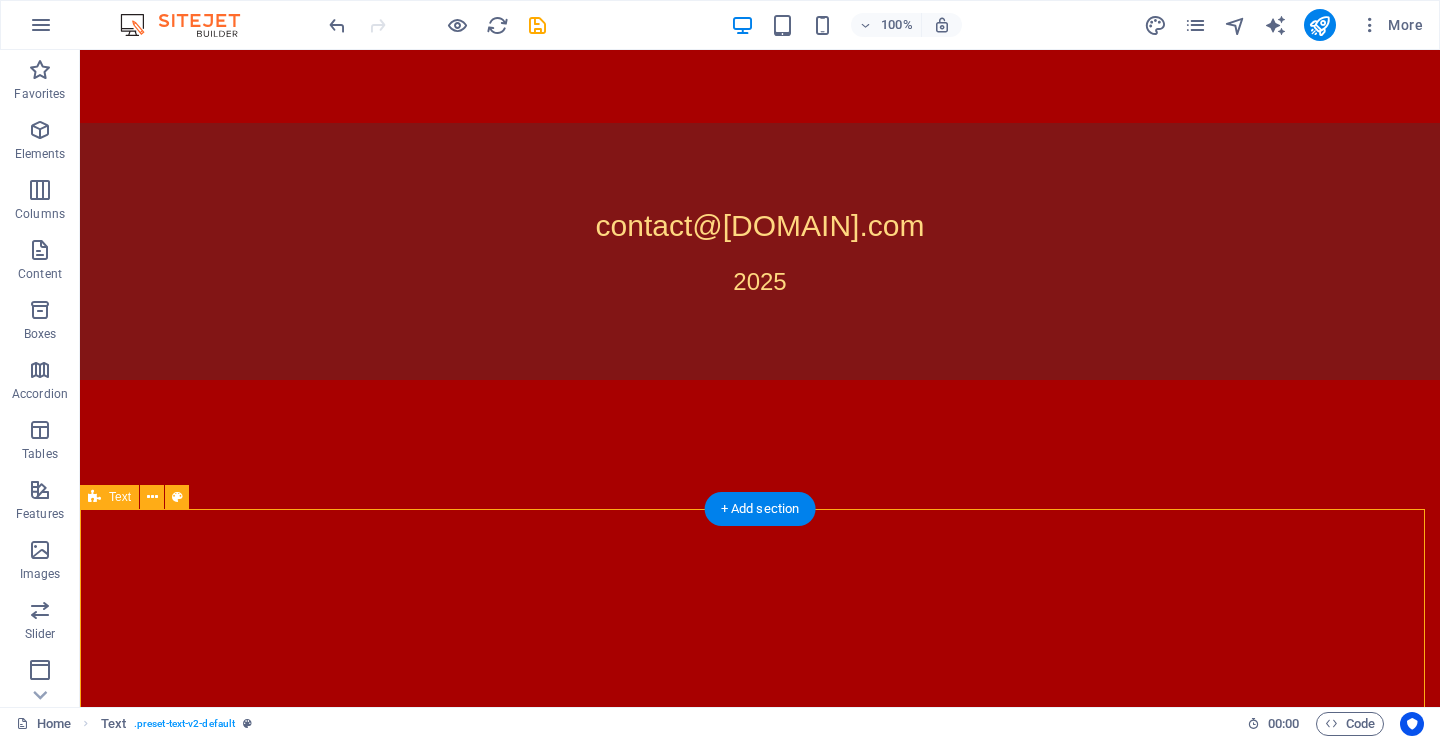 click on "CVETO DUH          [CITY]          [STATE]" at bounding box center [760, 694] 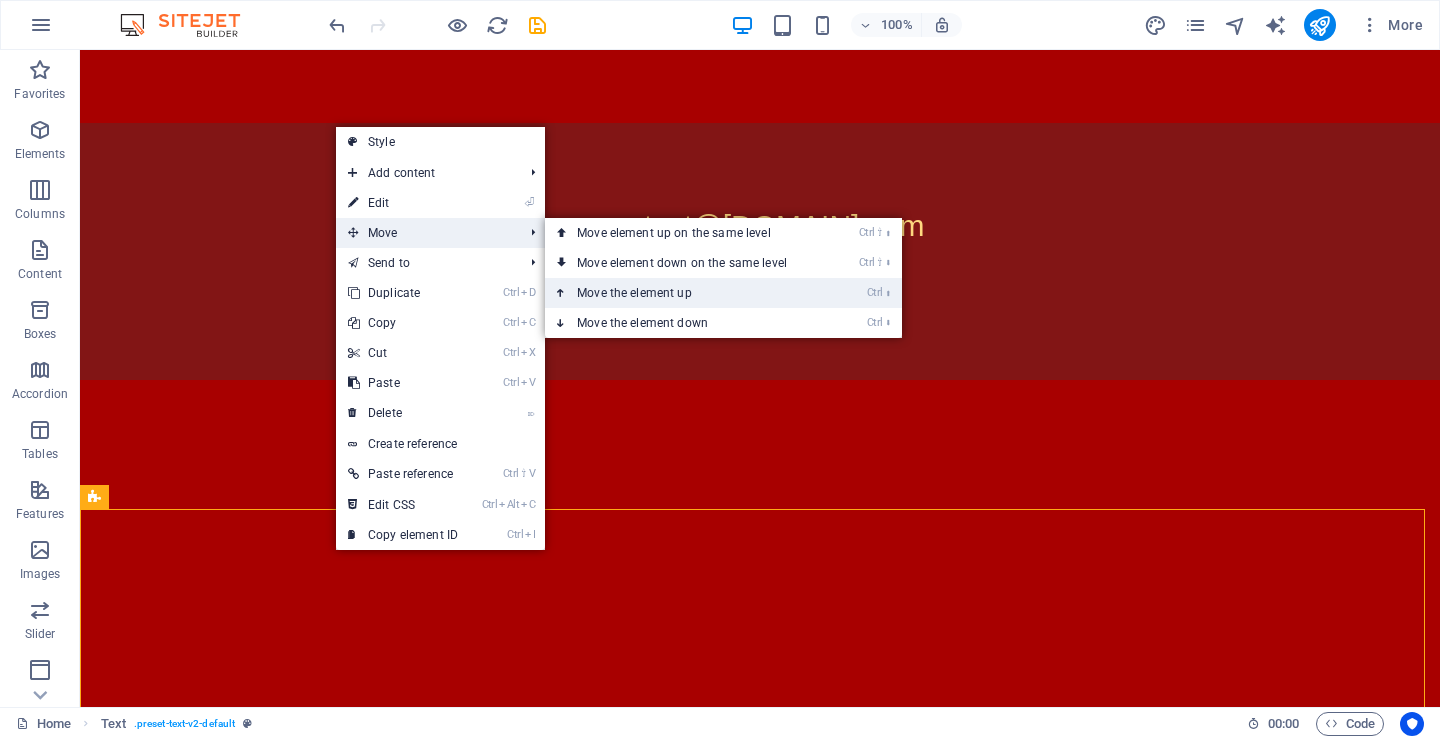 click on "Ctrl ⬆  Move the element up" at bounding box center [686, 293] 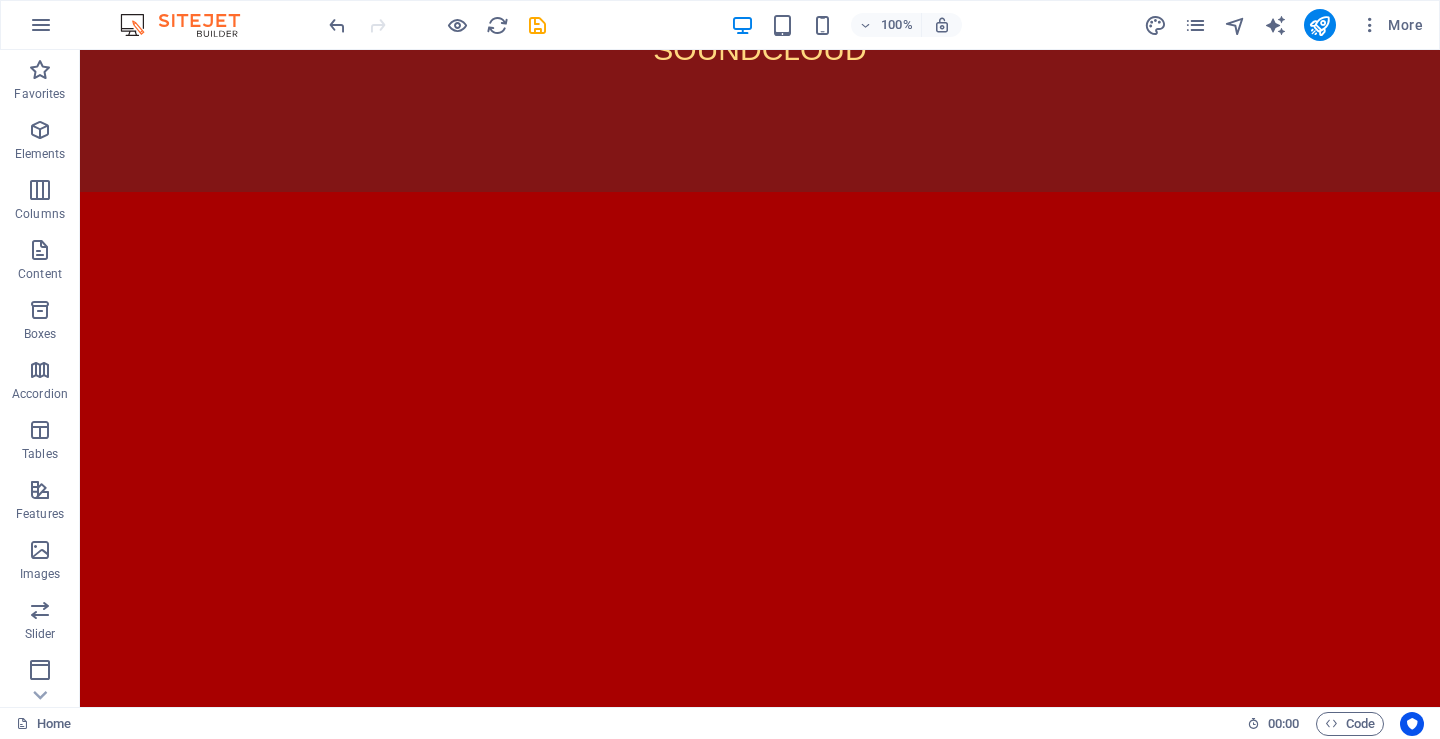 scroll, scrollTop: 2541, scrollLeft: 0, axis: vertical 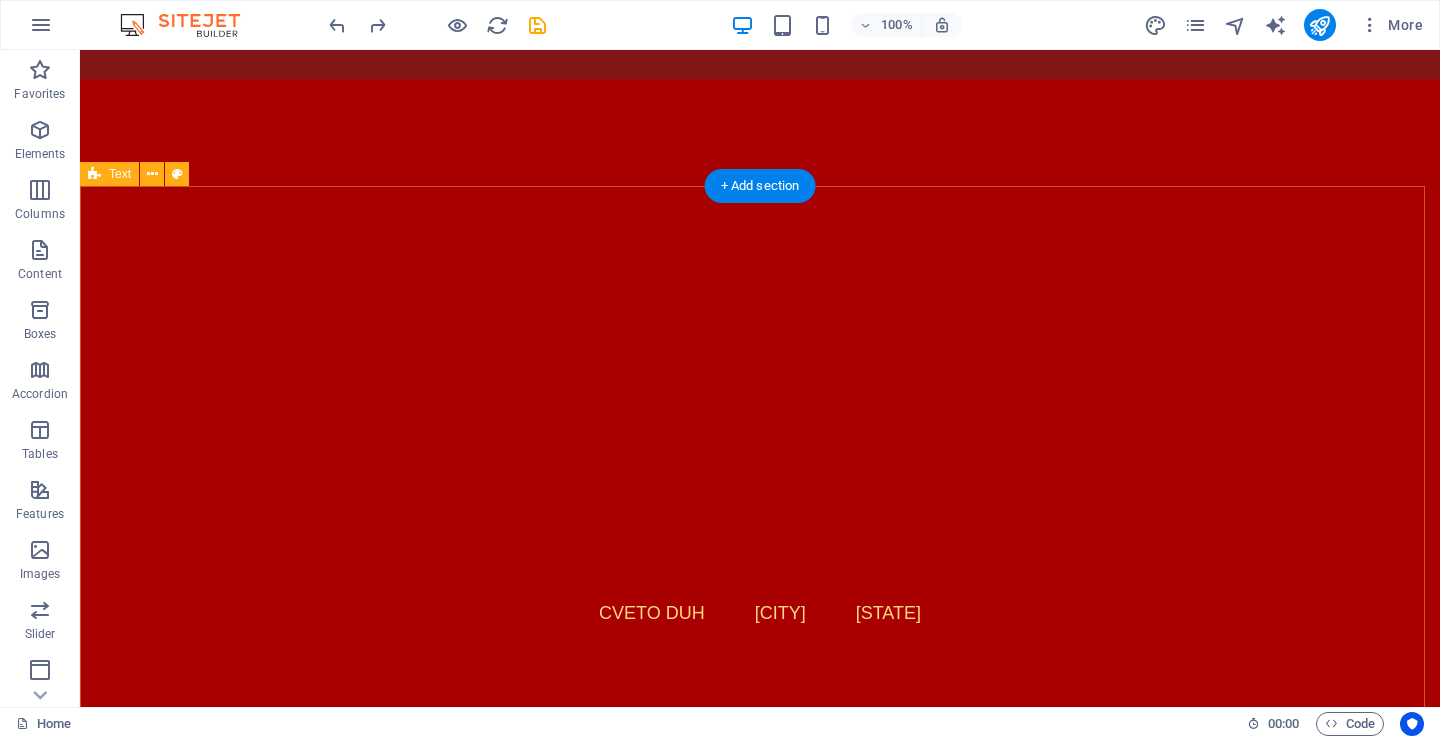 click on "CVETO DUH          [CITY]          [STATE]" at bounding box center [760, 393] 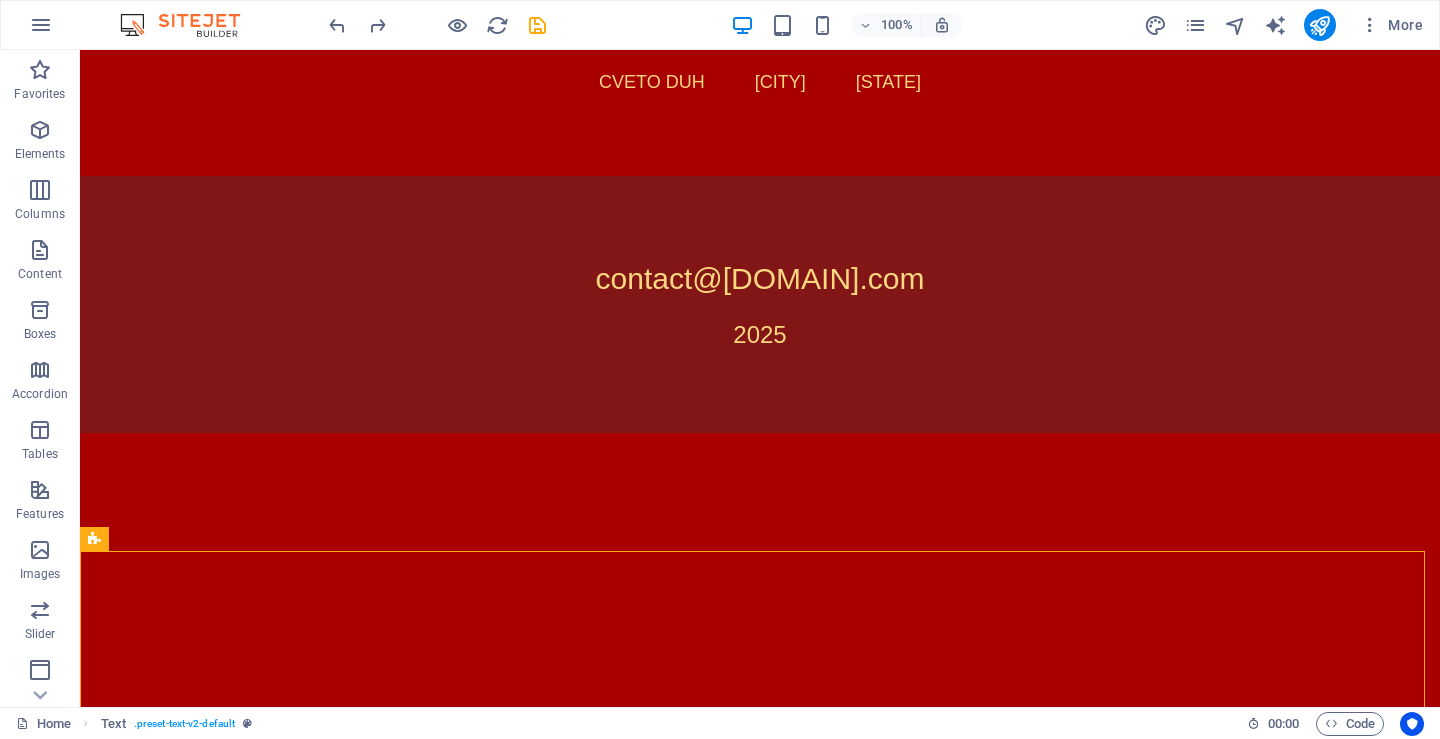 scroll, scrollTop: 2154, scrollLeft: 0, axis: vertical 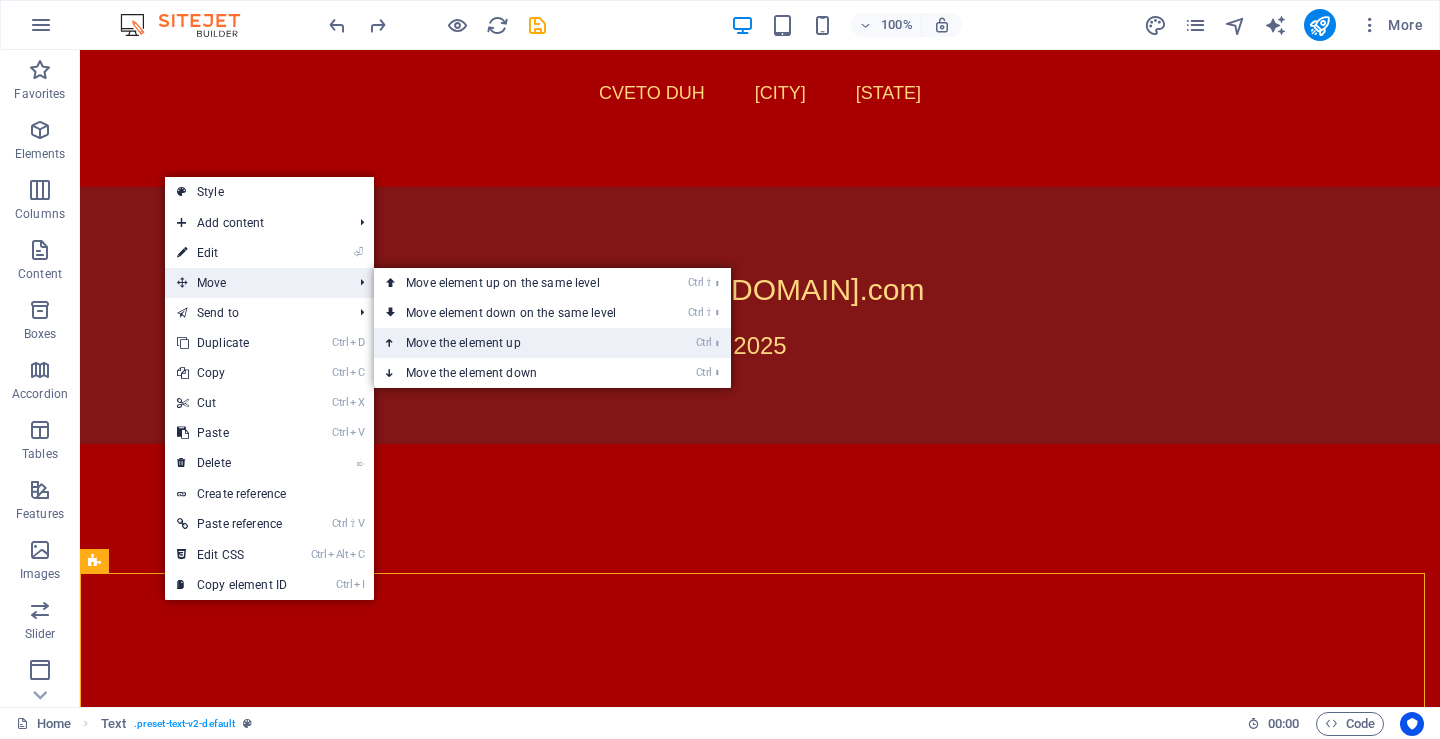 click on "Ctrl ⬆  Move the element up" at bounding box center [515, 343] 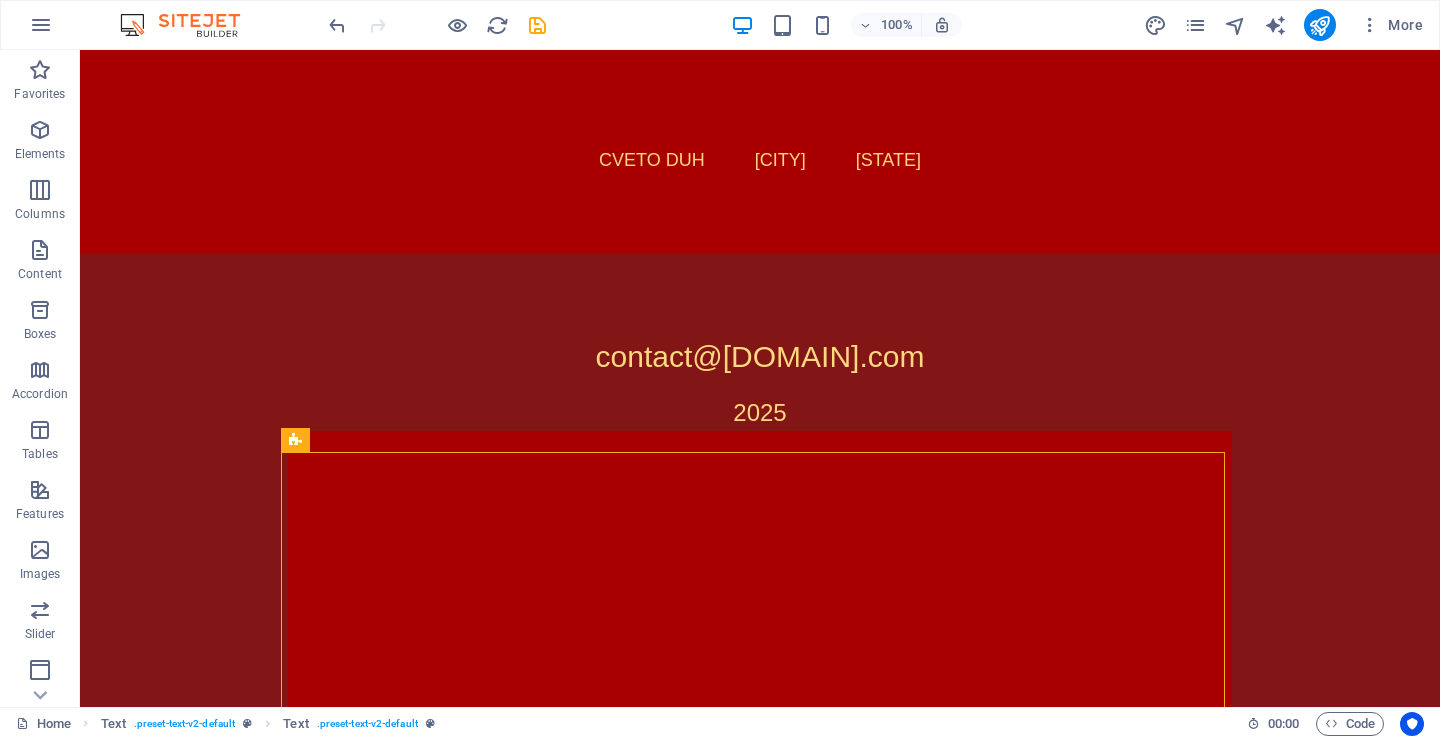 scroll, scrollTop: 2072, scrollLeft: 0, axis: vertical 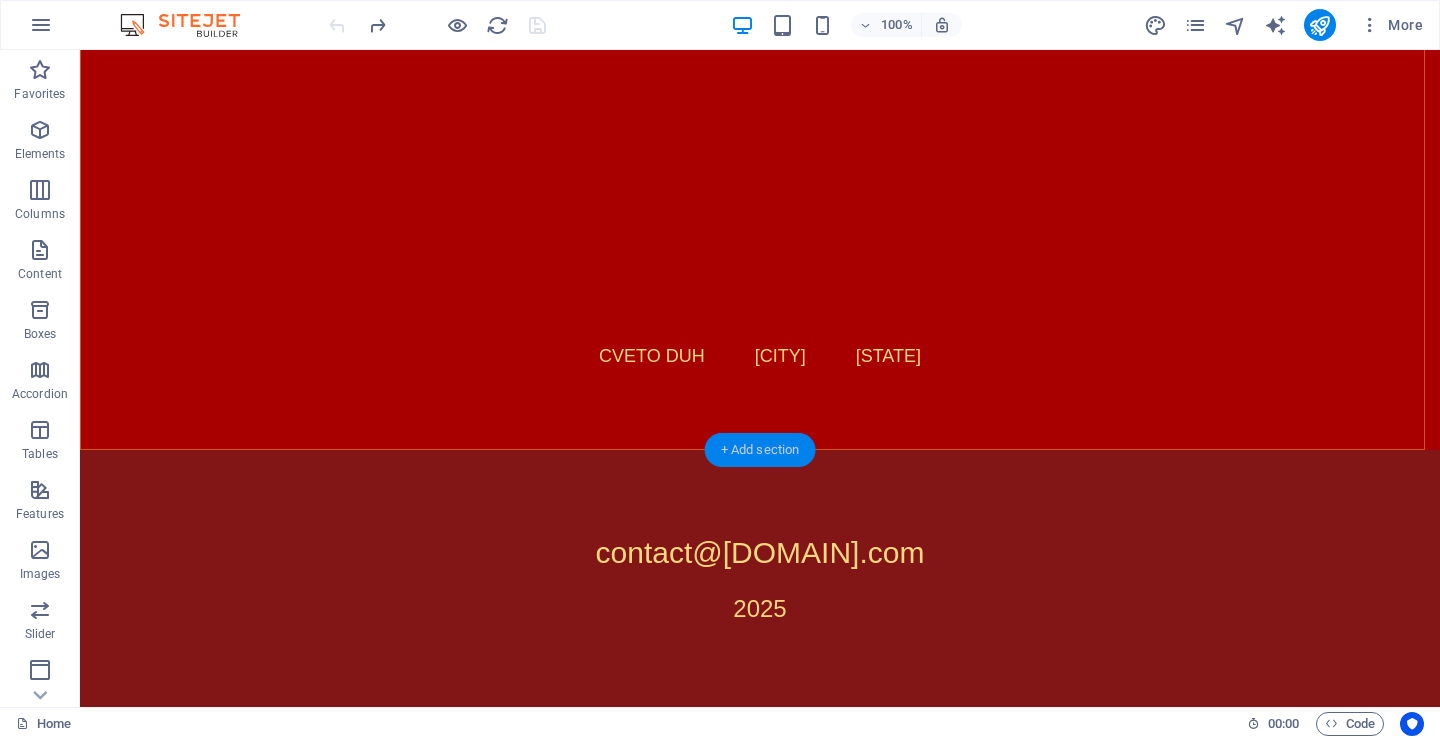 click on "+ Add section" at bounding box center (760, 450) 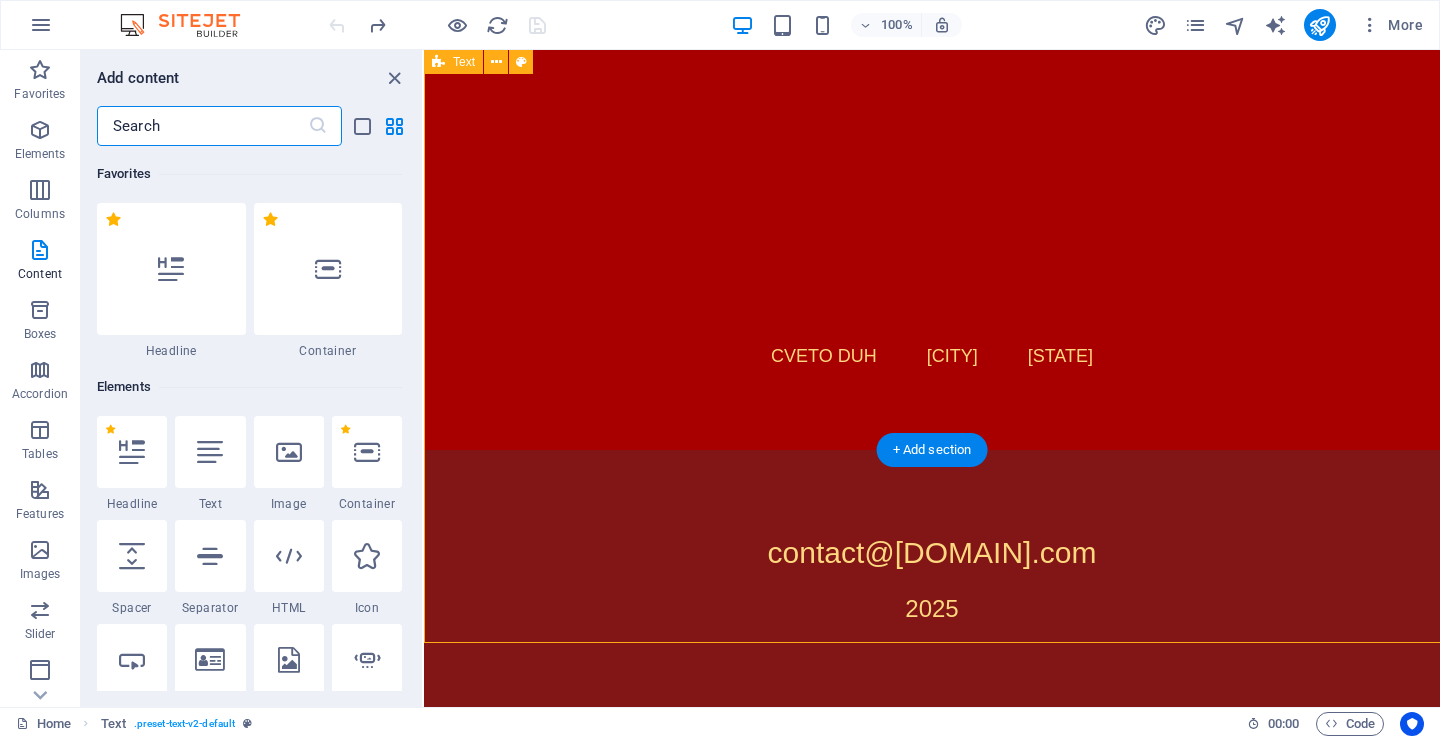scroll, scrollTop: 1827, scrollLeft: 0, axis: vertical 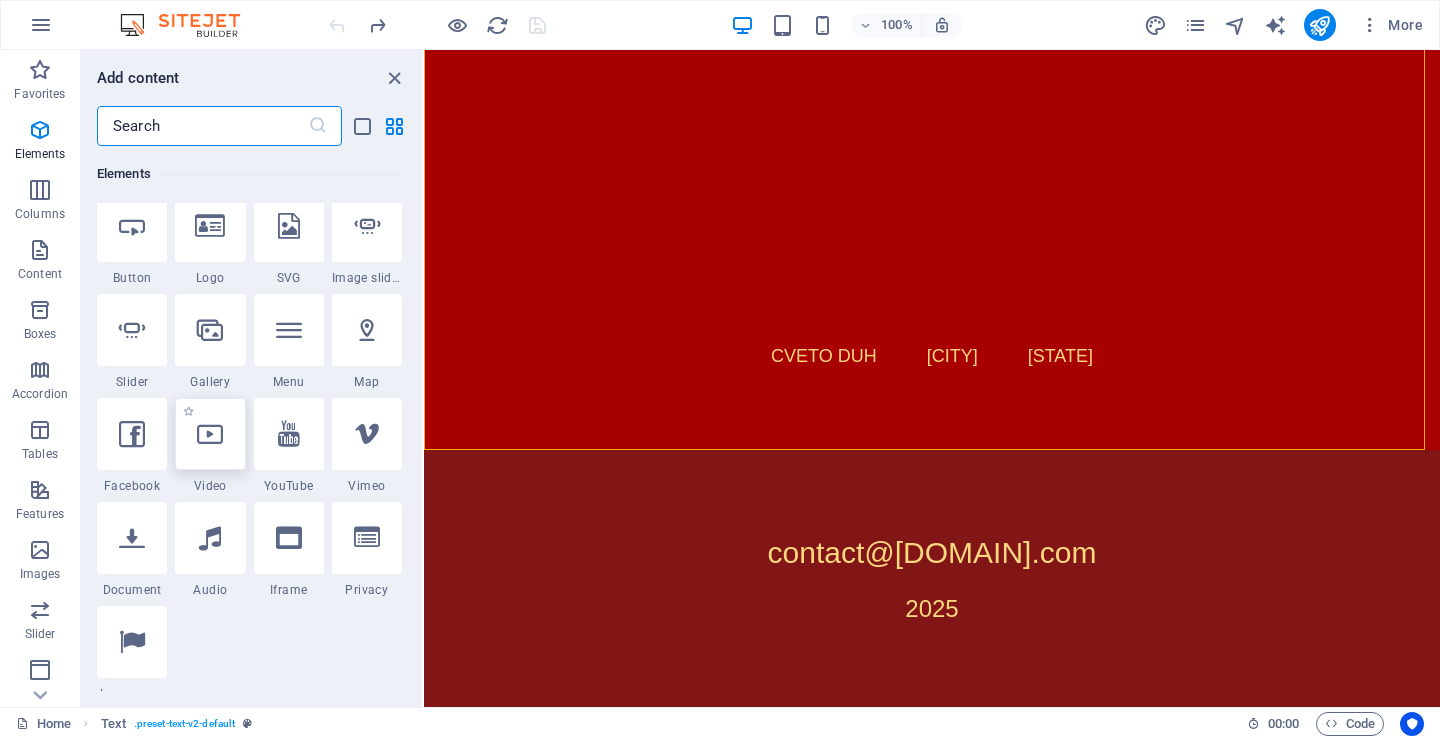 click at bounding box center [210, 434] 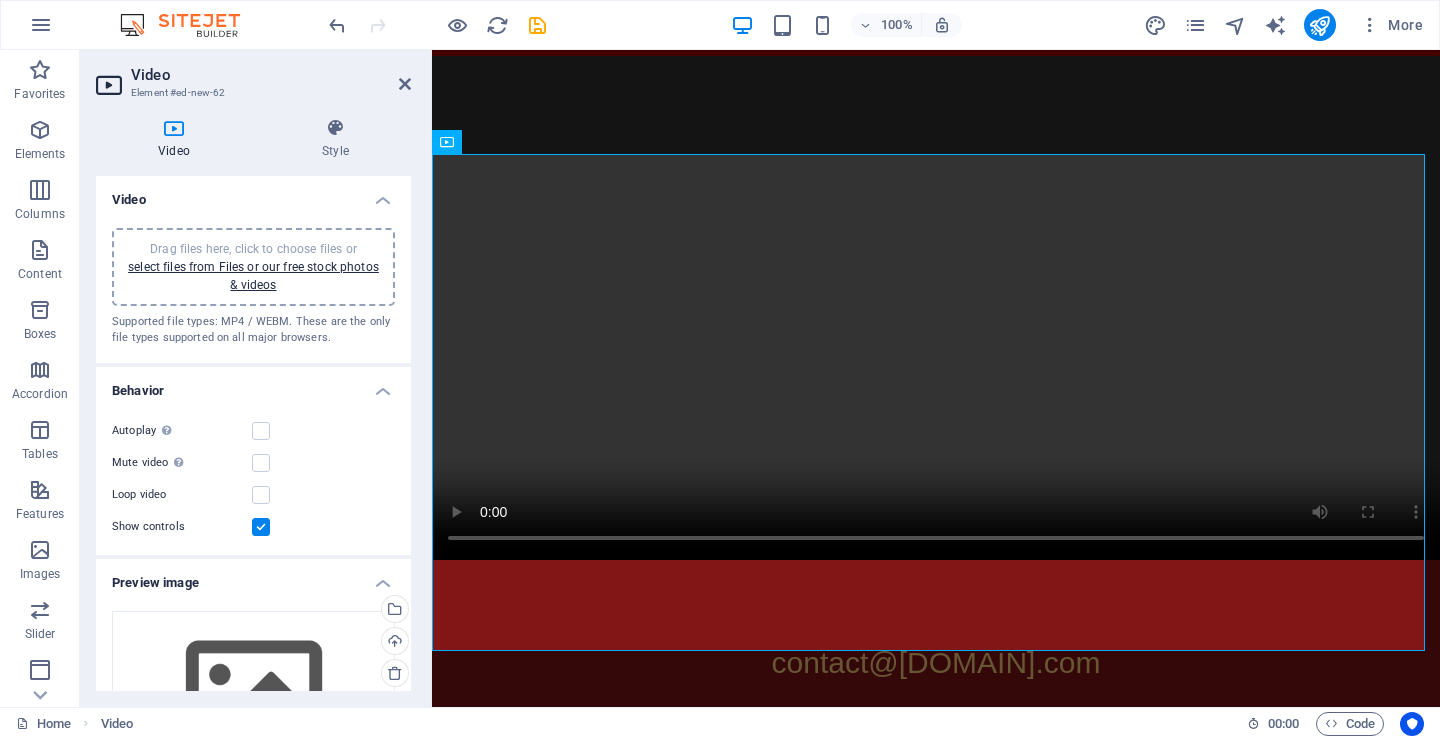 scroll, scrollTop: 2118, scrollLeft: 0, axis: vertical 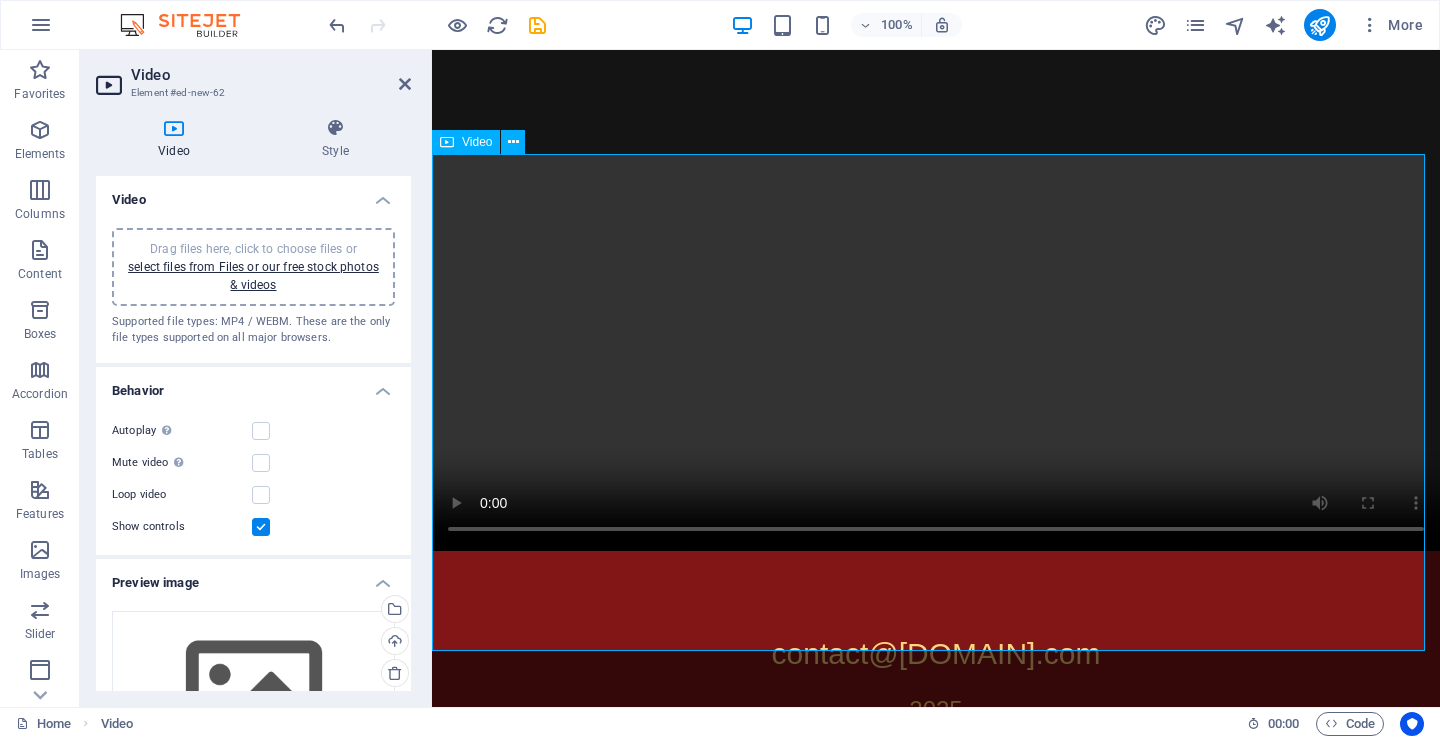 click at bounding box center (936, 299) 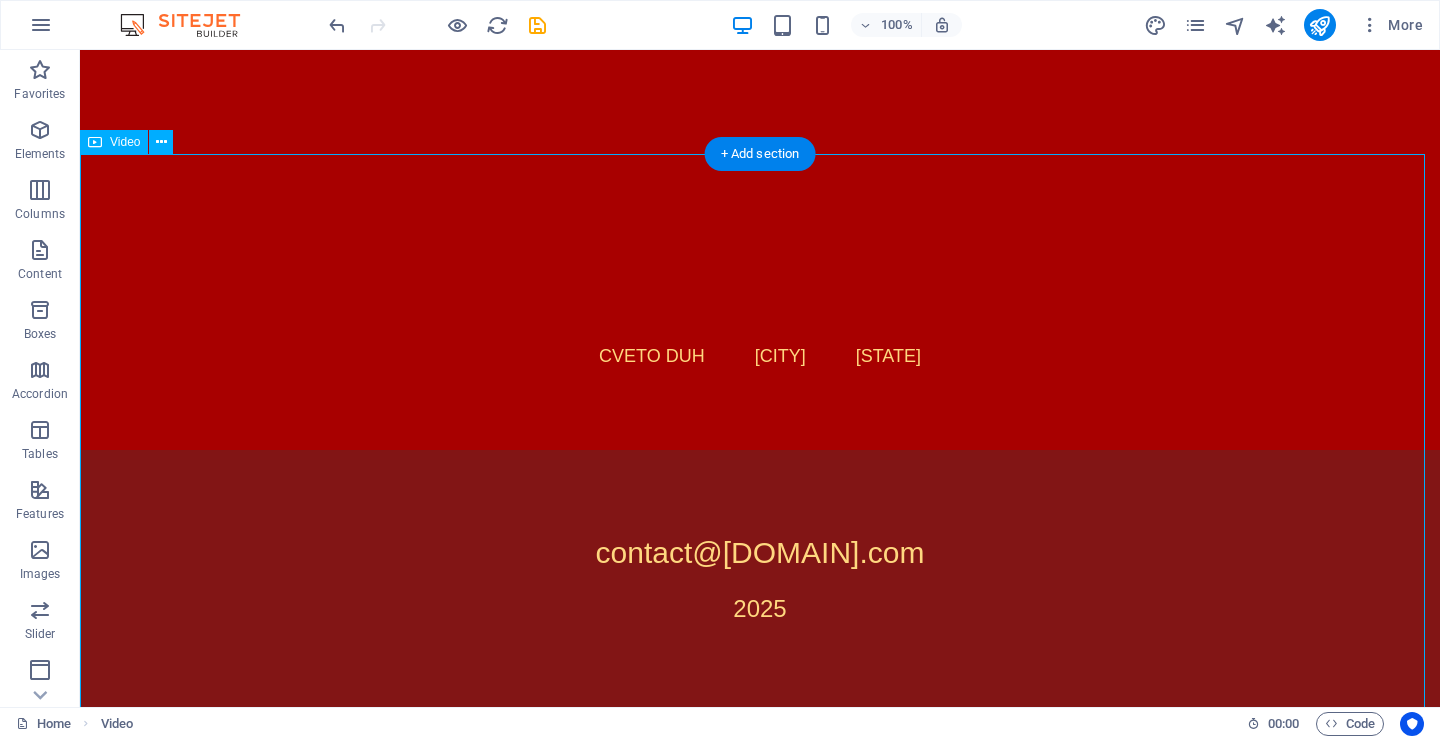 scroll, scrollTop: 2020, scrollLeft: 0, axis: vertical 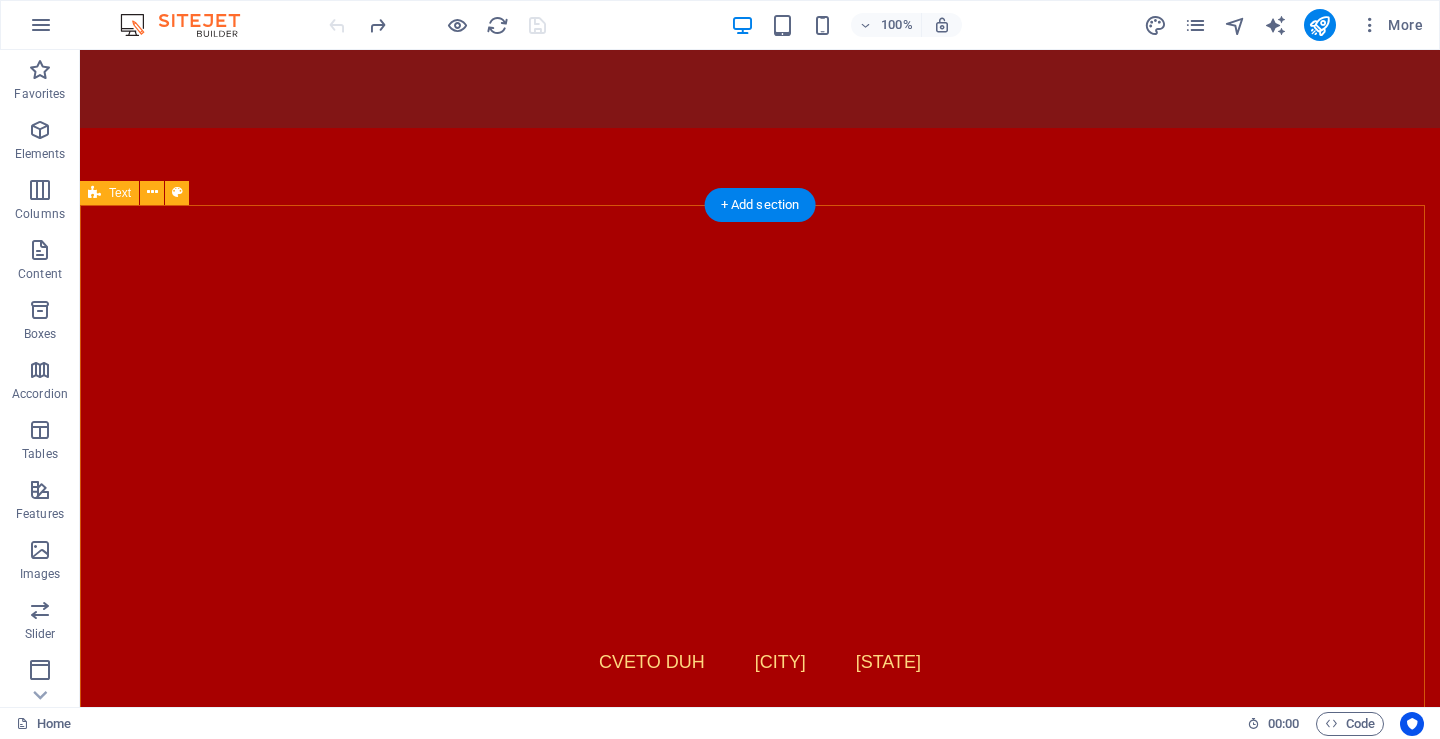 click on "CVETO DUH          [CITY]          [STATE]" at bounding box center (760, 442) 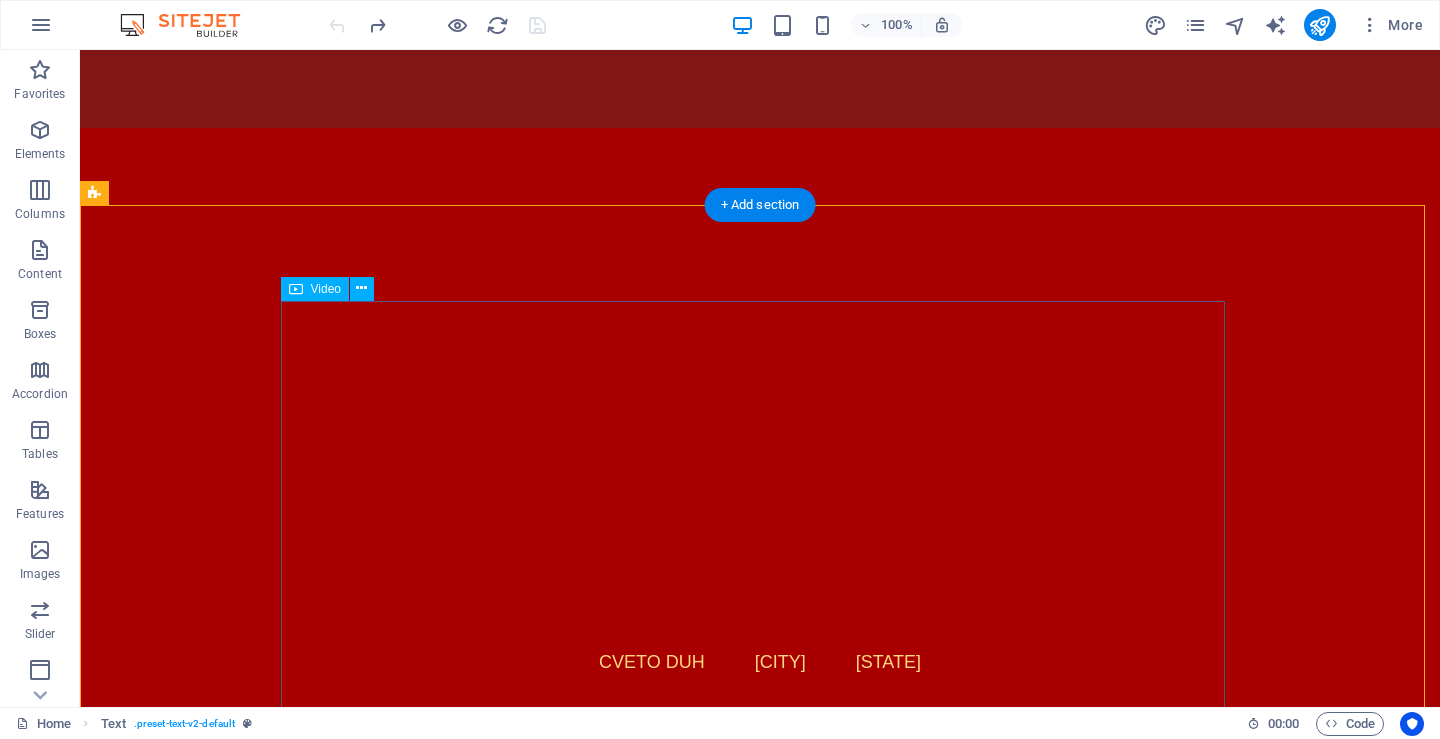 click at bounding box center (760, 436) 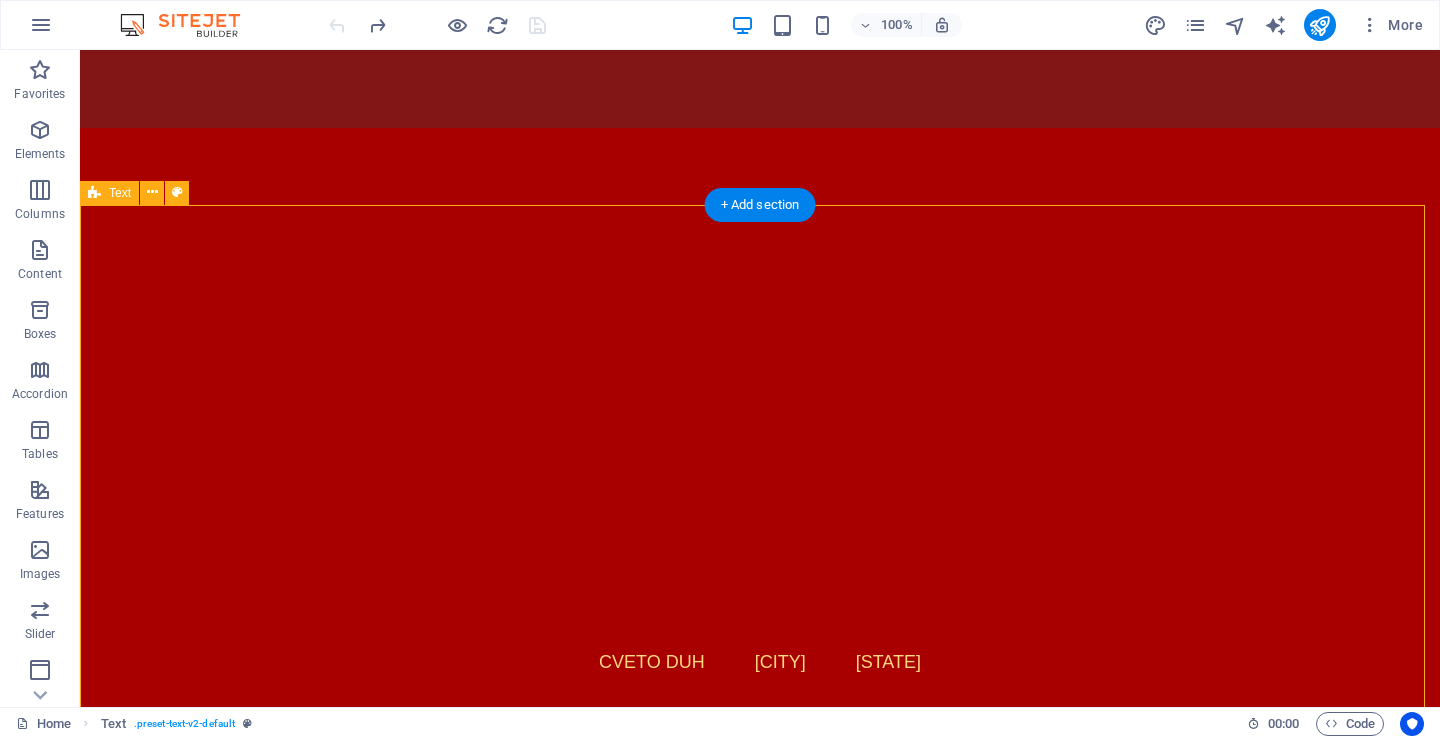 click on "CVETO DUH          [CITY]          [STATE]" at bounding box center (760, 442) 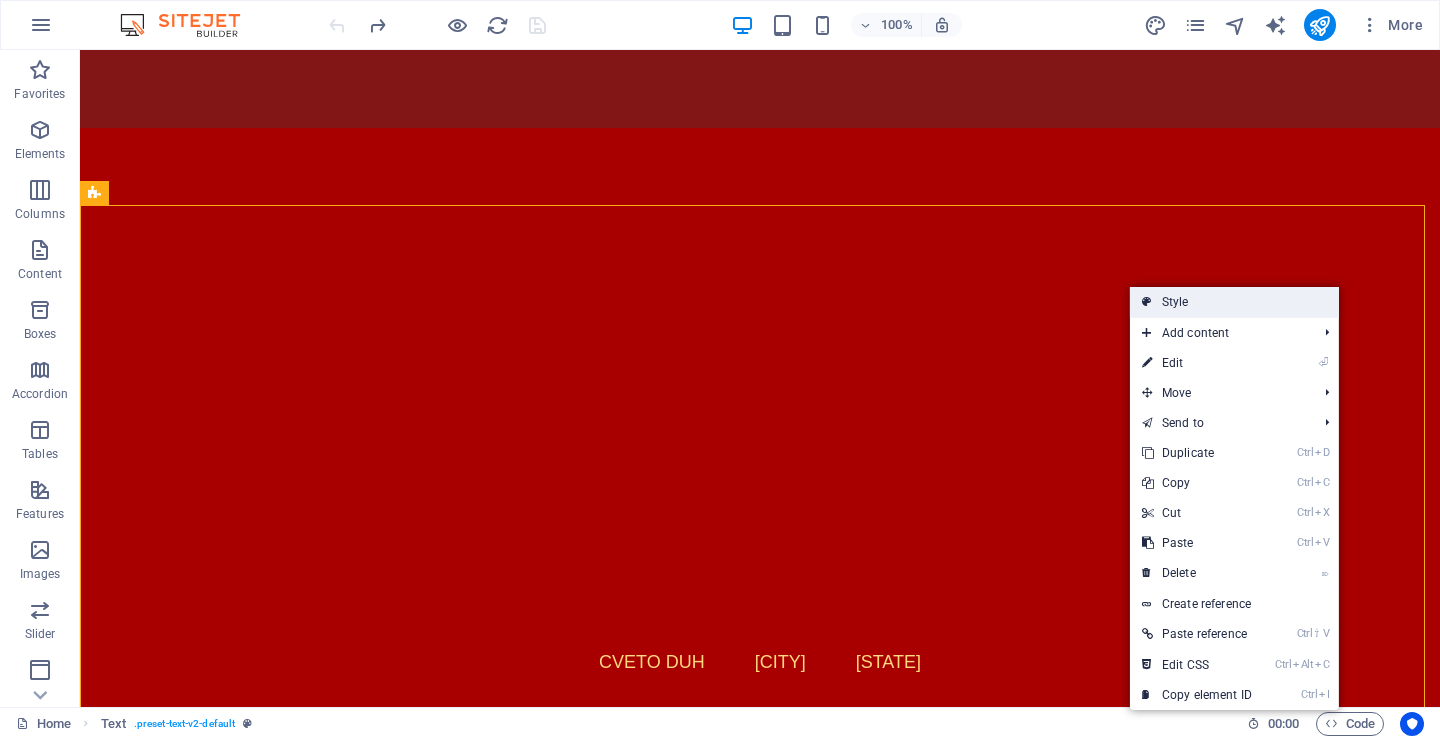 click on "Style" at bounding box center [1234, 302] 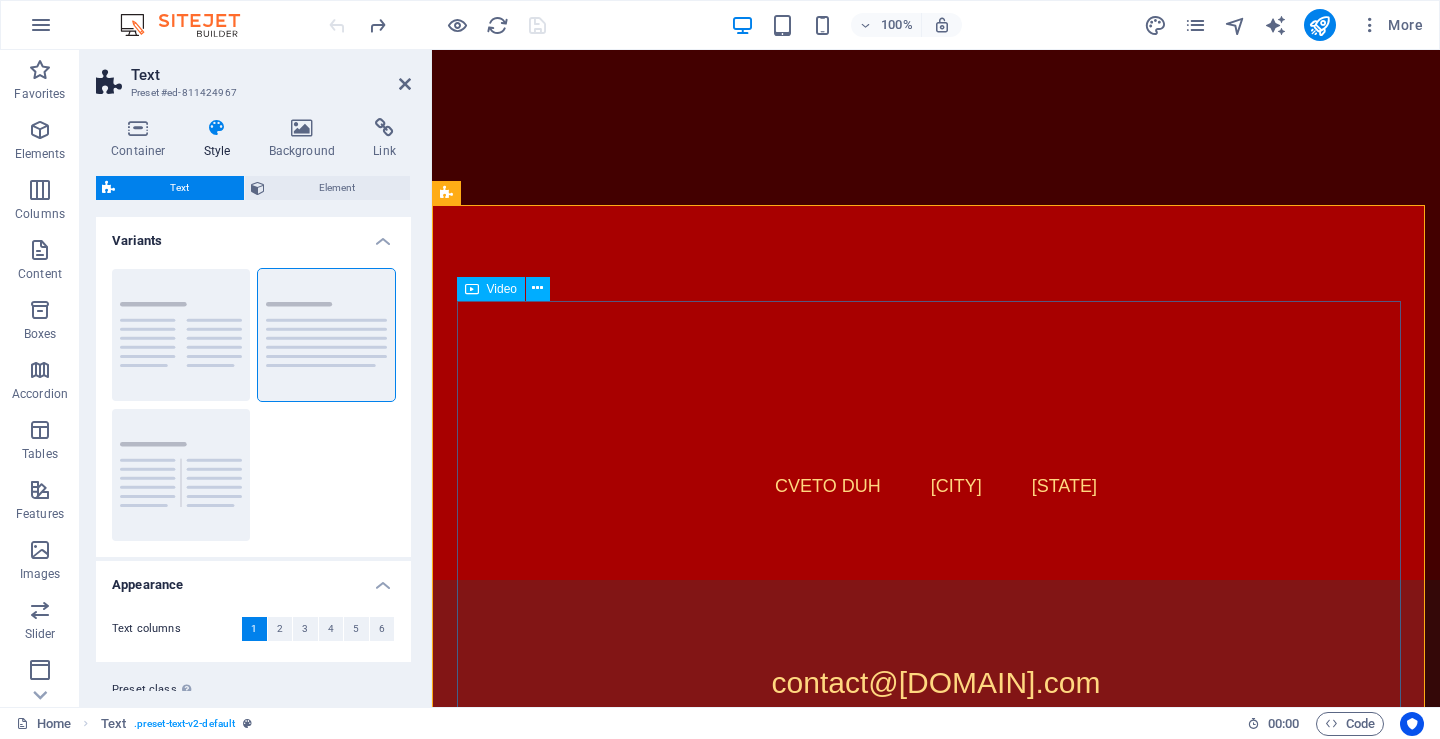 scroll, scrollTop: 1387, scrollLeft: 0, axis: vertical 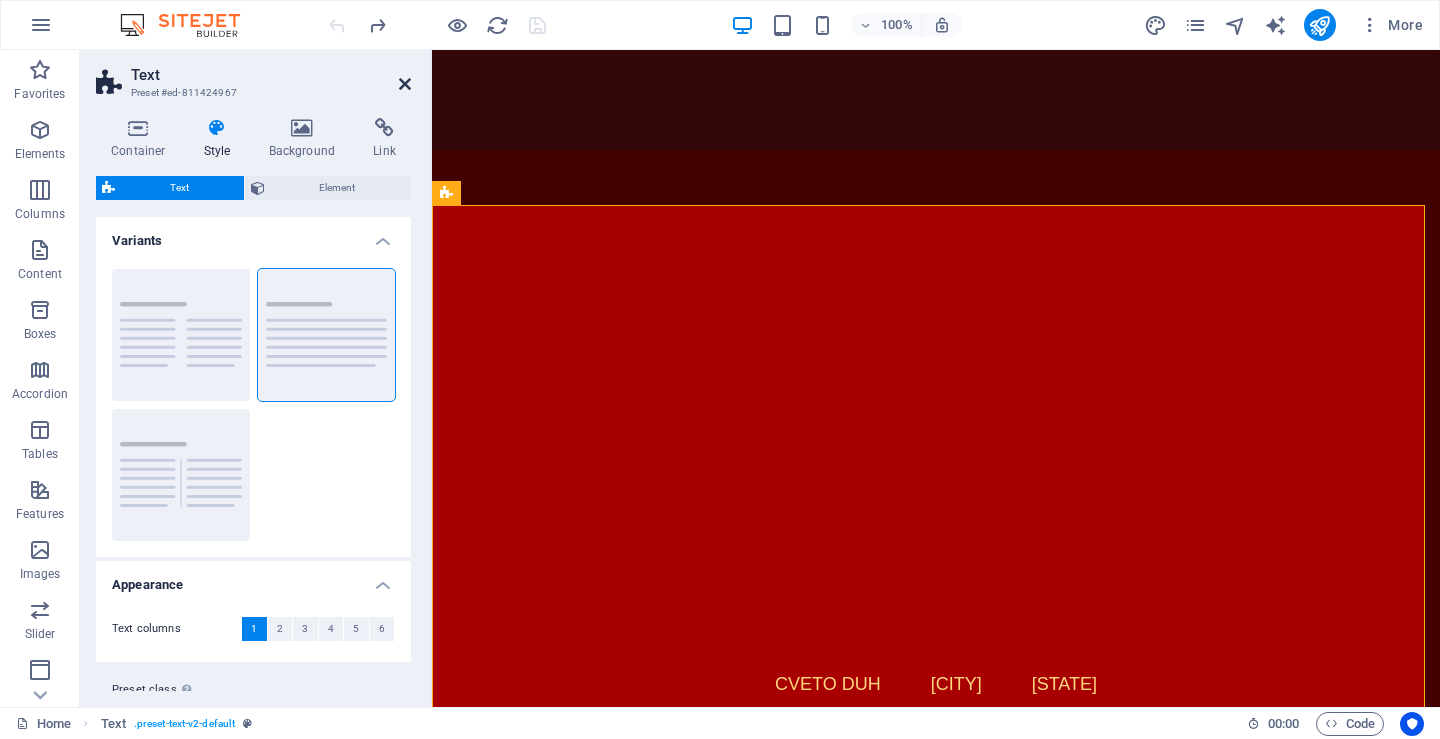 click at bounding box center (405, 84) 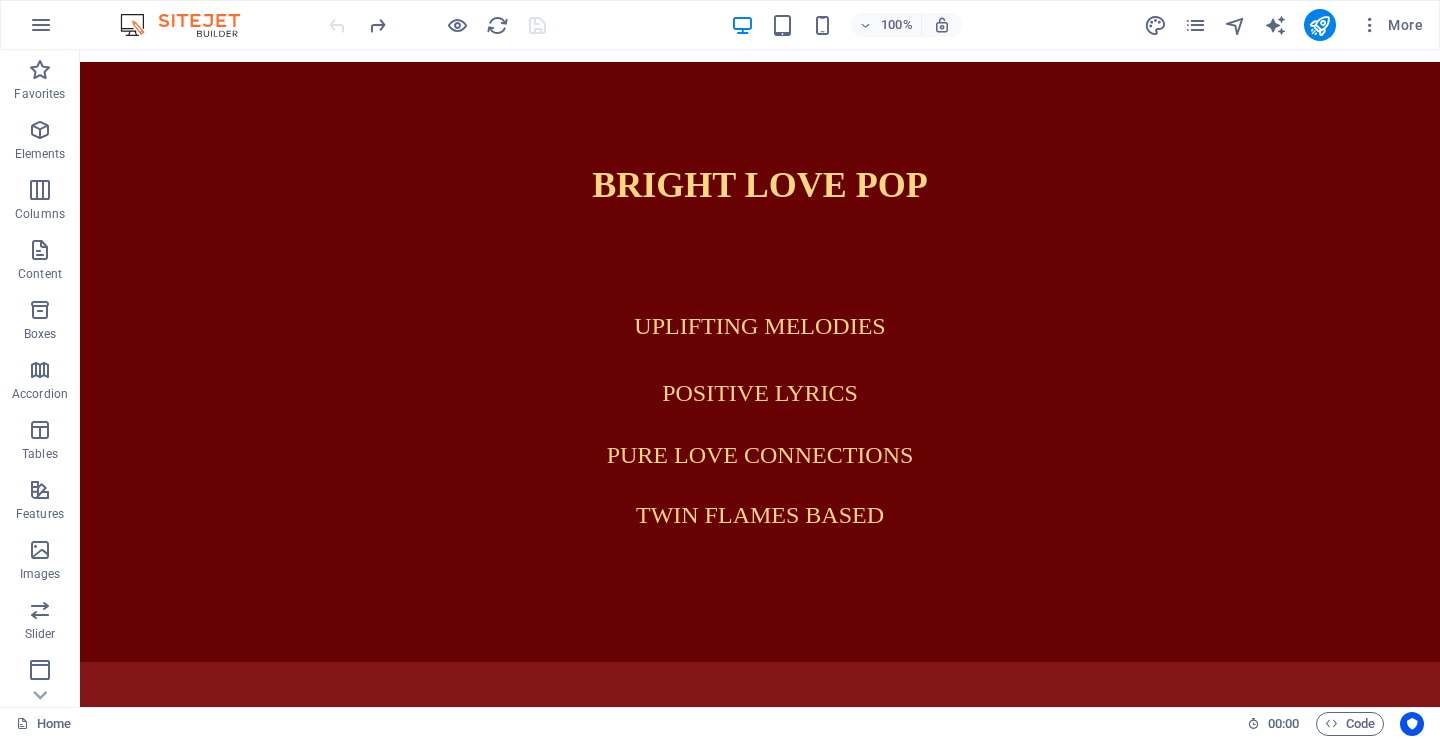 scroll, scrollTop: 1284, scrollLeft: 0, axis: vertical 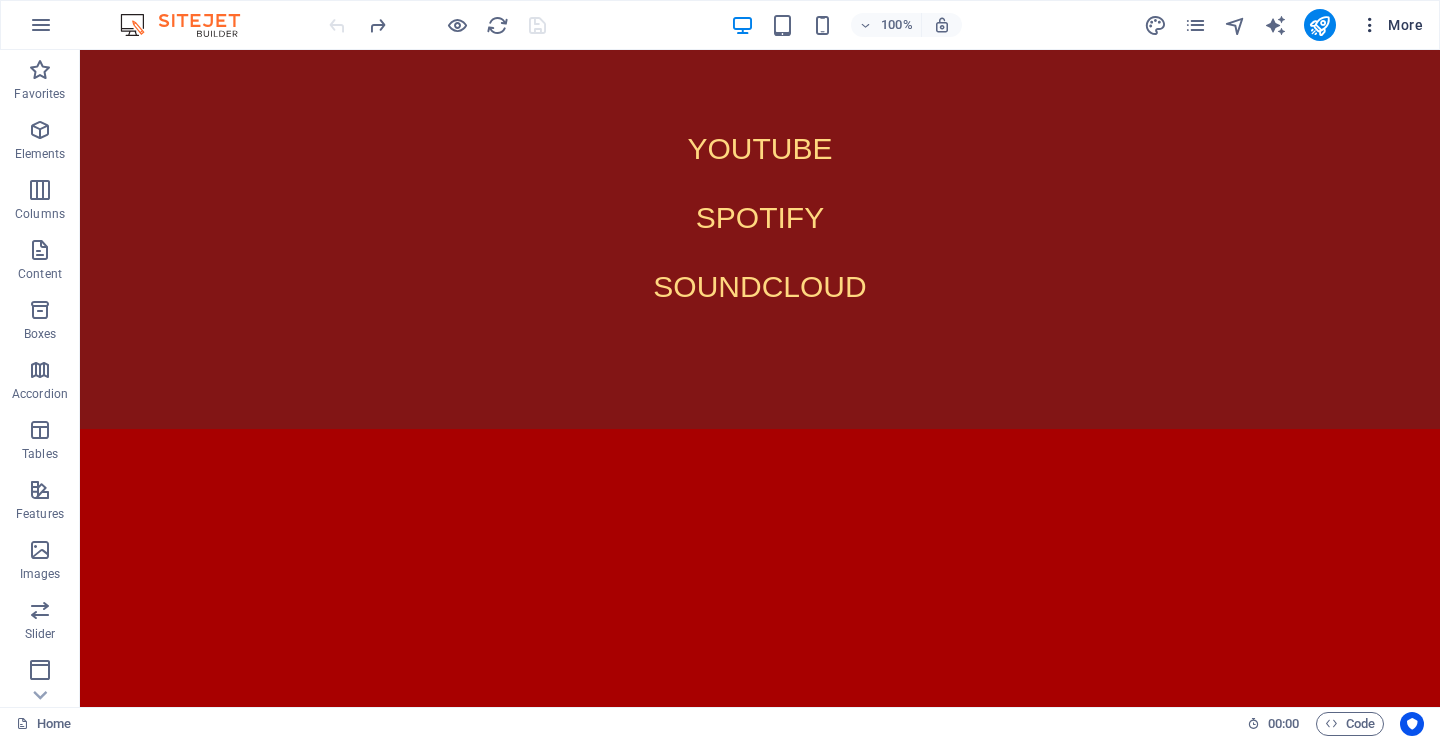 click at bounding box center (1370, 25) 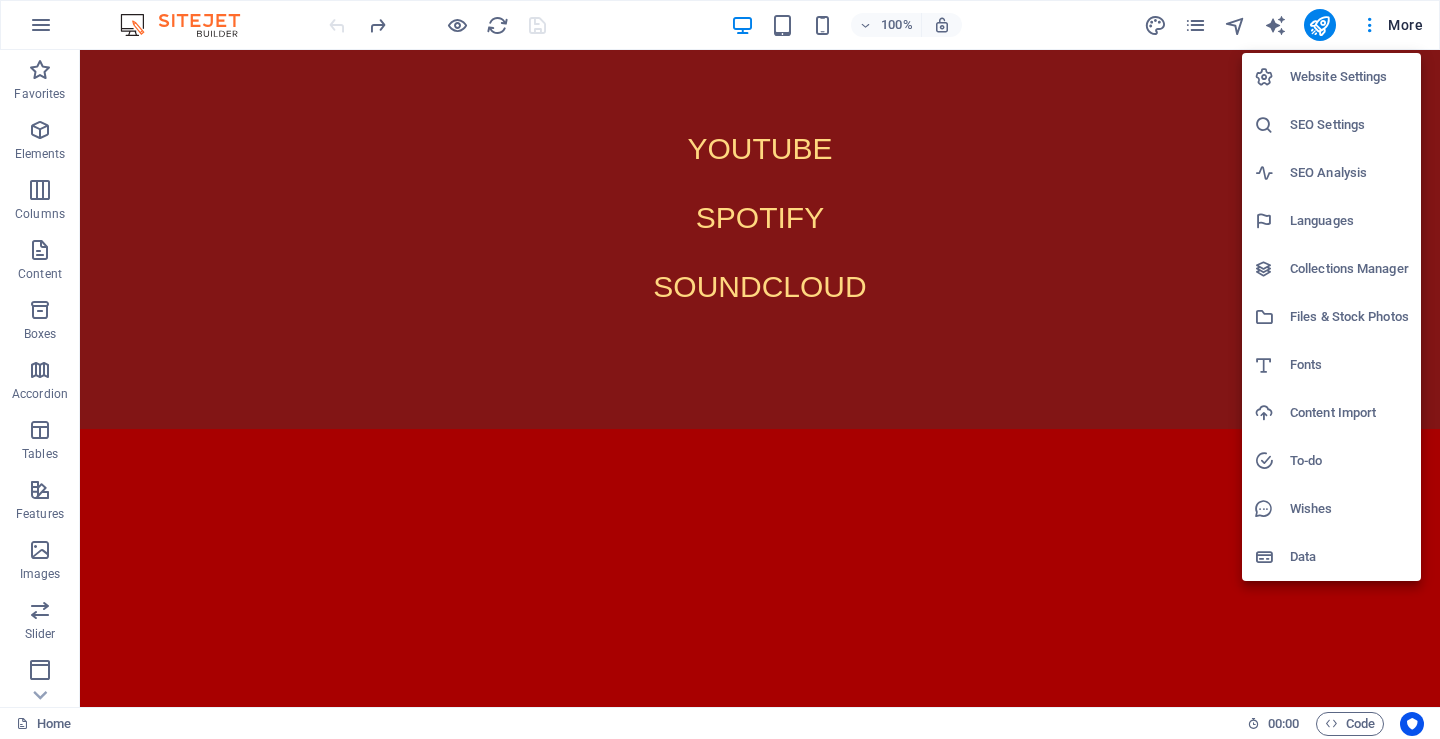 click at bounding box center [720, 369] 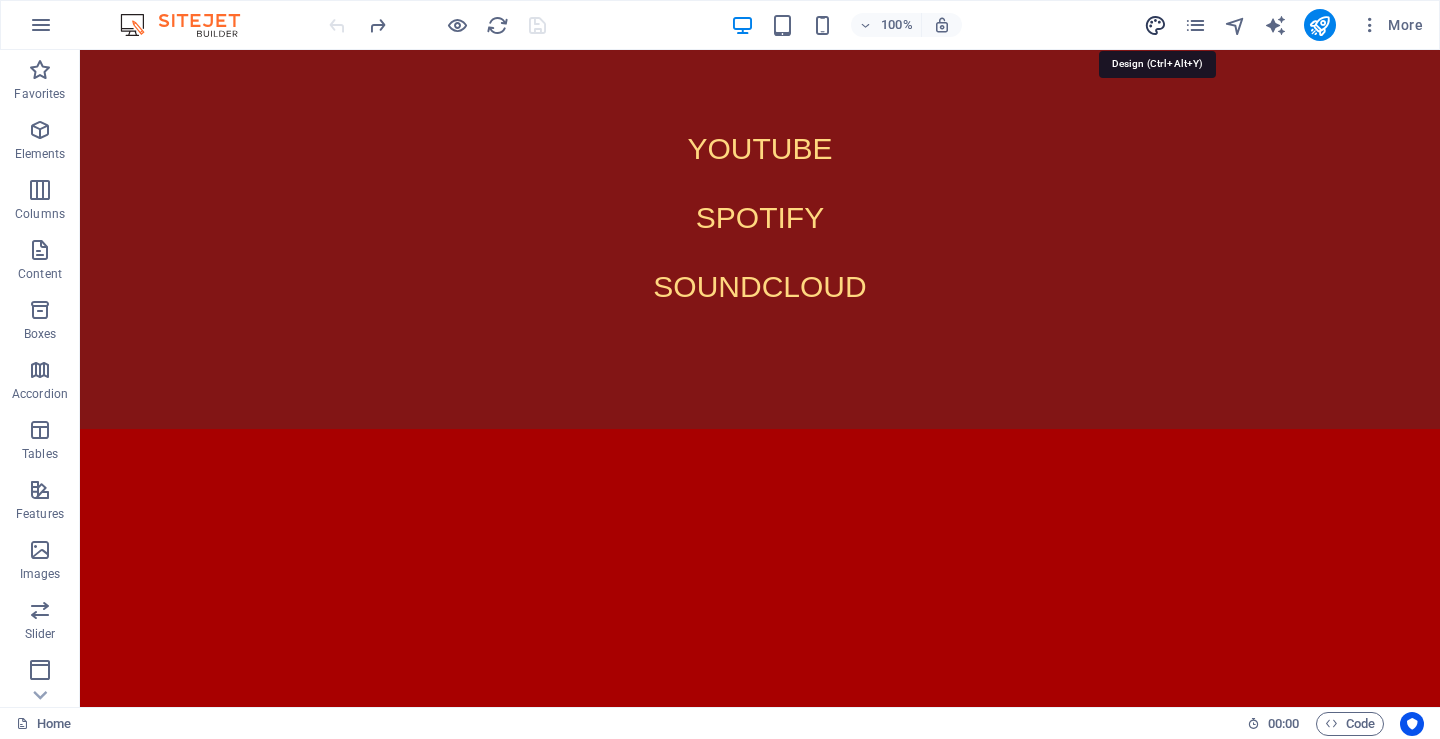 click at bounding box center (1155, 25) 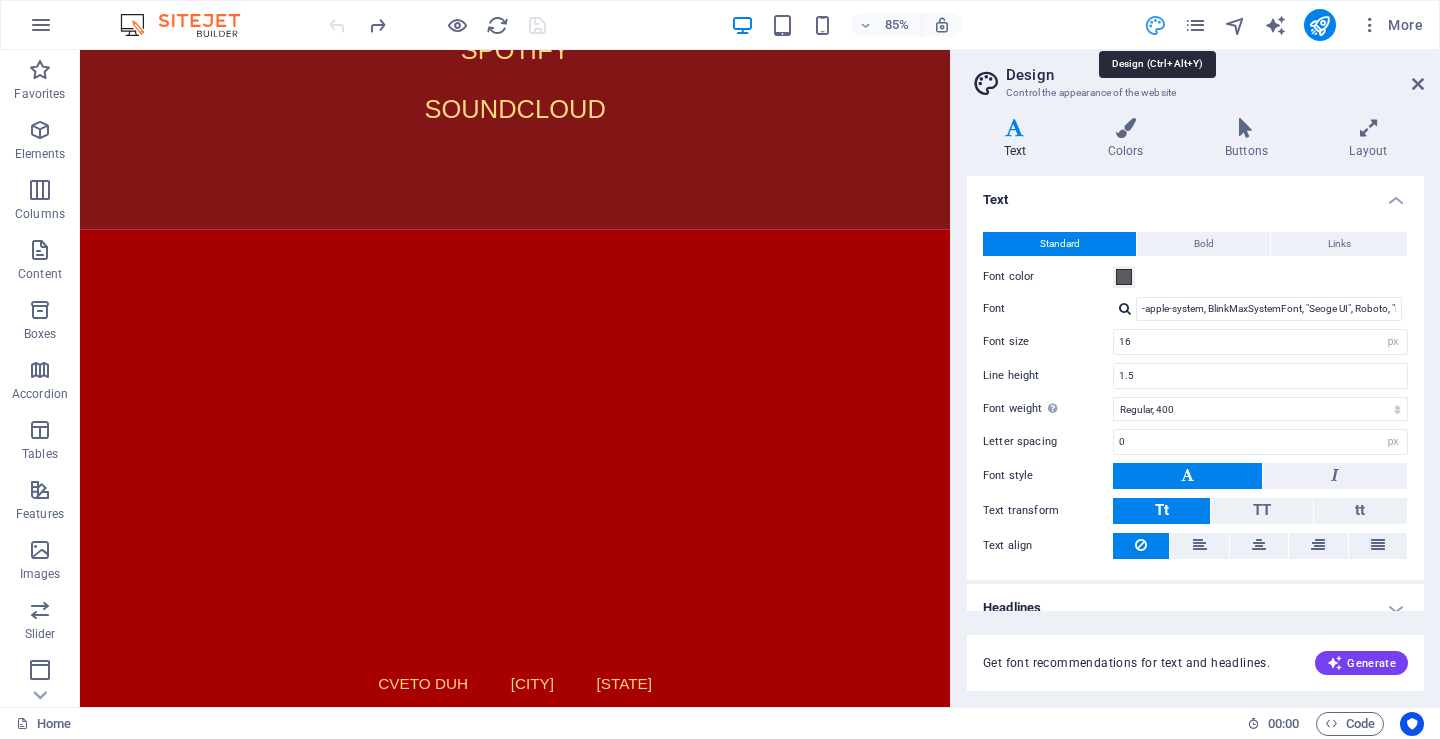 scroll, scrollTop: 1095, scrollLeft: 0, axis: vertical 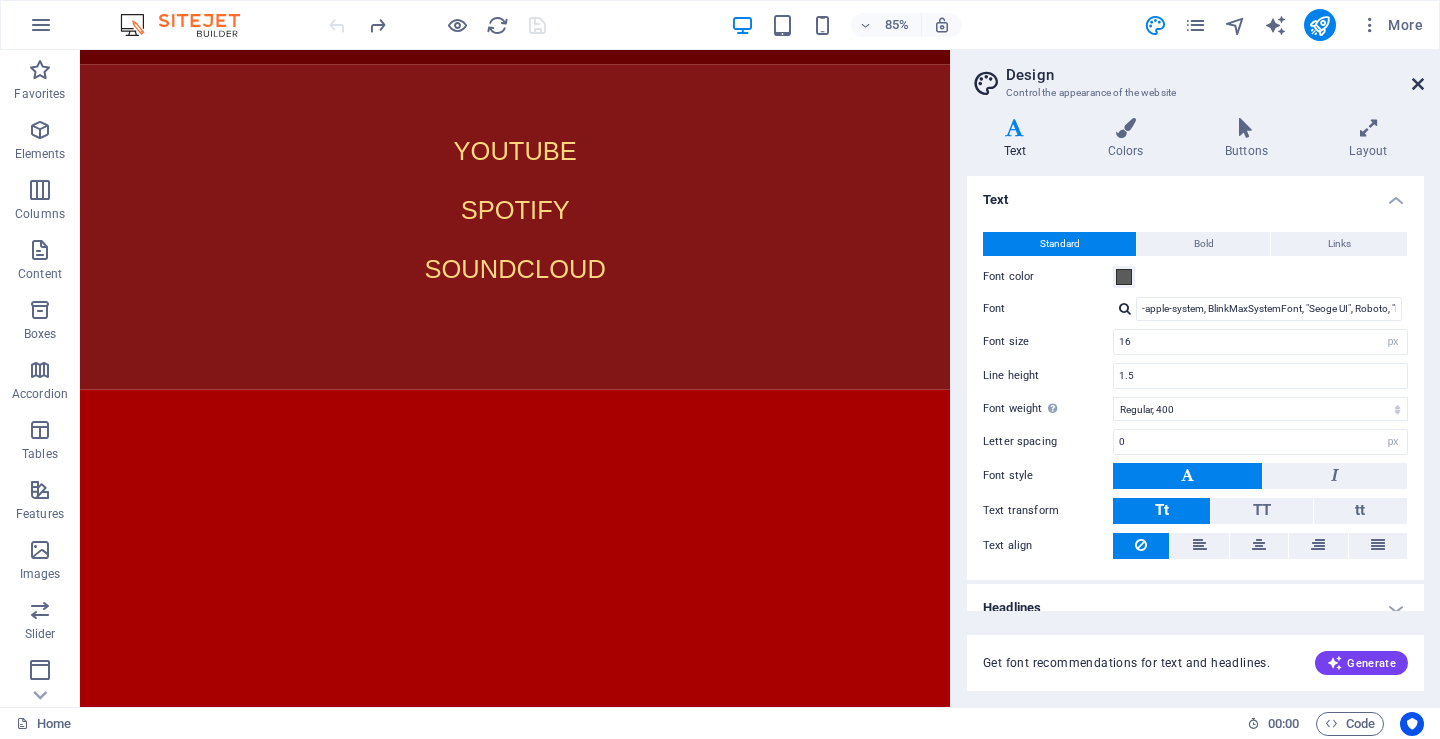 click at bounding box center [1418, 84] 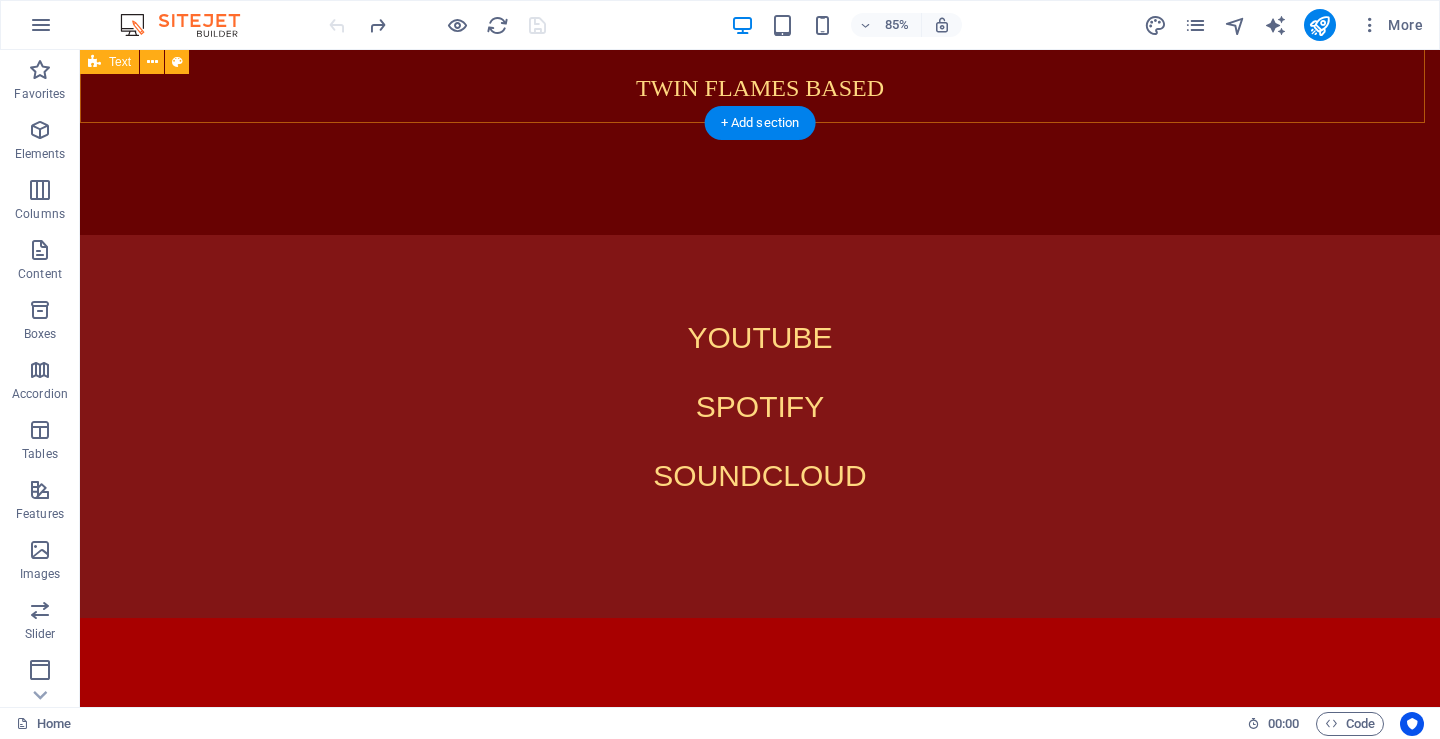 scroll, scrollTop: 1284, scrollLeft: 0, axis: vertical 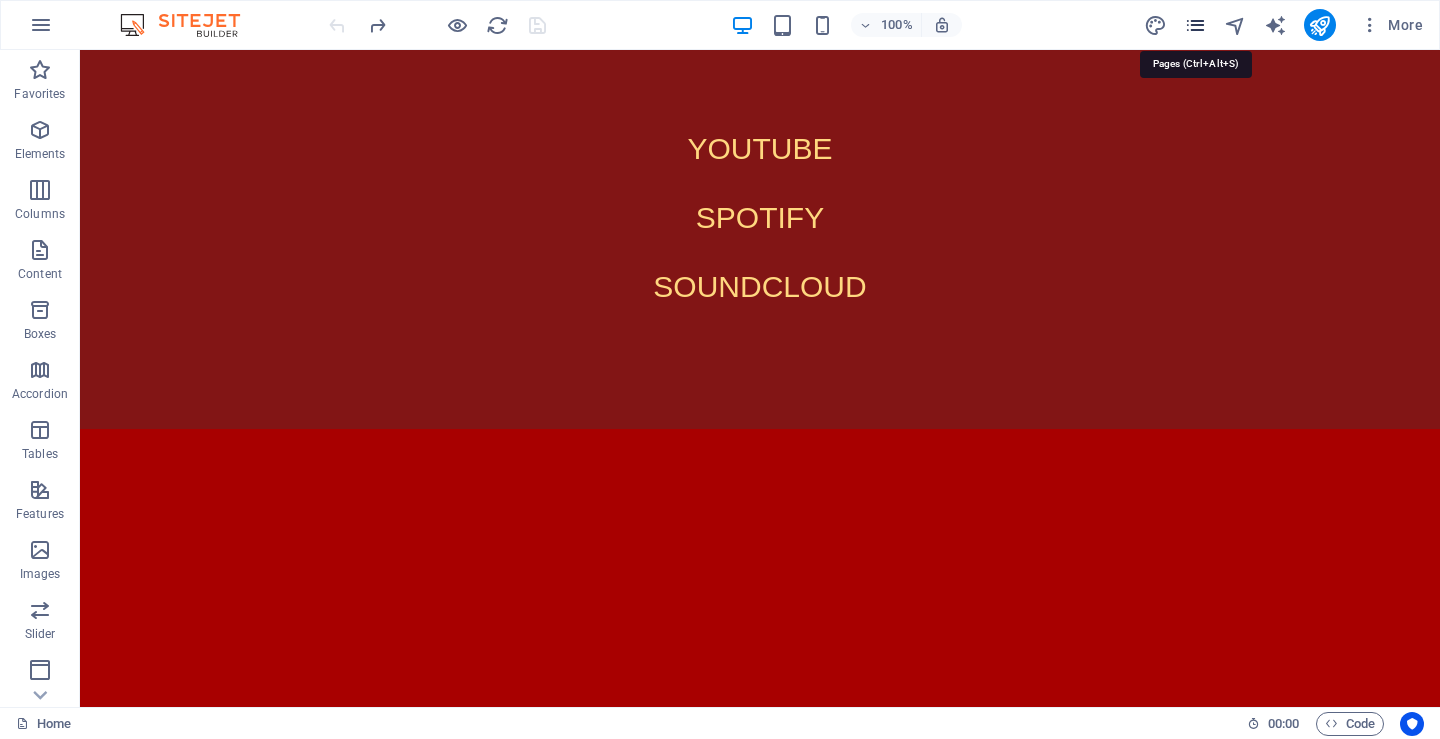 click at bounding box center (1195, 25) 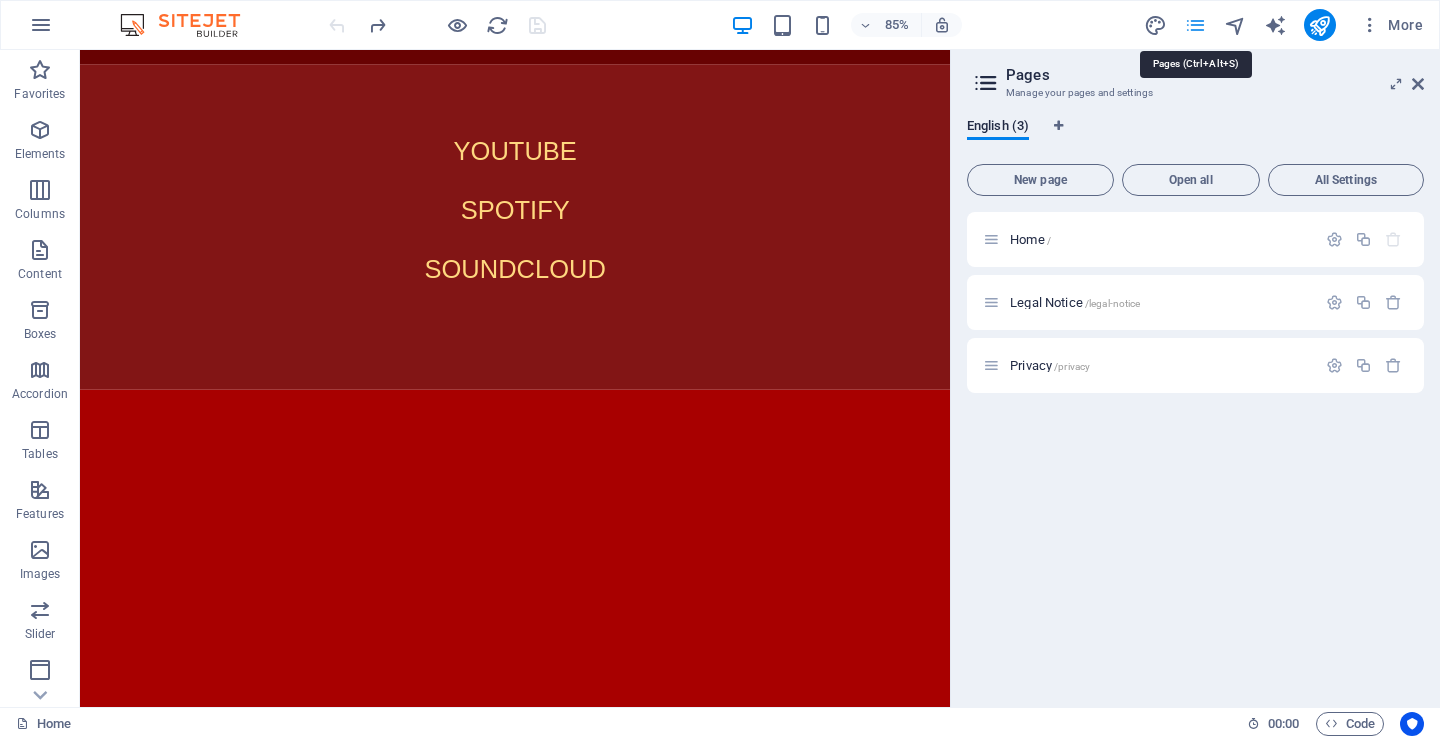 click at bounding box center (1195, 25) 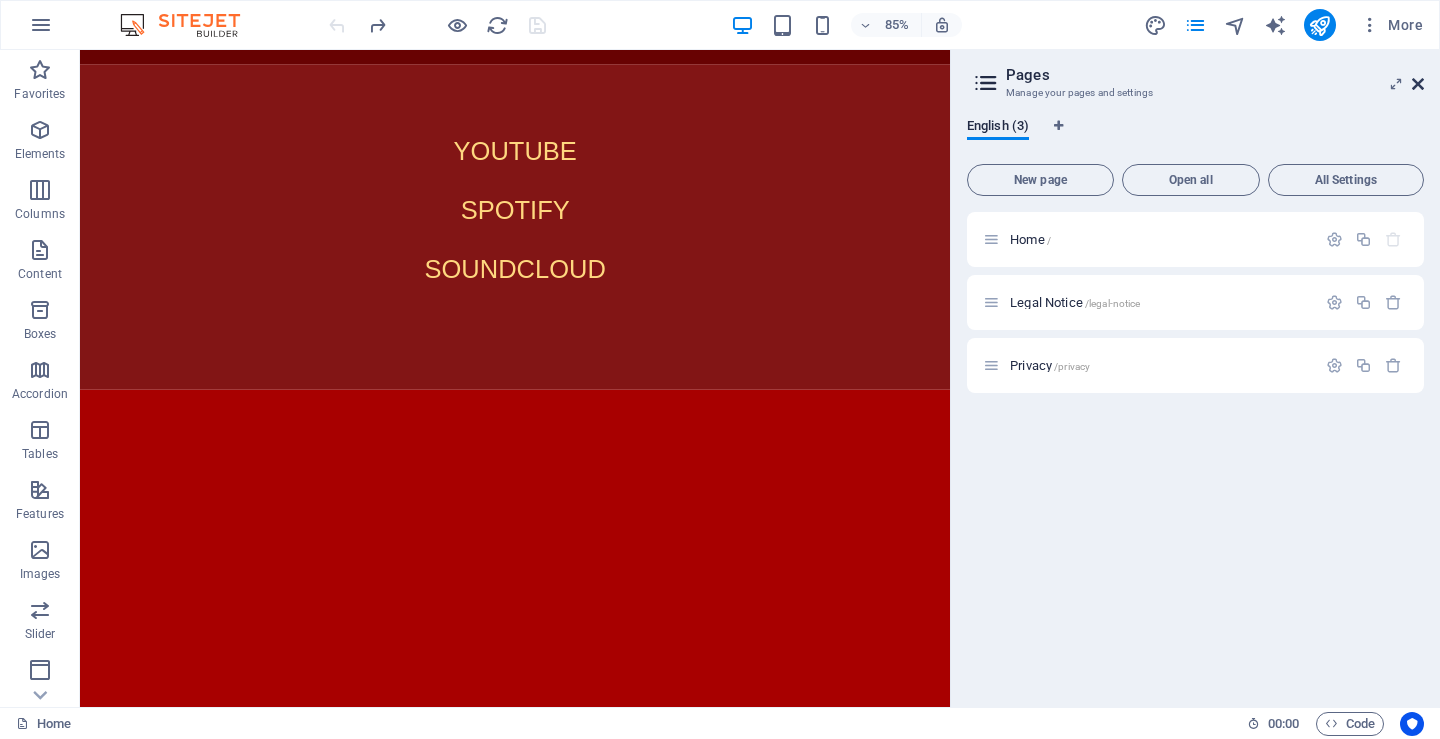 click at bounding box center [1418, 84] 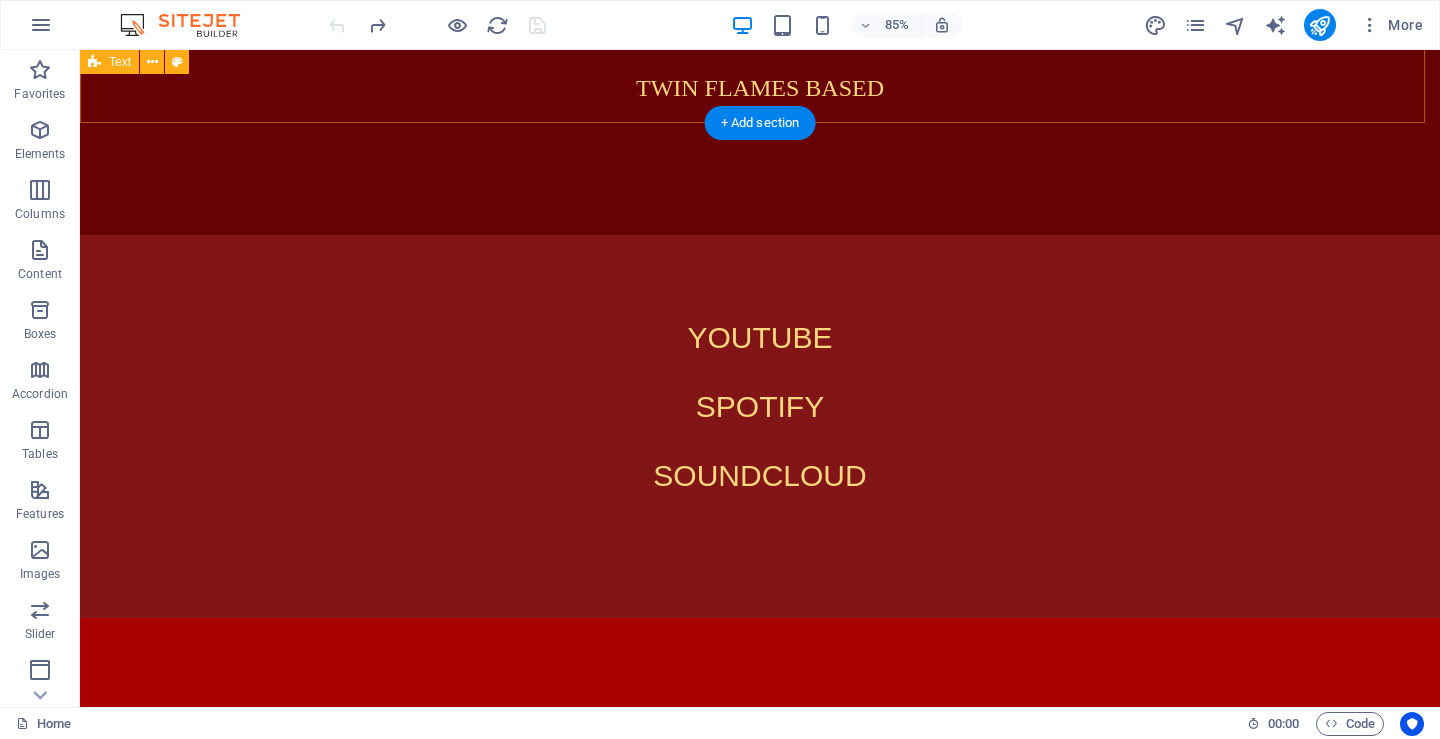 scroll, scrollTop: 1284, scrollLeft: 0, axis: vertical 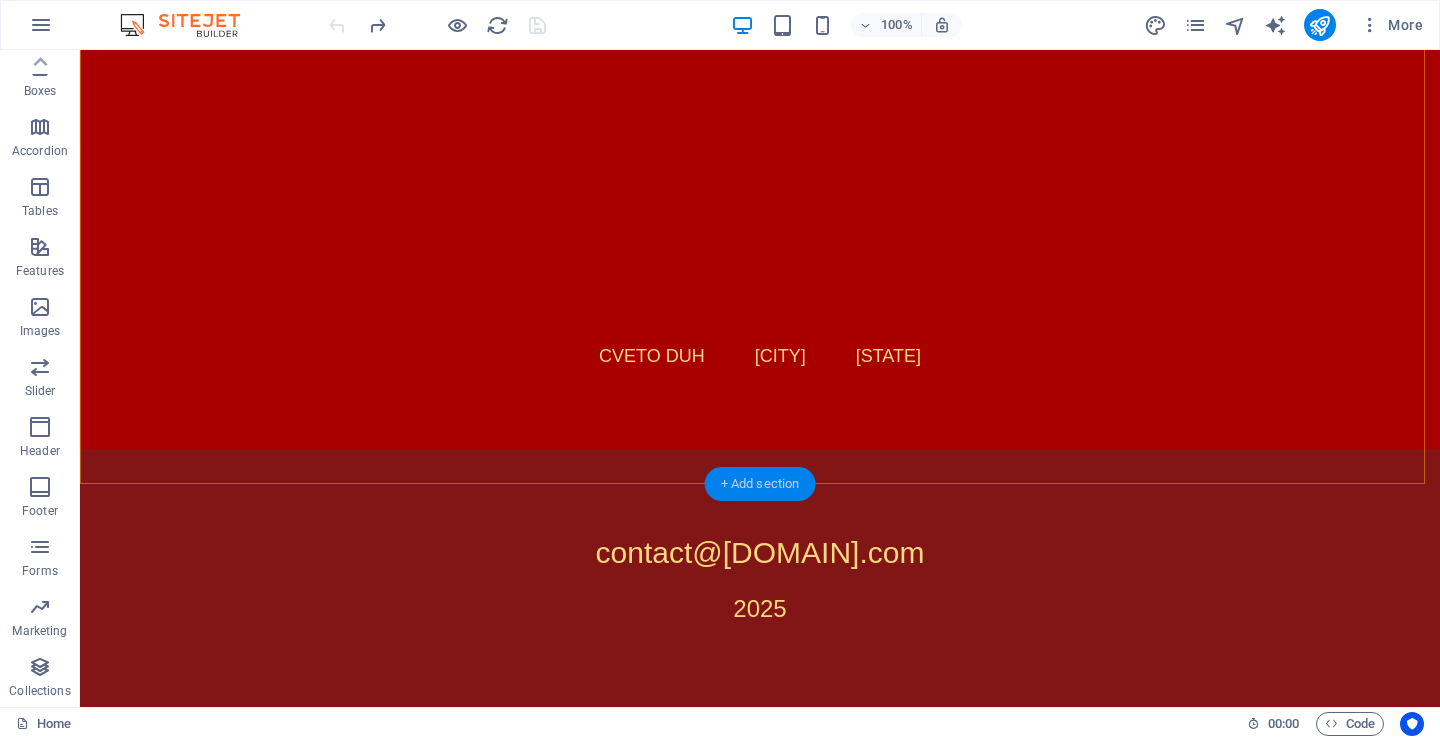 click on "+ Add section" at bounding box center [760, 484] 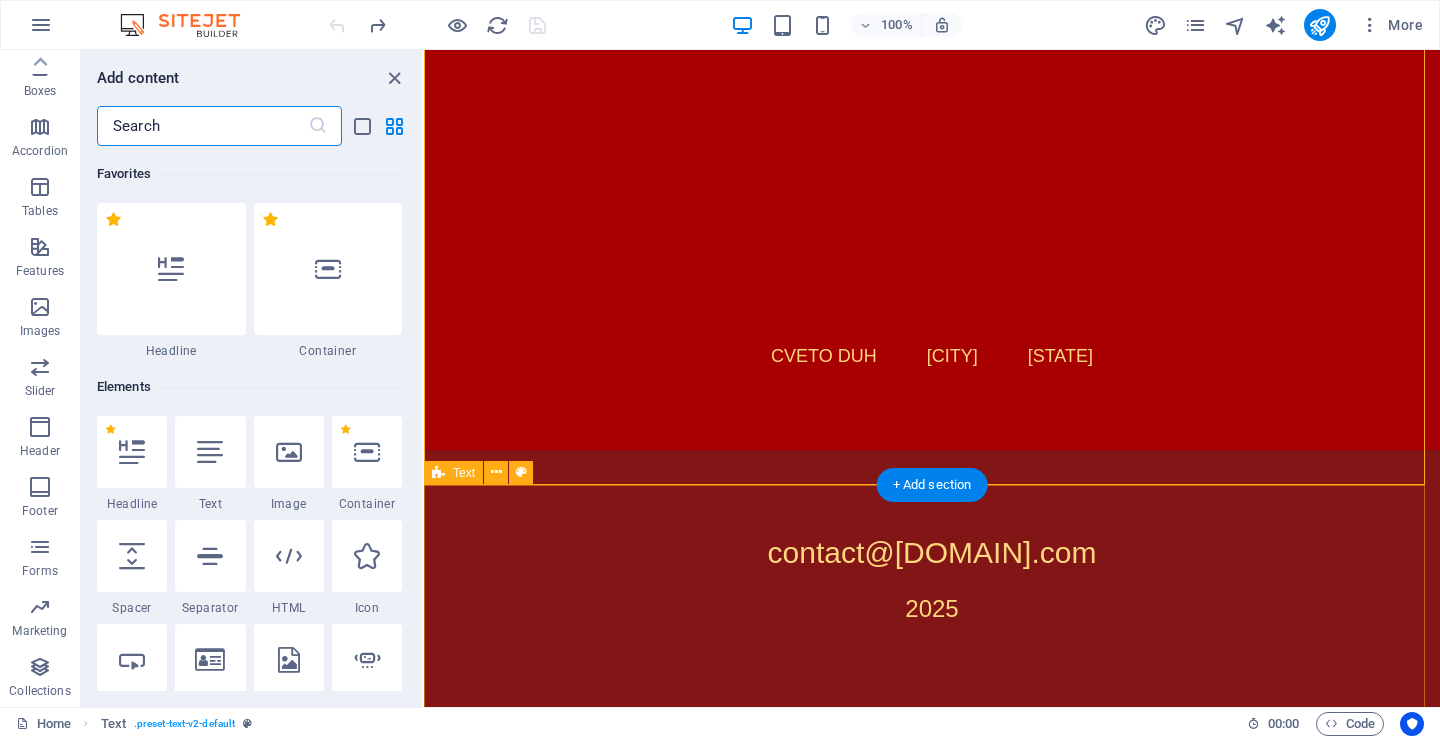scroll, scrollTop: 1792, scrollLeft: 0, axis: vertical 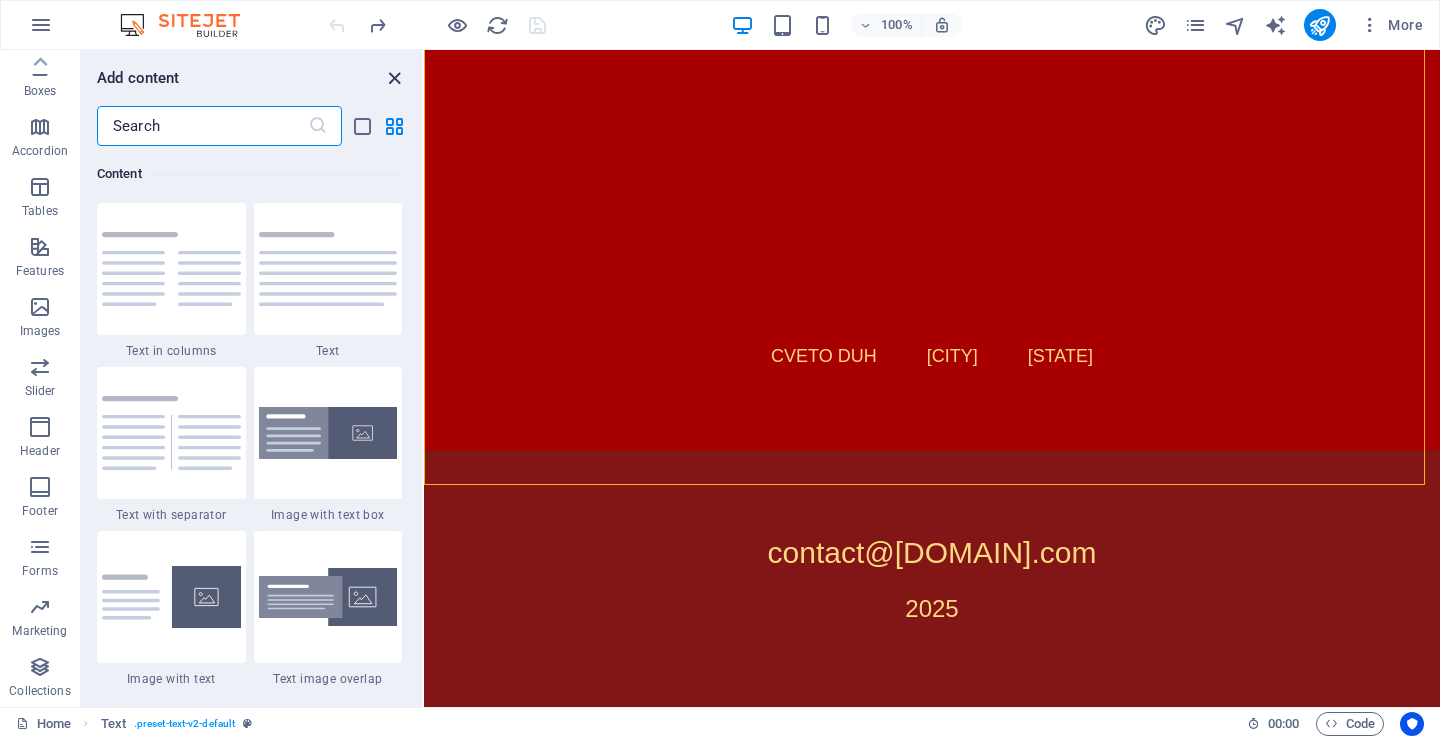 click at bounding box center (394, 78) 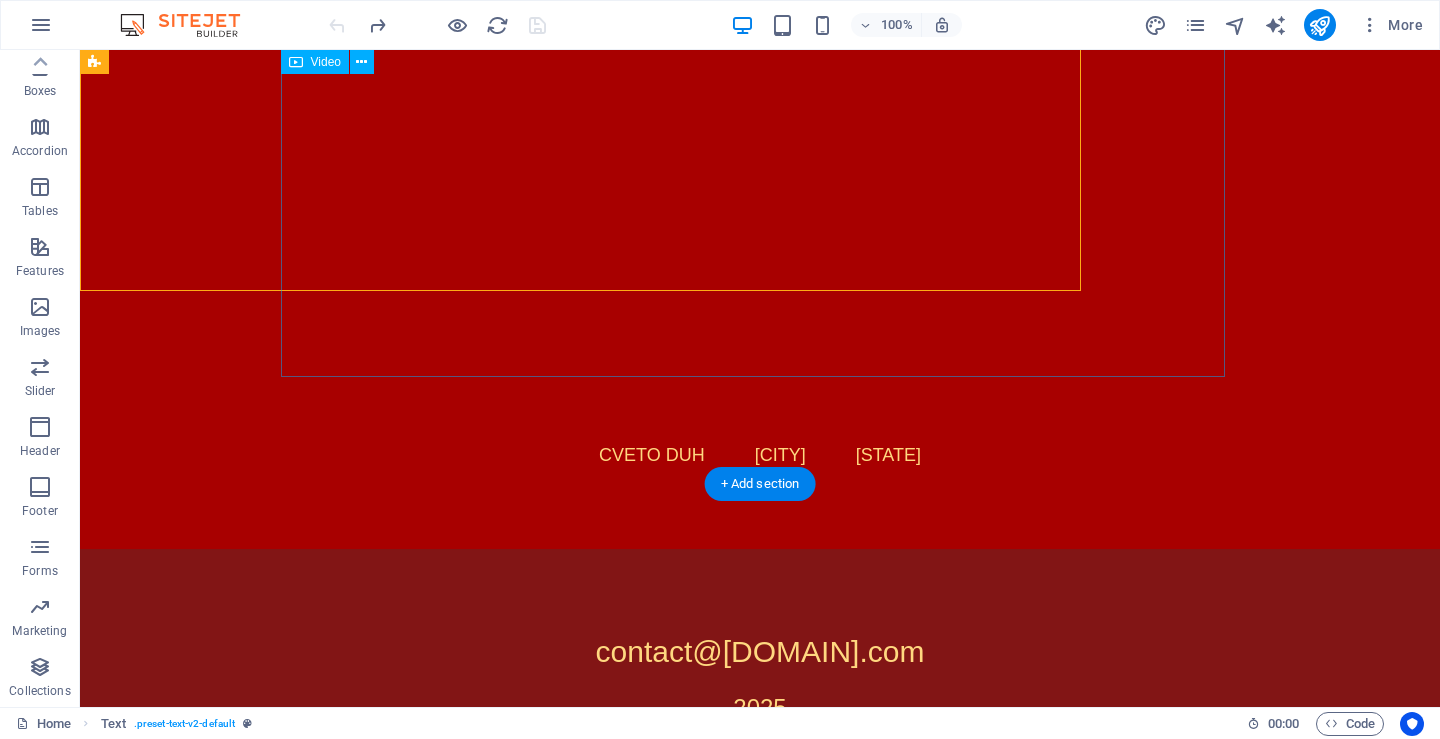 scroll, scrollTop: 1986, scrollLeft: 0, axis: vertical 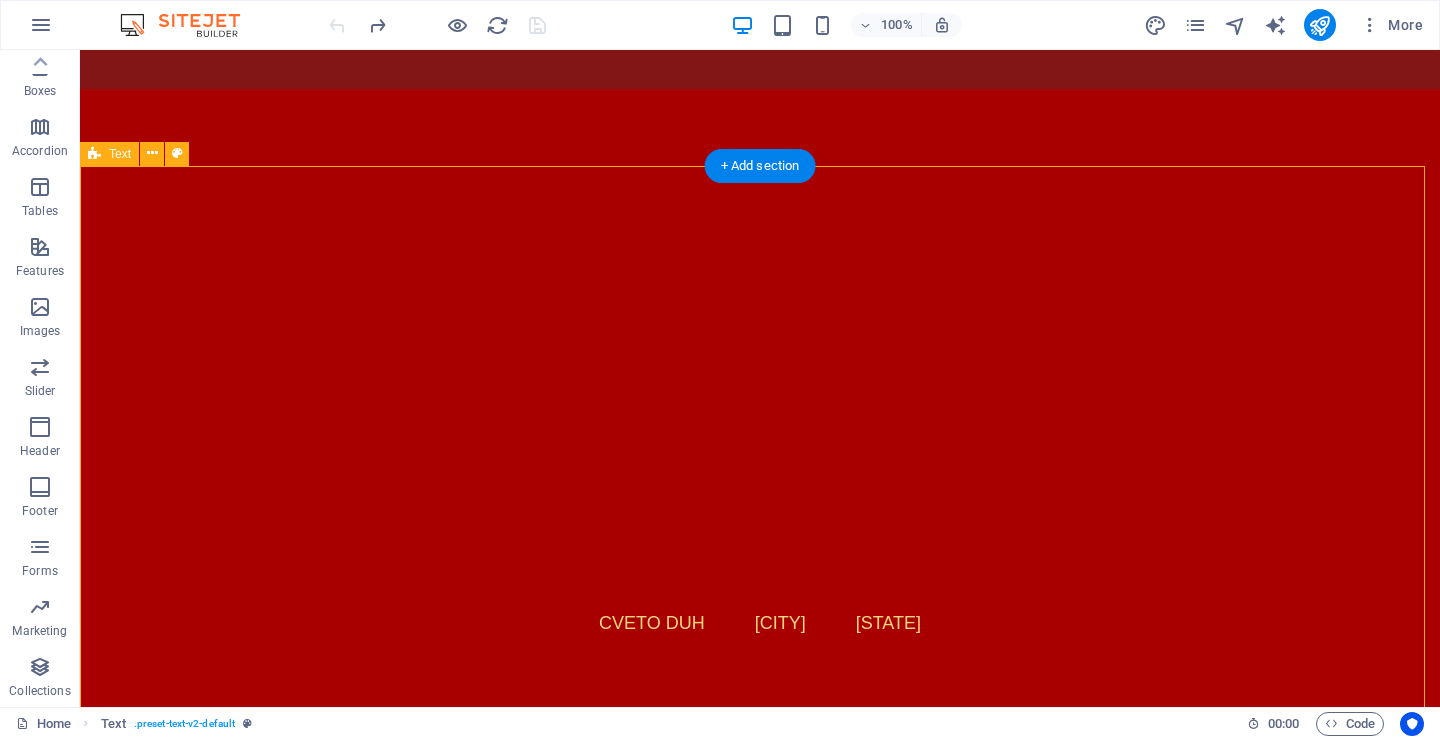 click on "CVETO DUH          [CITY]          [STATE]" at bounding box center (760, 403) 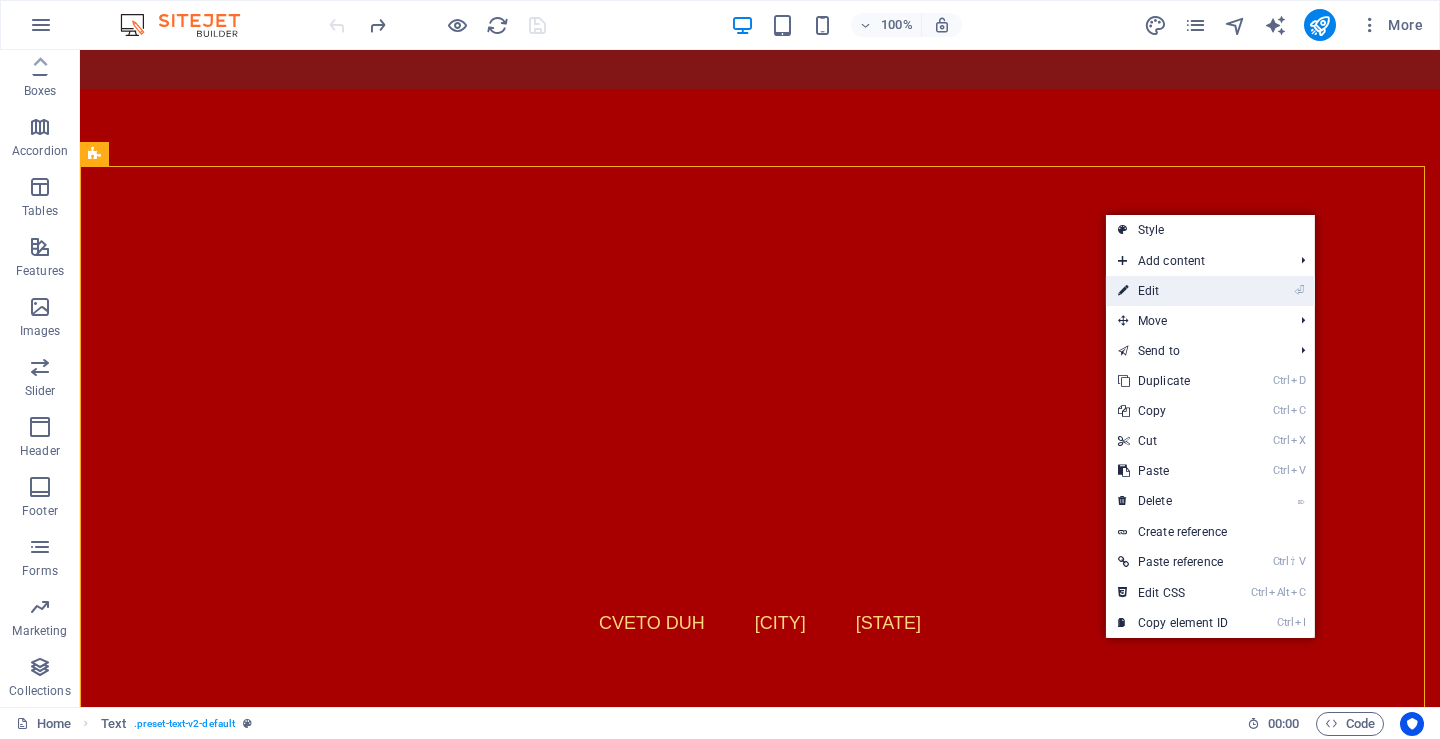 click on "⏎  Edit" at bounding box center [1173, 291] 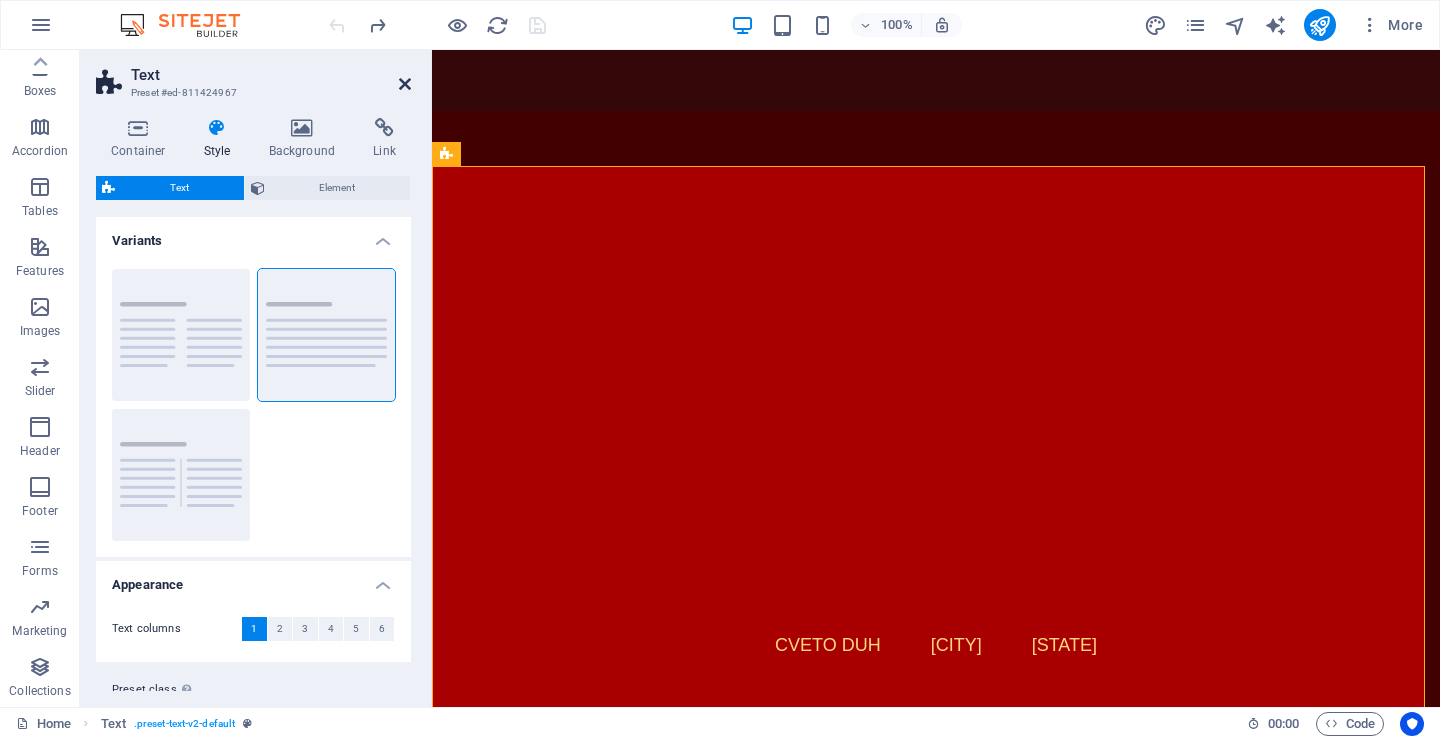 click at bounding box center (405, 84) 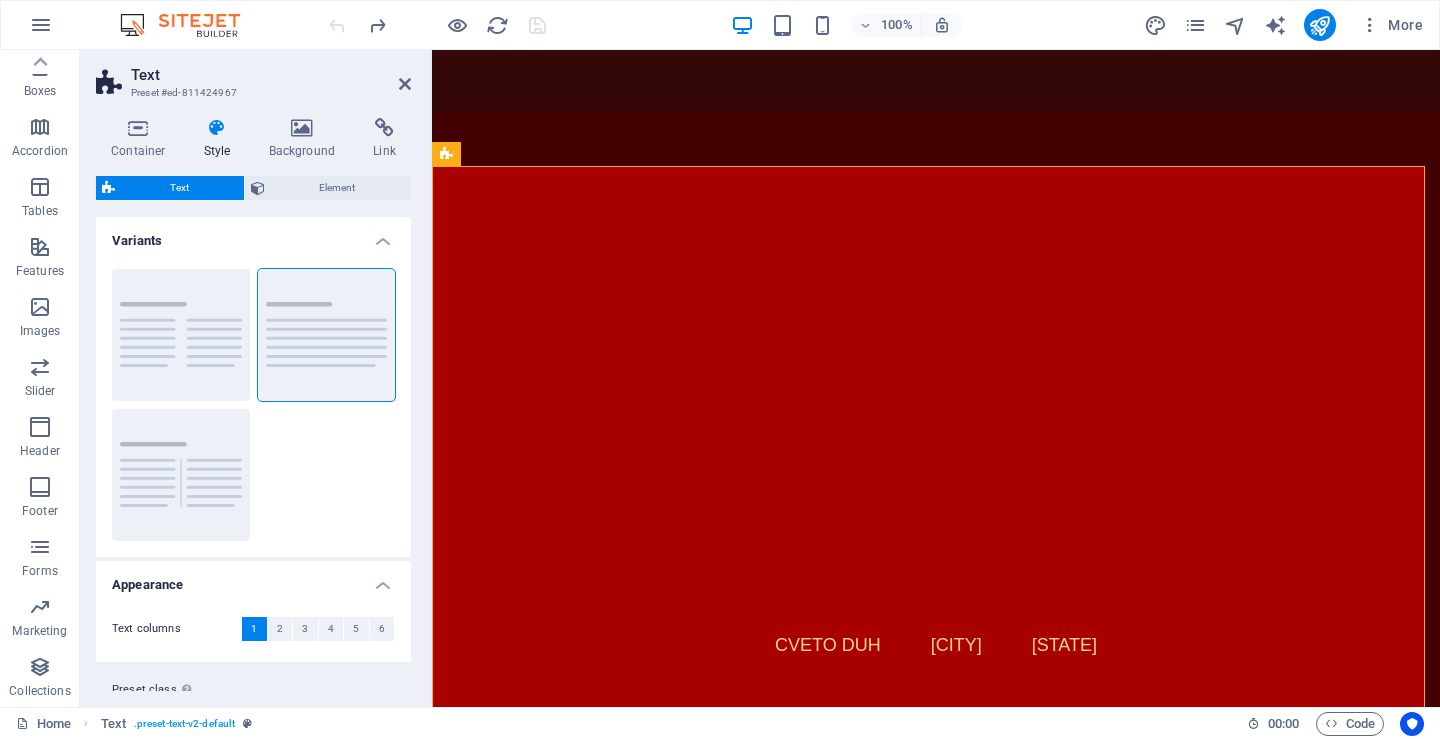 scroll, scrollTop: 1624, scrollLeft: 0, axis: vertical 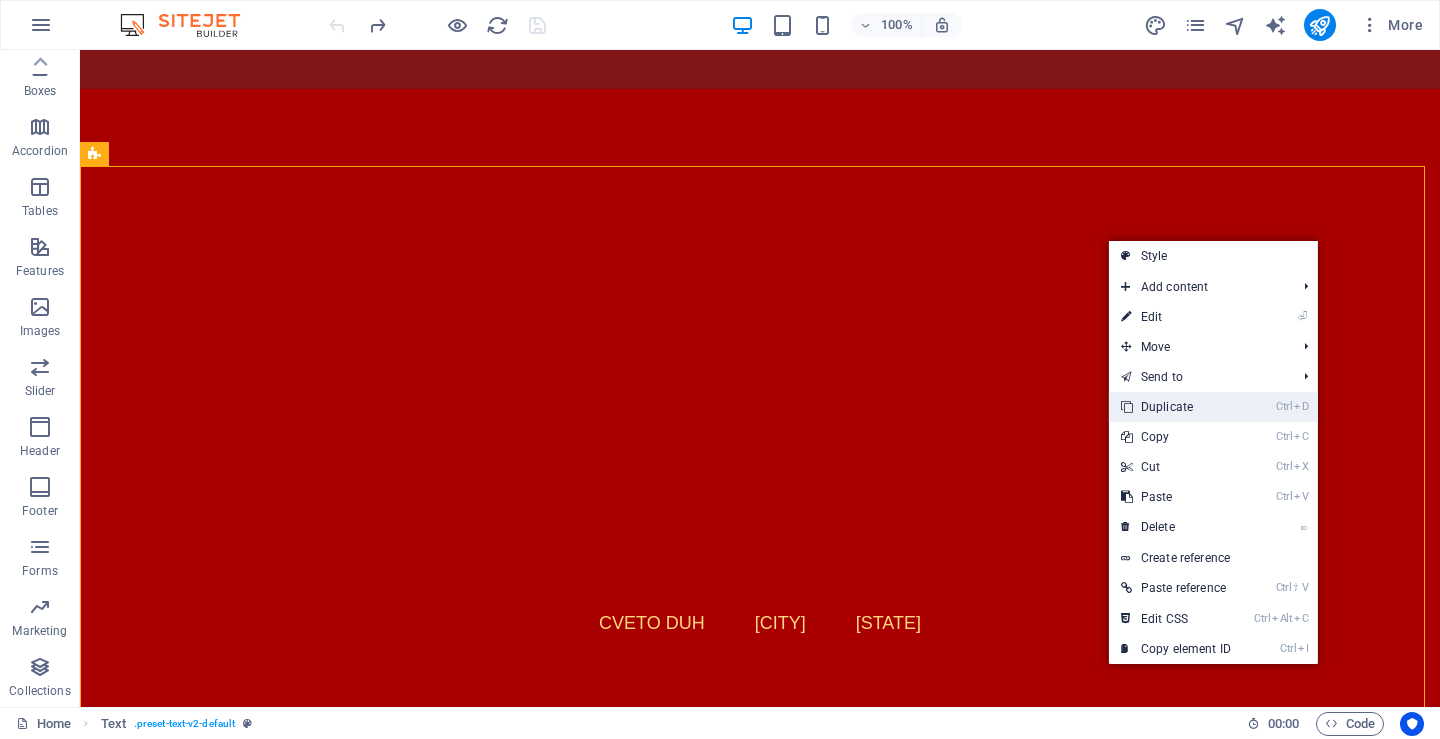 click on "Ctrl D  Duplicate" at bounding box center (1176, 407) 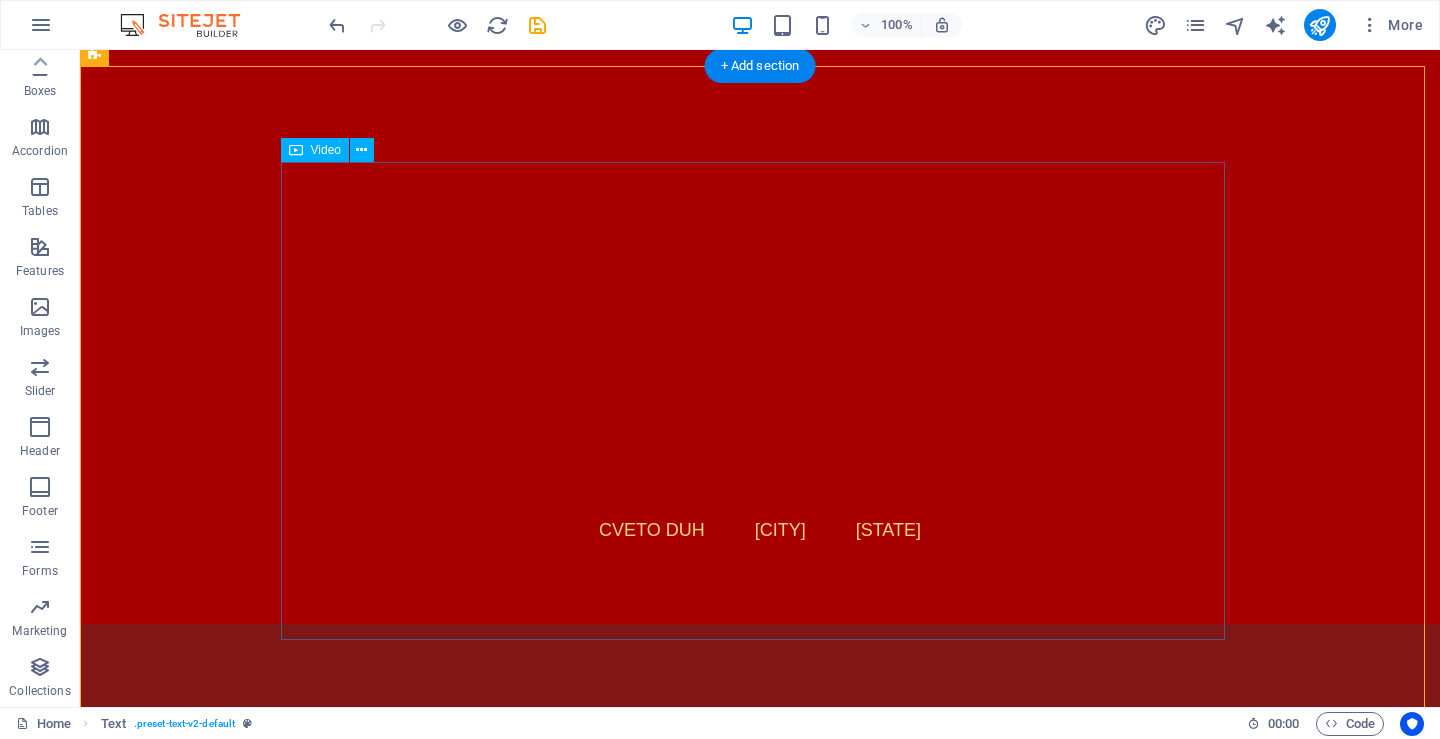 scroll, scrollTop: 2432, scrollLeft: 0, axis: vertical 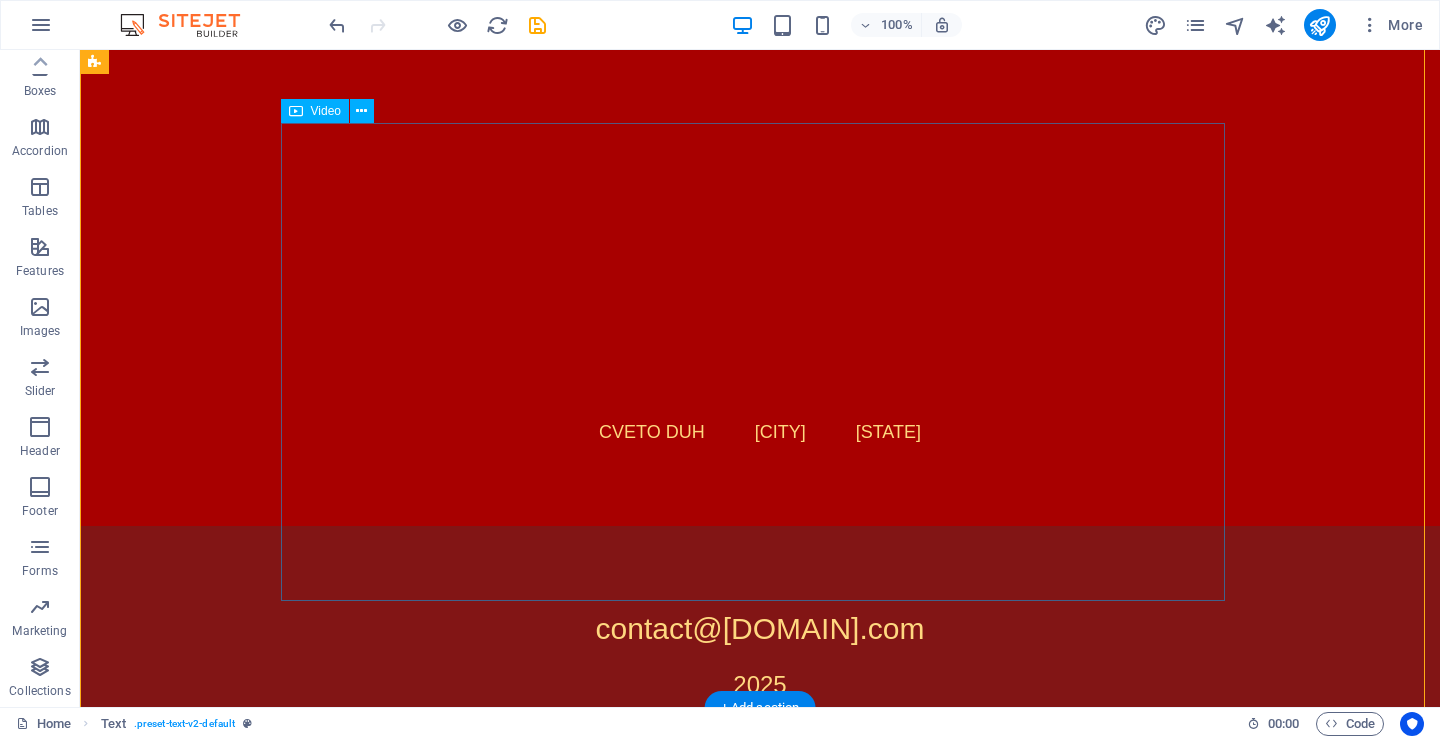 click at bounding box center (760, 206) 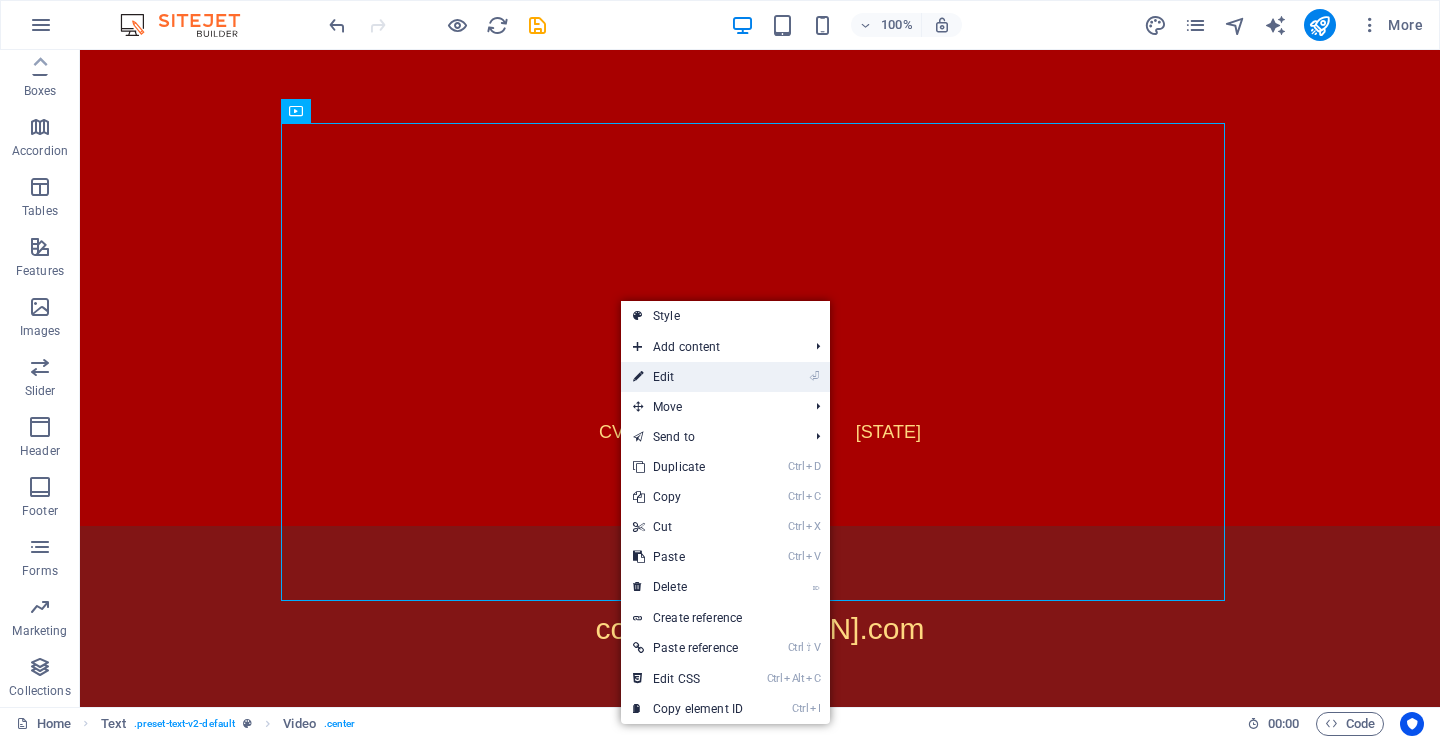 click on "⏎  Edit" at bounding box center (688, 377) 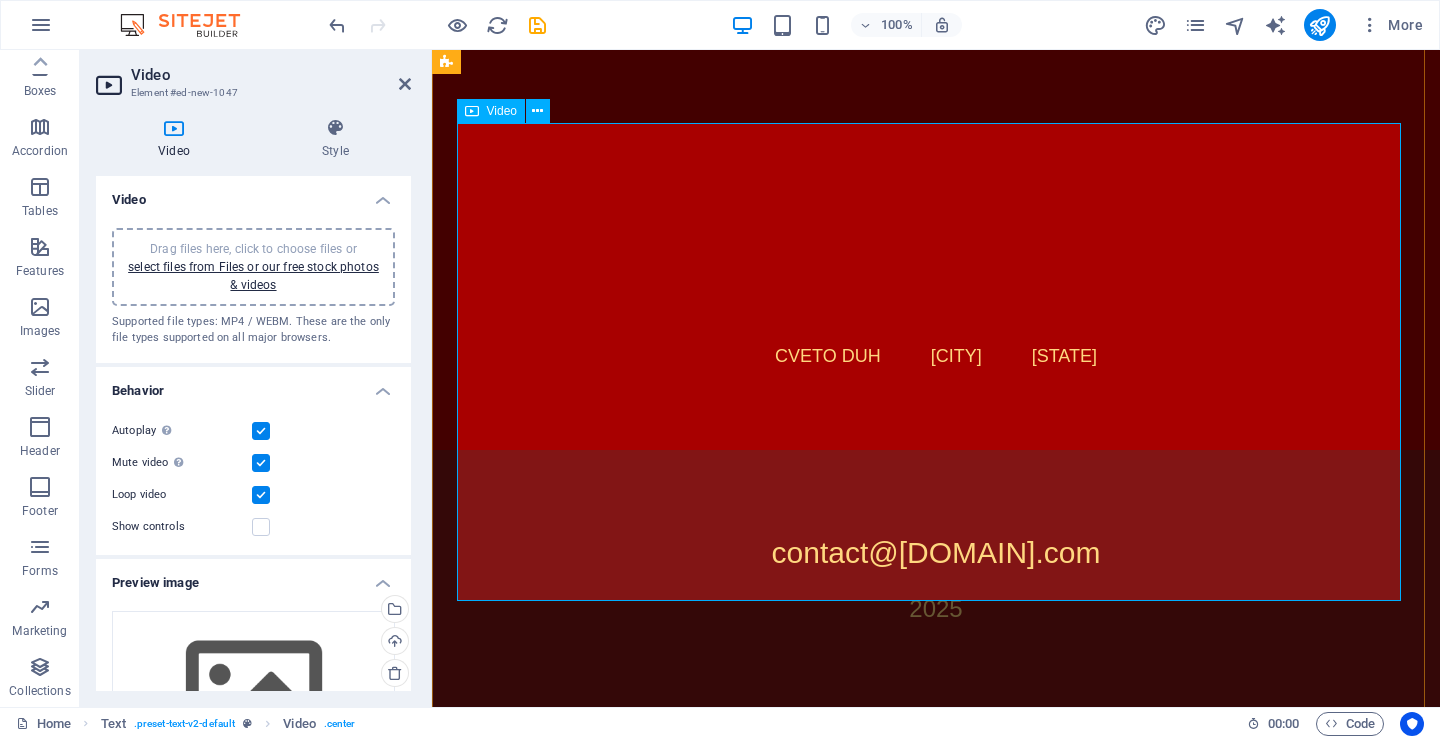 scroll, scrollTop: 2245, scrollLeft: 0, axis: vertical 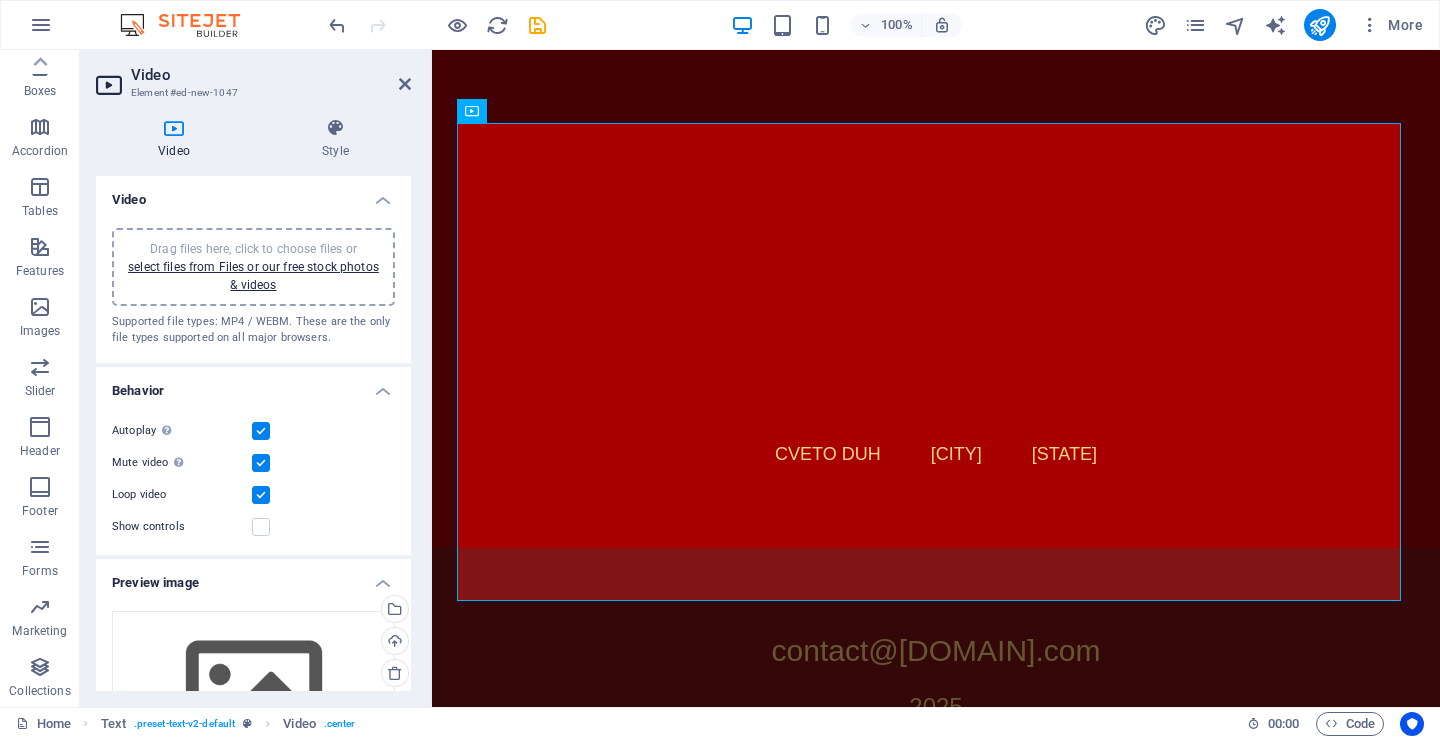 drag, startPoint x: 415, startPoint y: 345, endPoint x: 415, endPoint y: 415, distance: 70 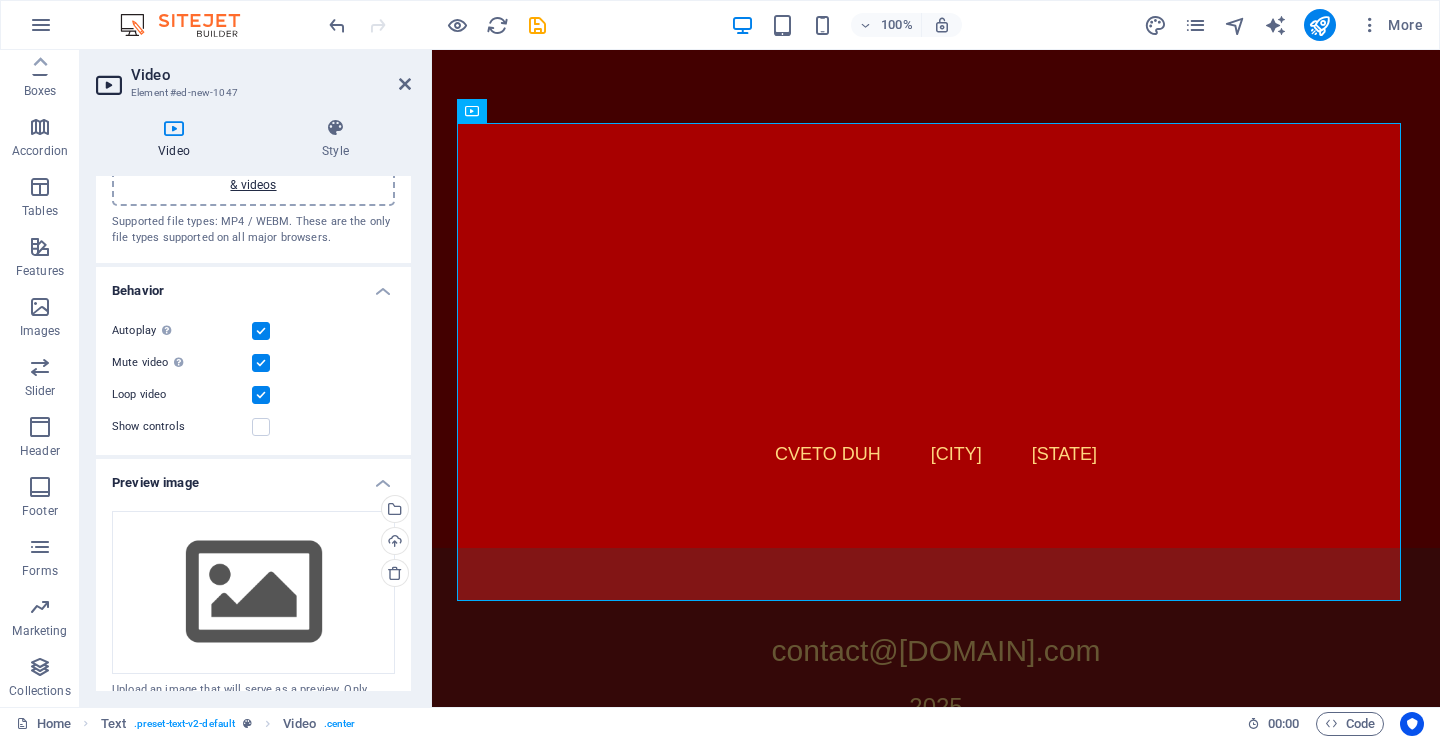 scroll, scrollTop: 0, scrollLeft: 0, axis: both 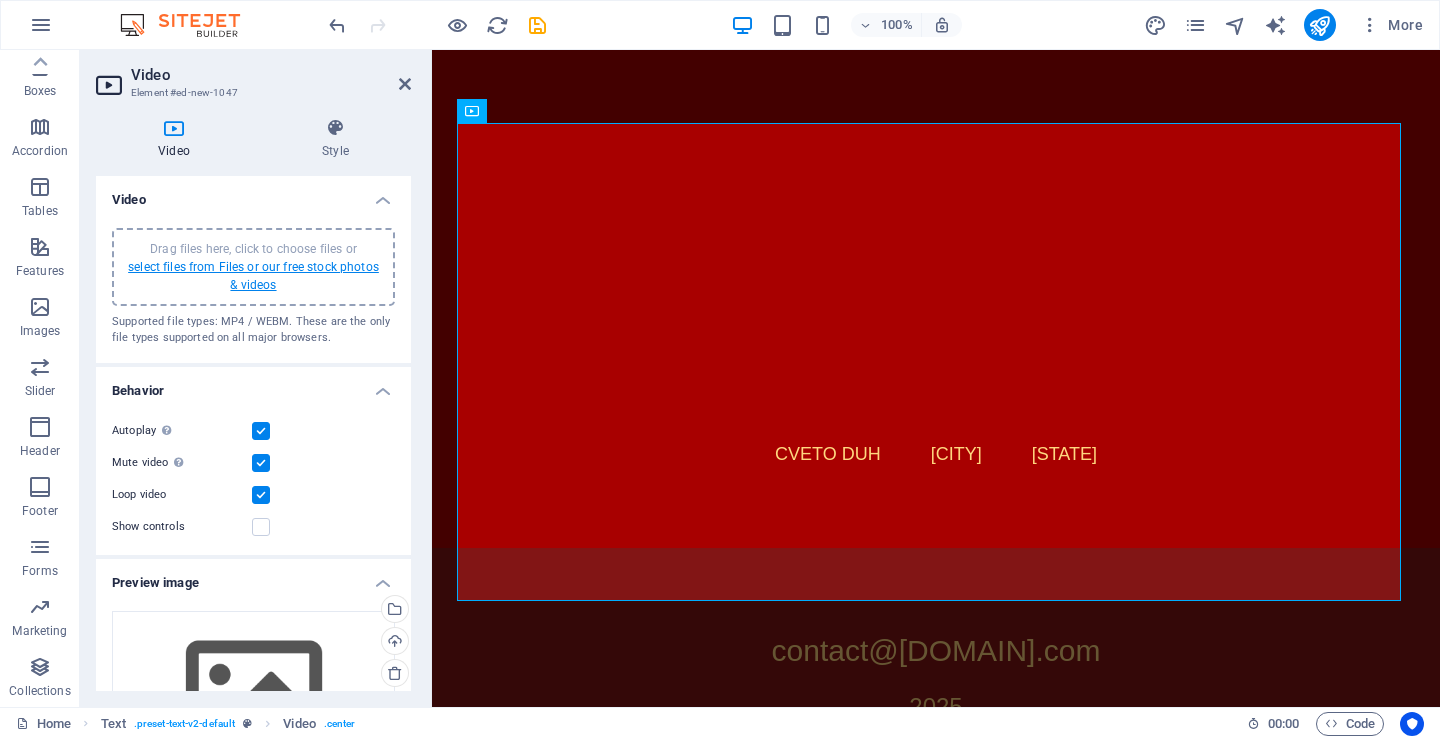 click on "select files from Files or our free stock photos & videos" at bounding box center (253, 276) 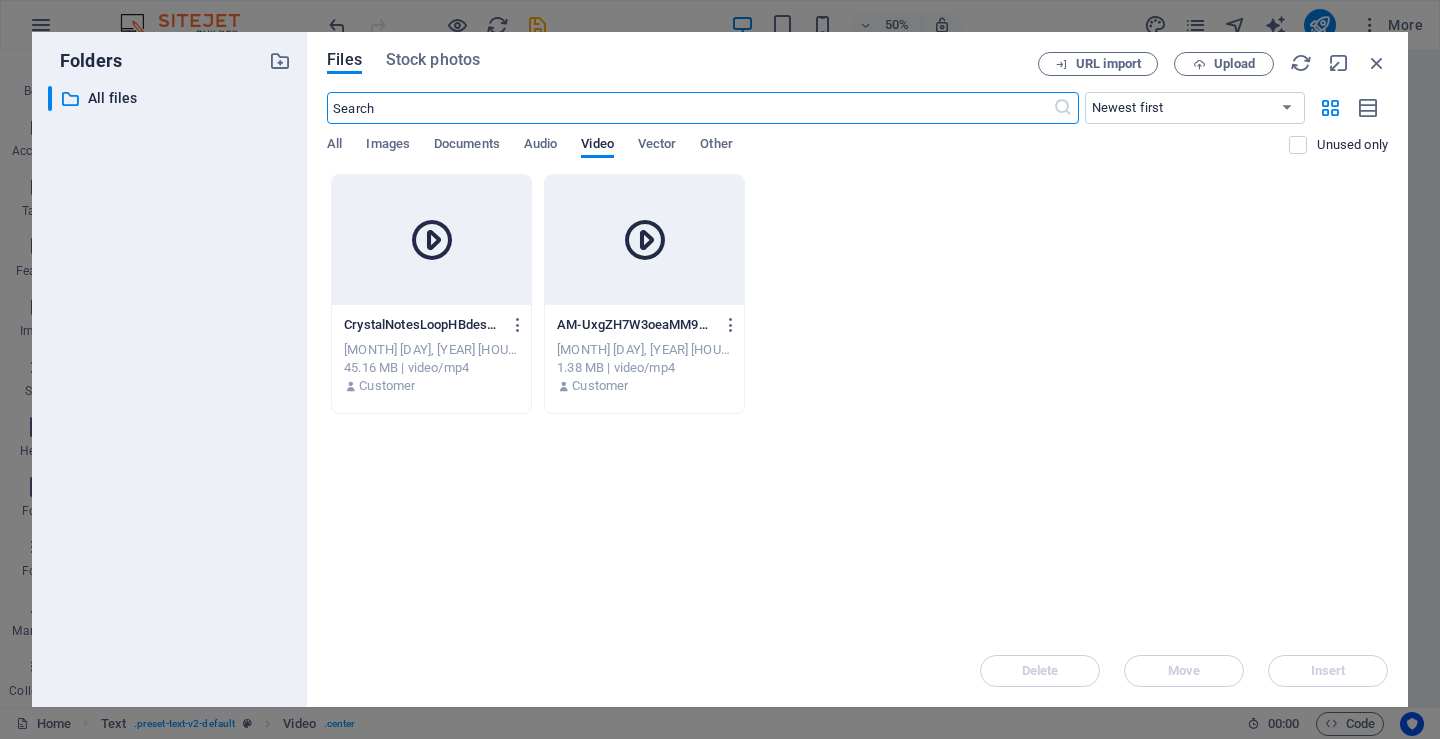scroll, scrollTop: 1862, scrollLeft: 0, axis: vertical 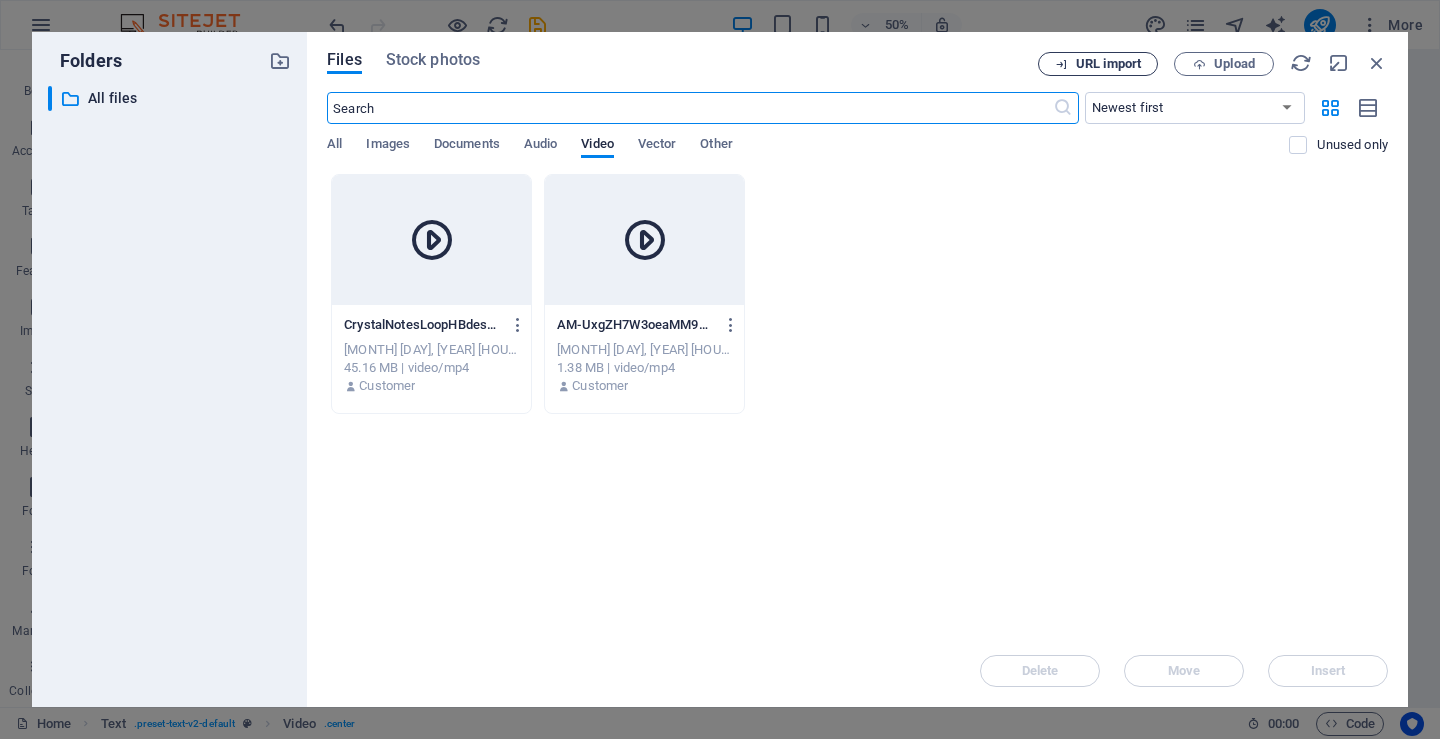 click on "URL import" at bounding box center [1108, 64] 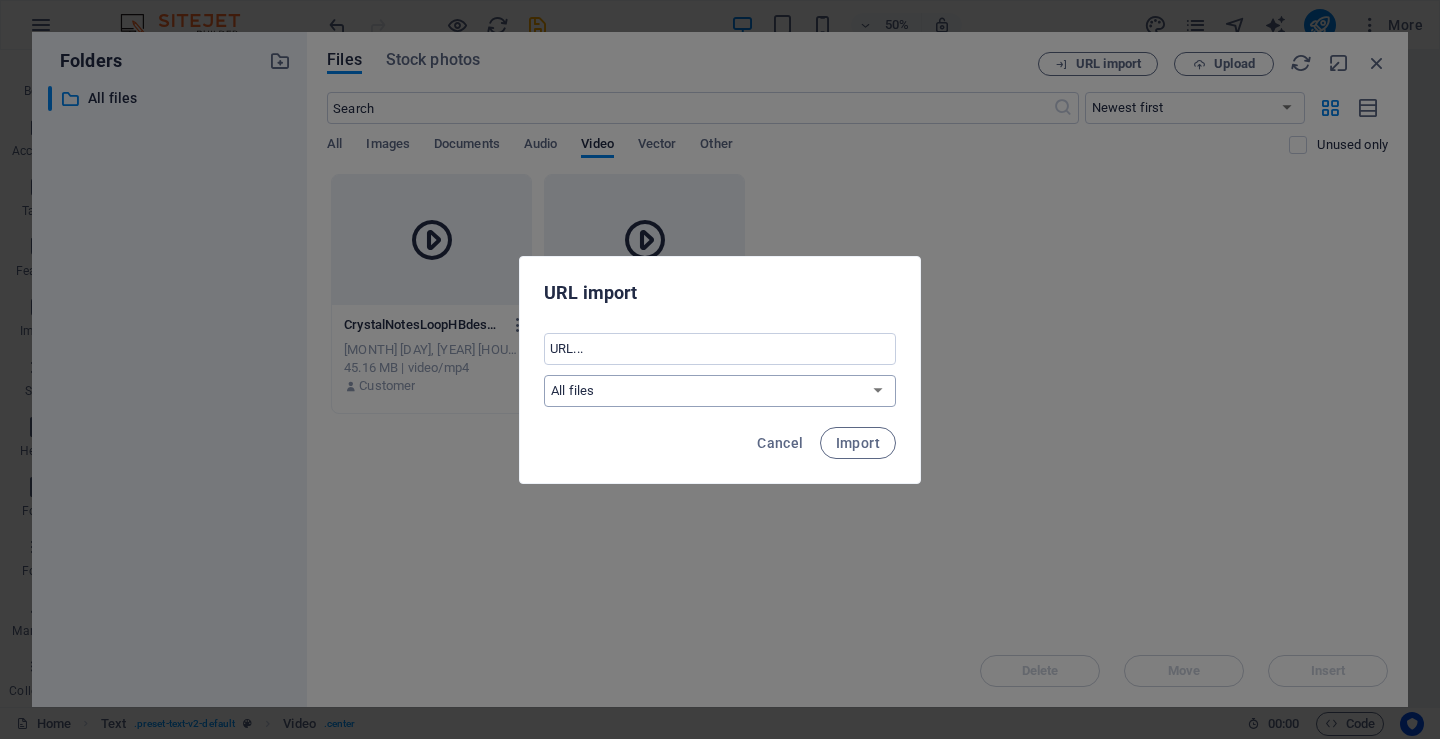 click on "All files" at bounding box center [720, 391] 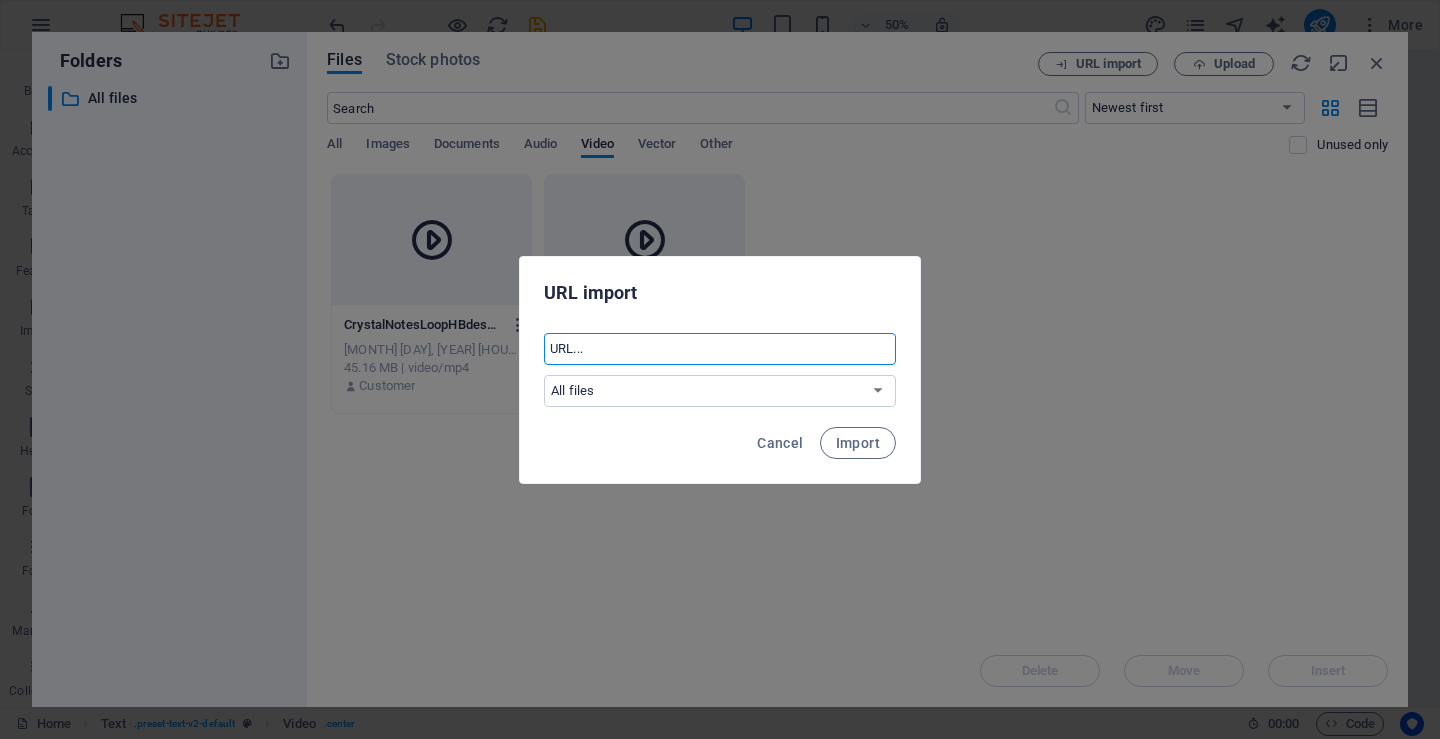 drag, startPoint x: 601, startPoint y: 348, endPoint x: 535, endPoint y: 348, distance: 66 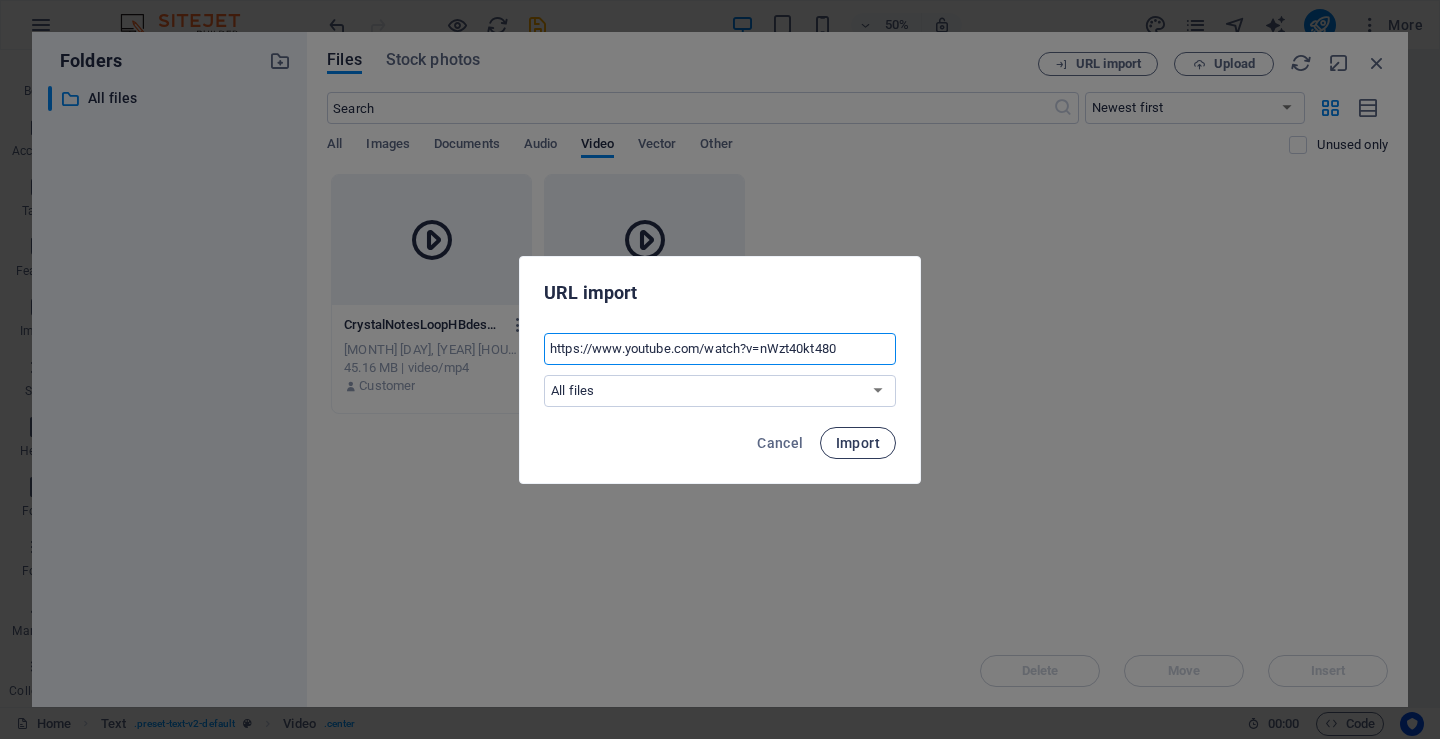 type on "https://www.youtube.com/watch?v=nWzt40kt480" 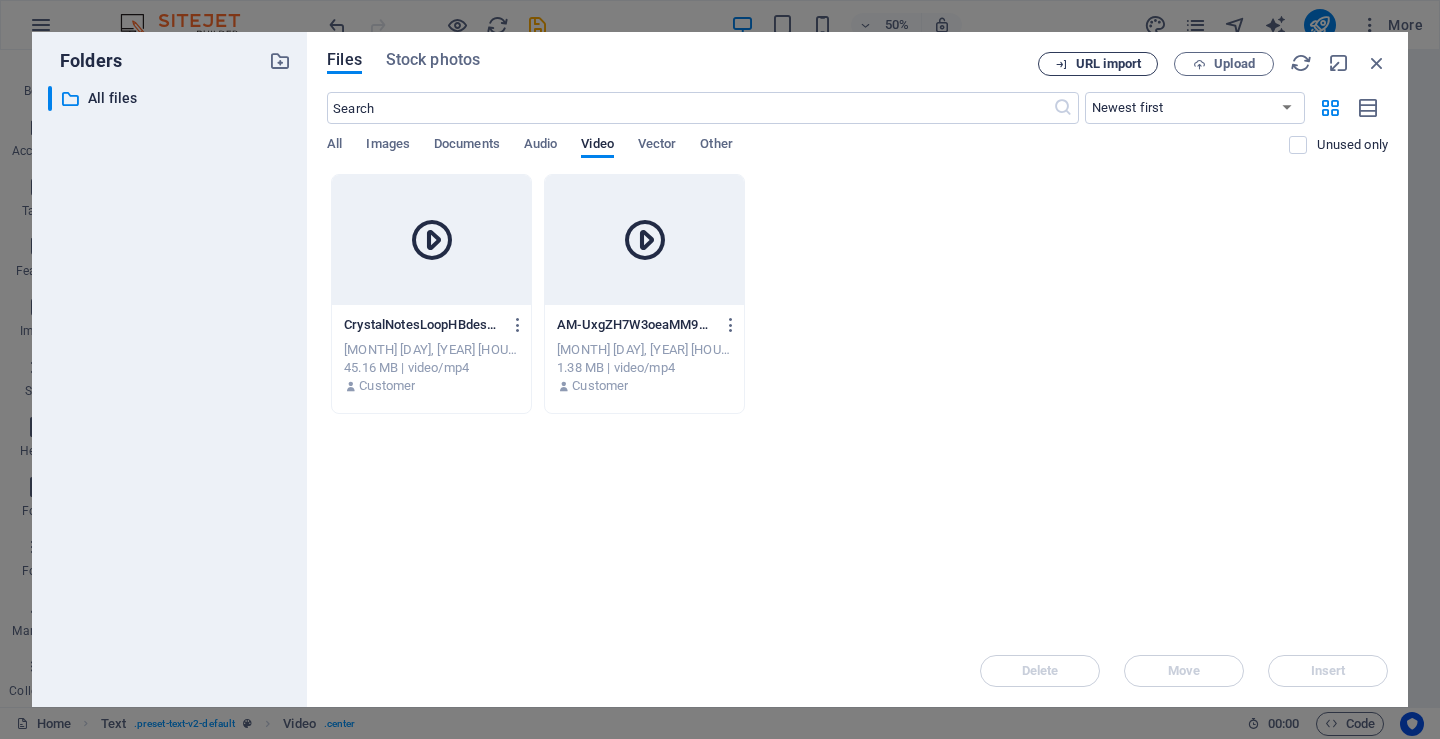 click on "URL import" at bounding box center (1098, 64) 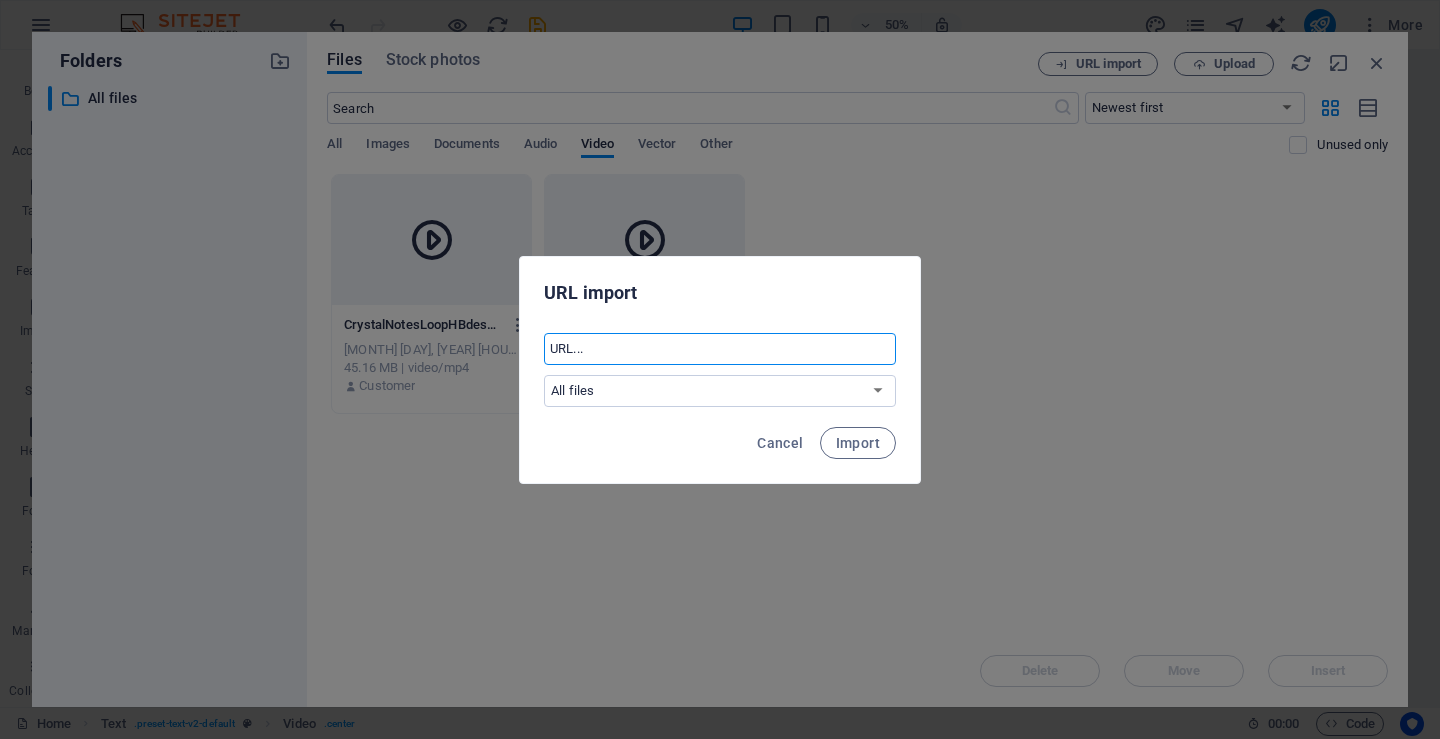 click at bounding box center (720, 349) 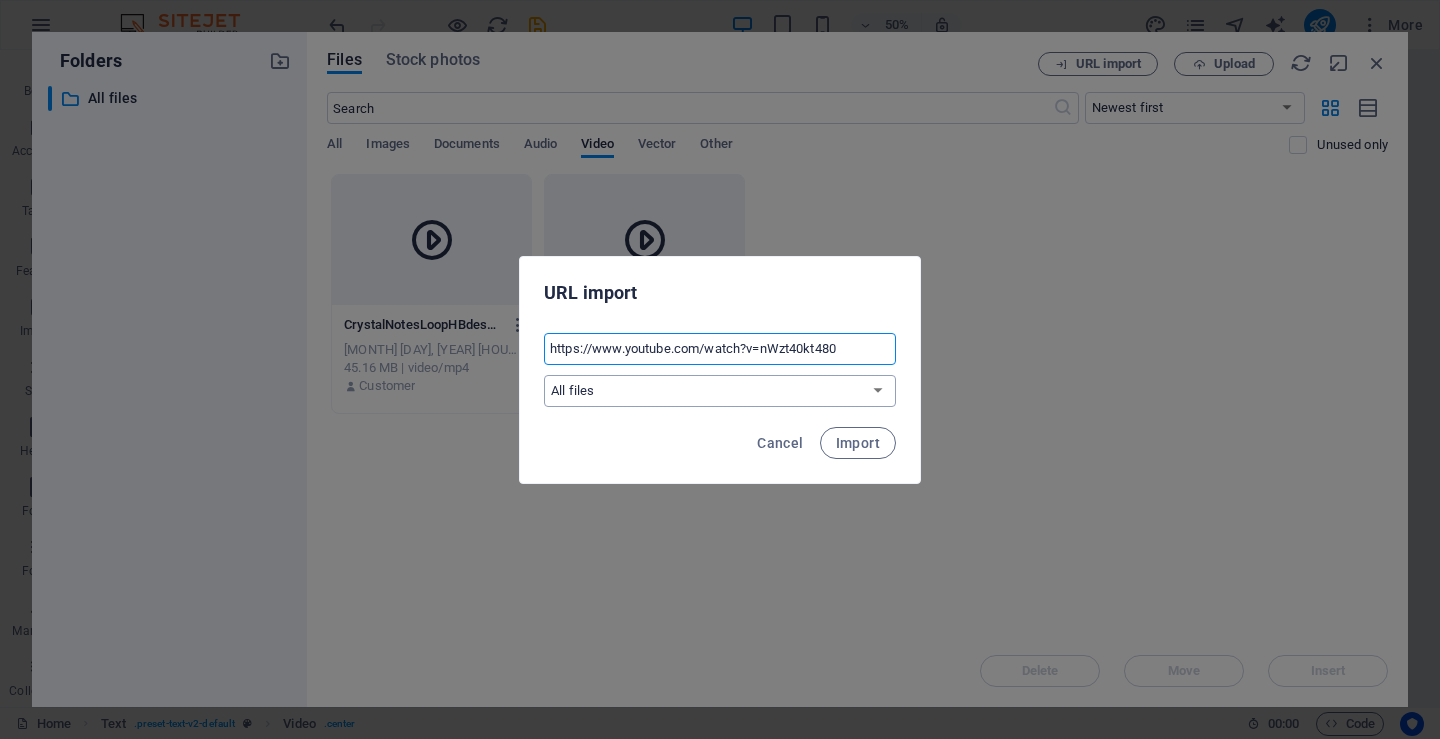 type on "https://www.youtube.com/watch?v=nWzt40kt480" 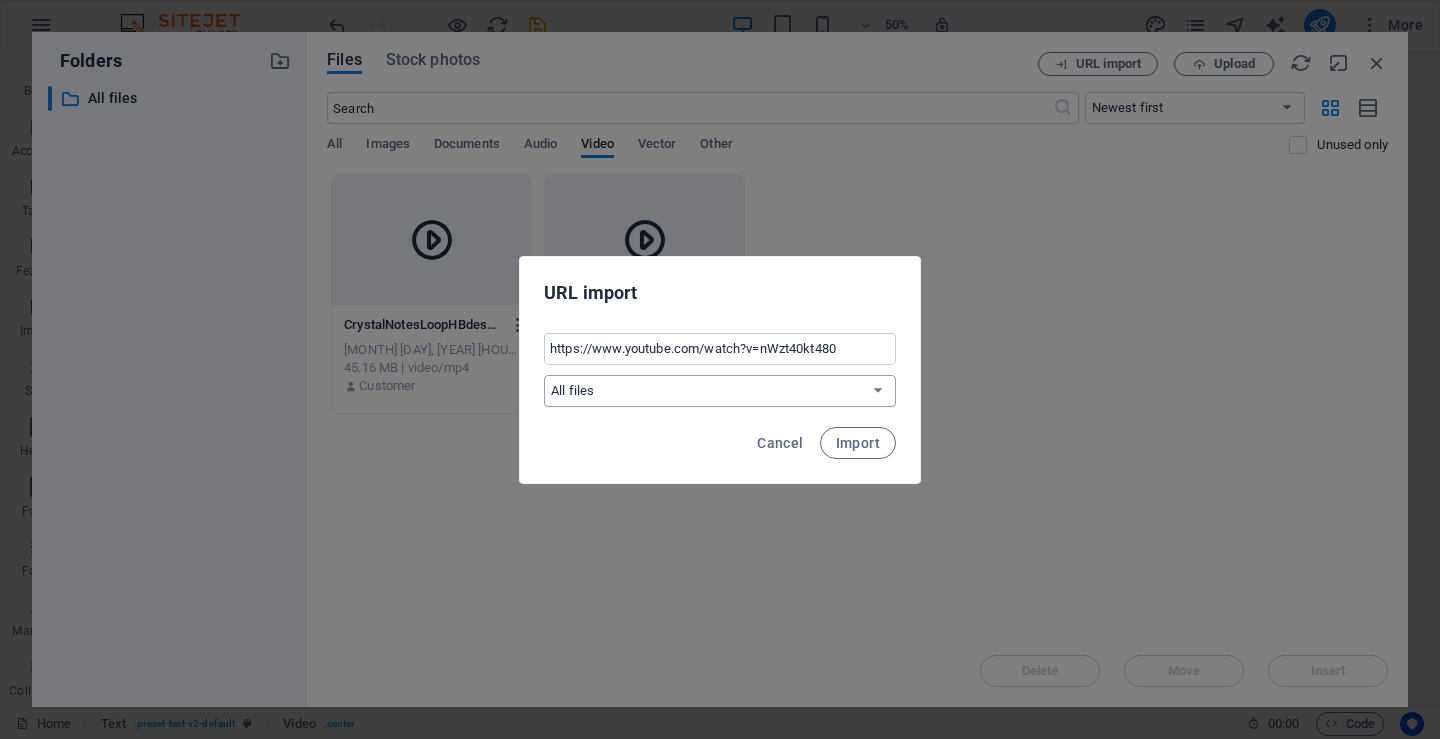 click on "All files" at bounding box center [720, 391] 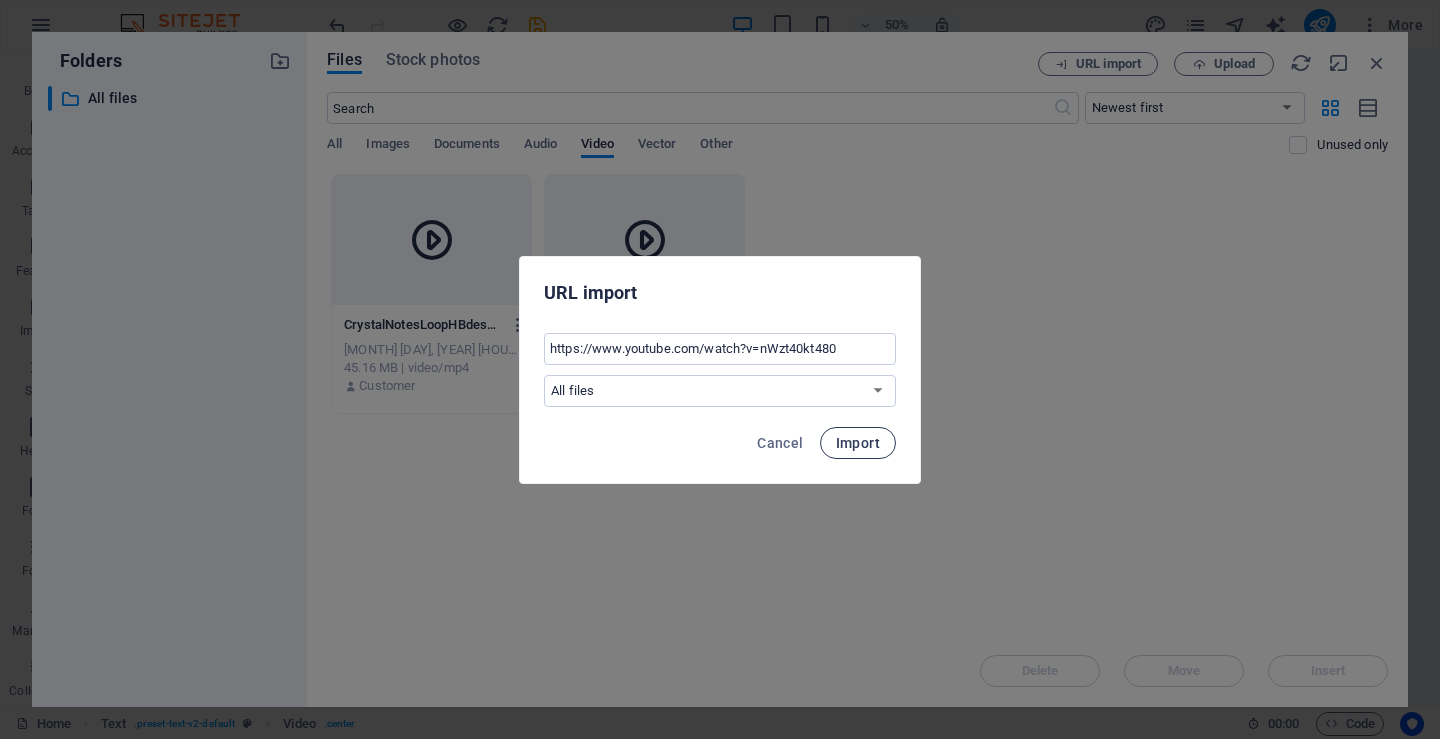 click on "Import" at bounding box center [858, 443] 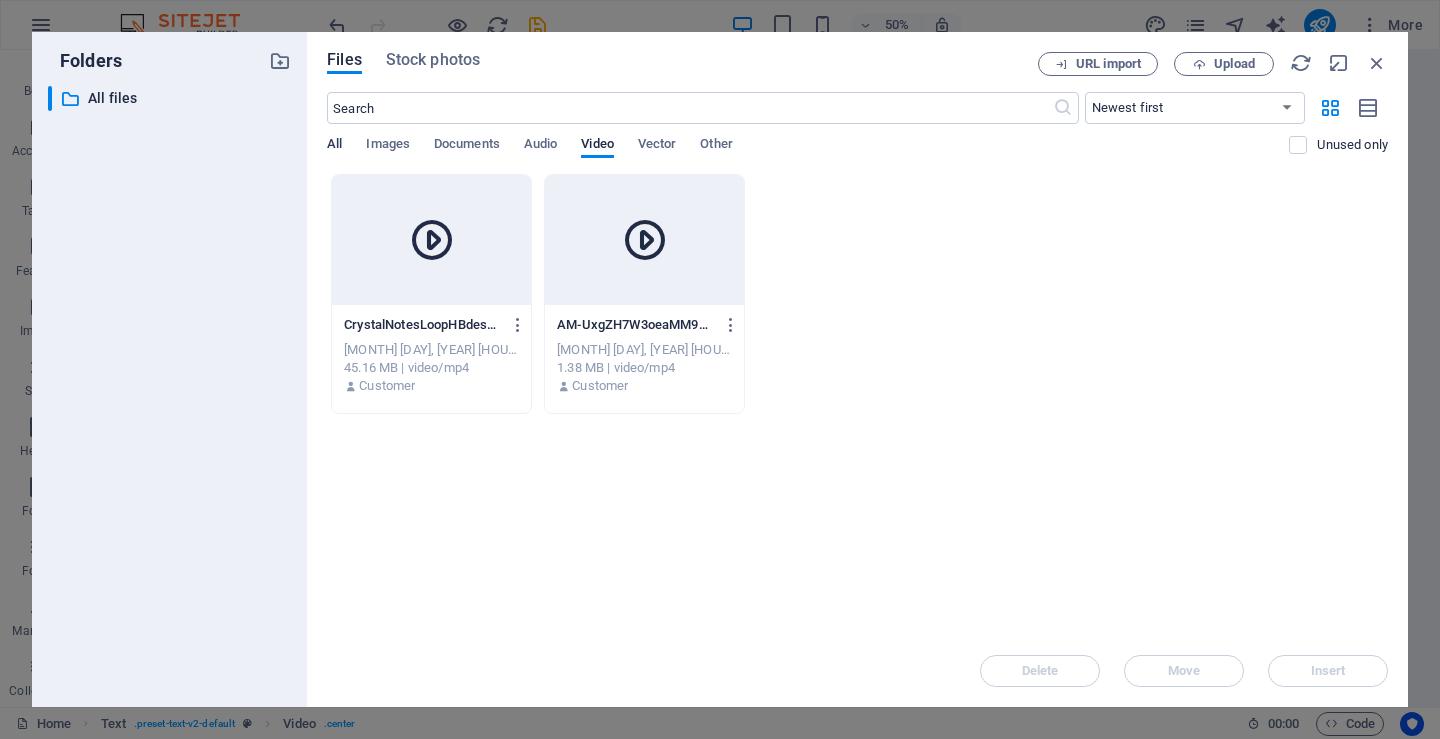 click on "All" at bounding box center (334, 146) 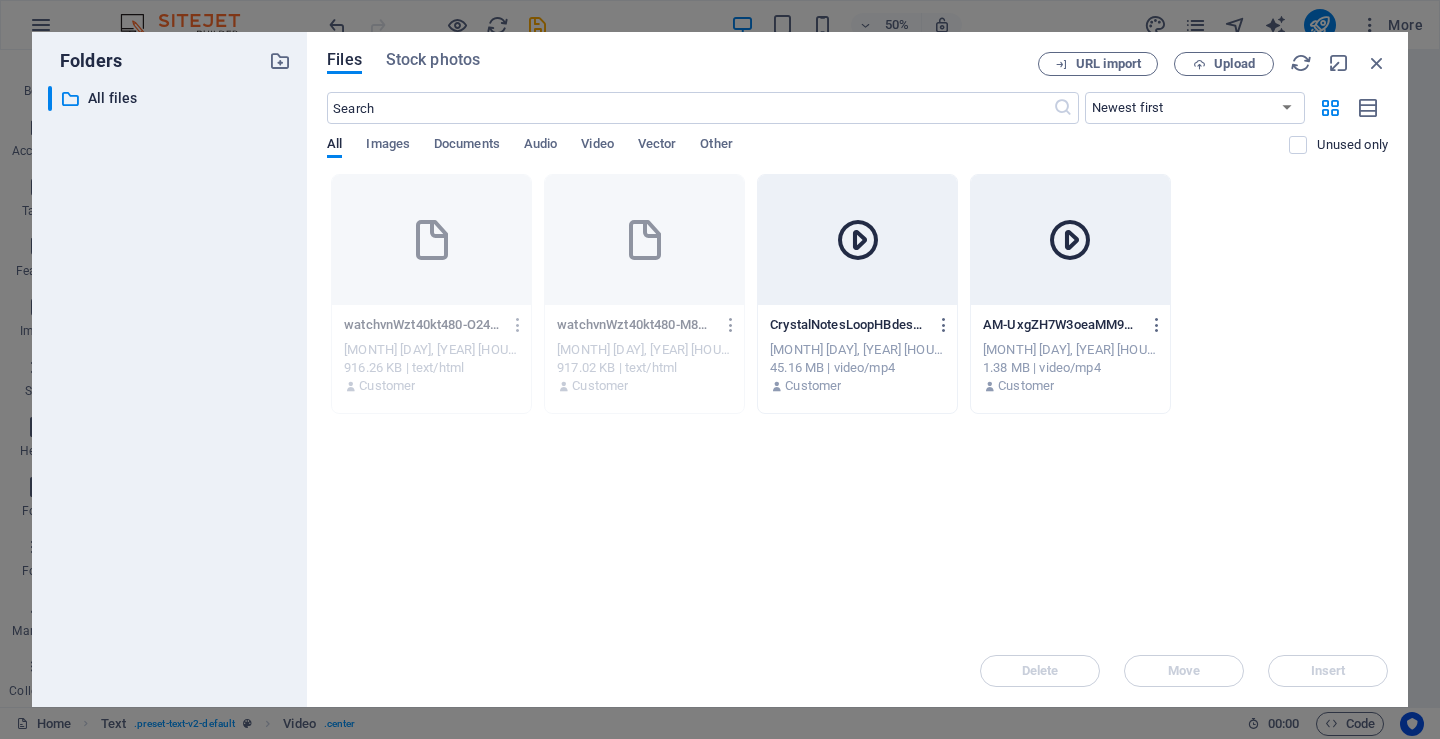 click at bounding box center (731, 325) 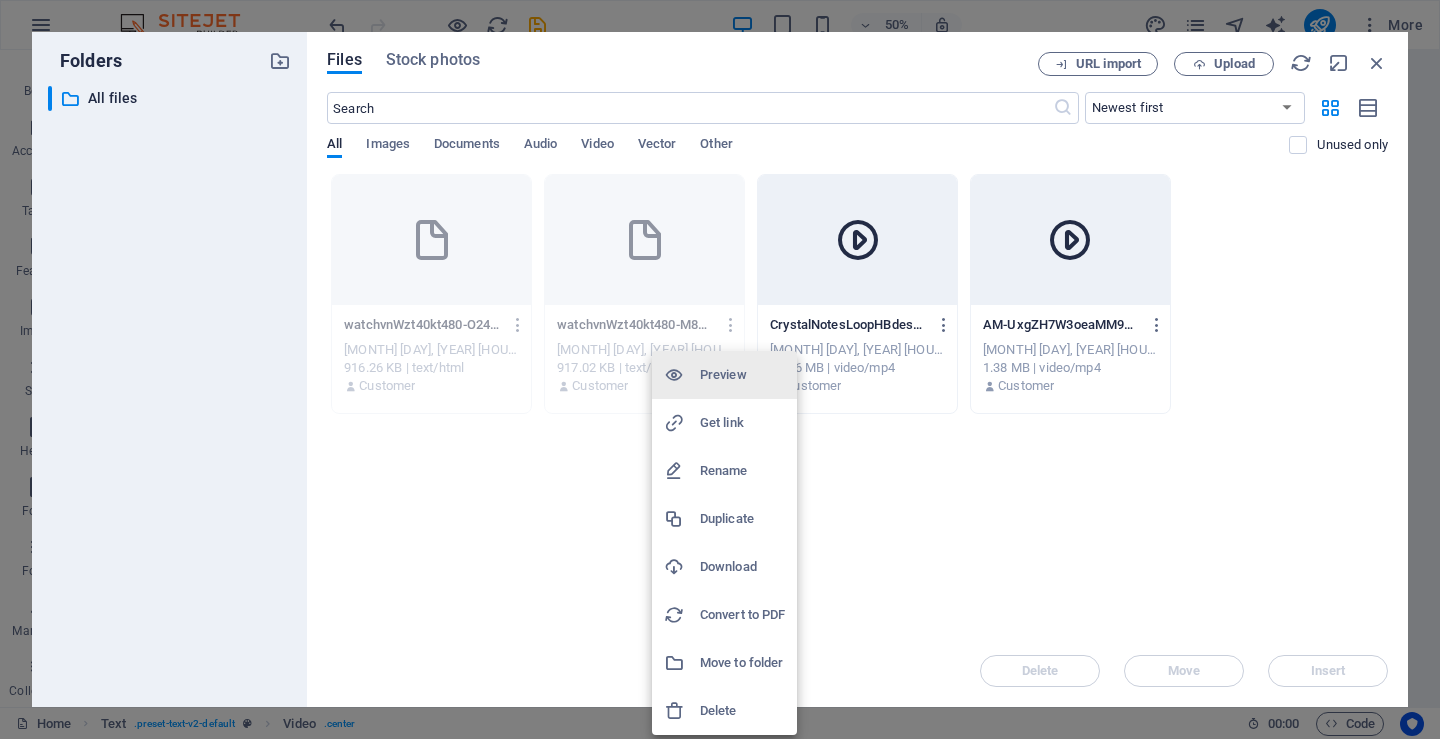 click on "Delete" at bounding box center [742, 711] 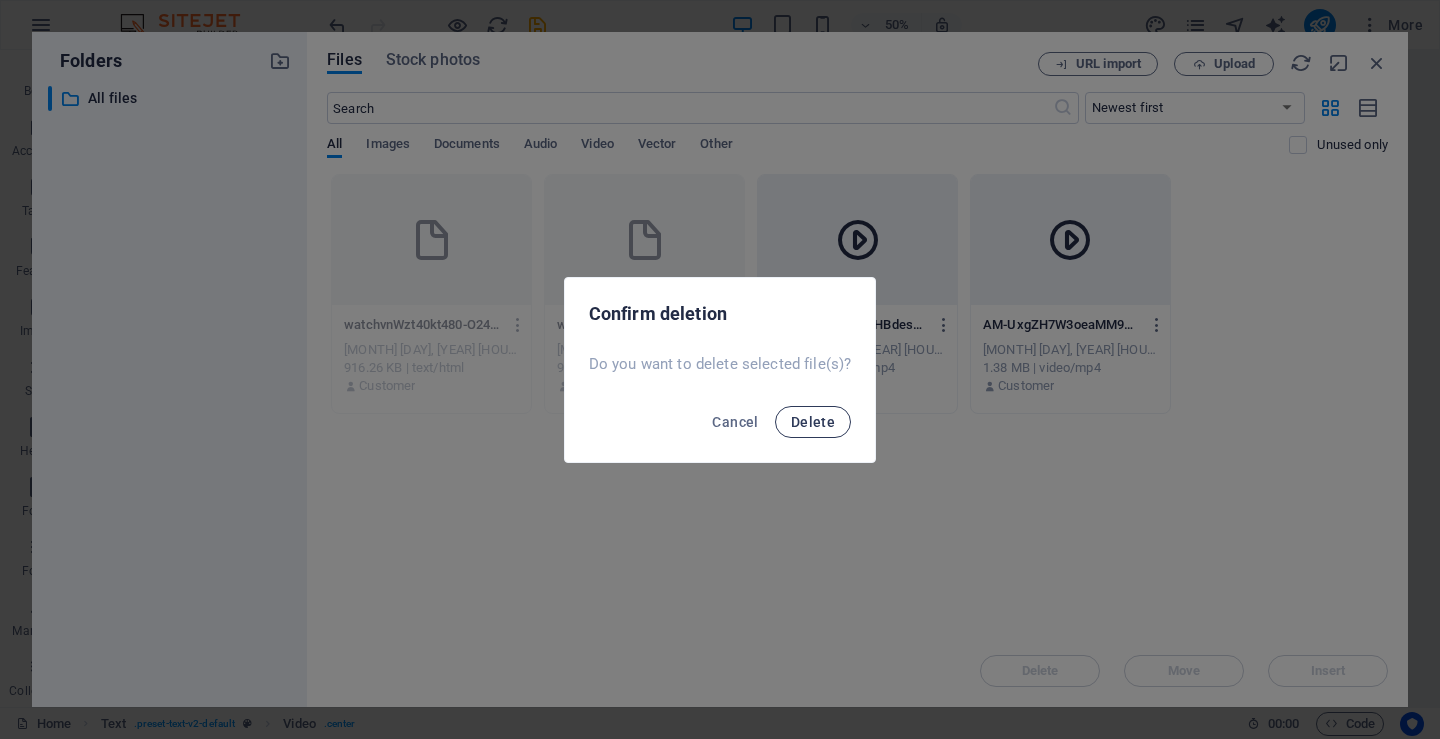click on "Delete" at bounding box center [813, 422] 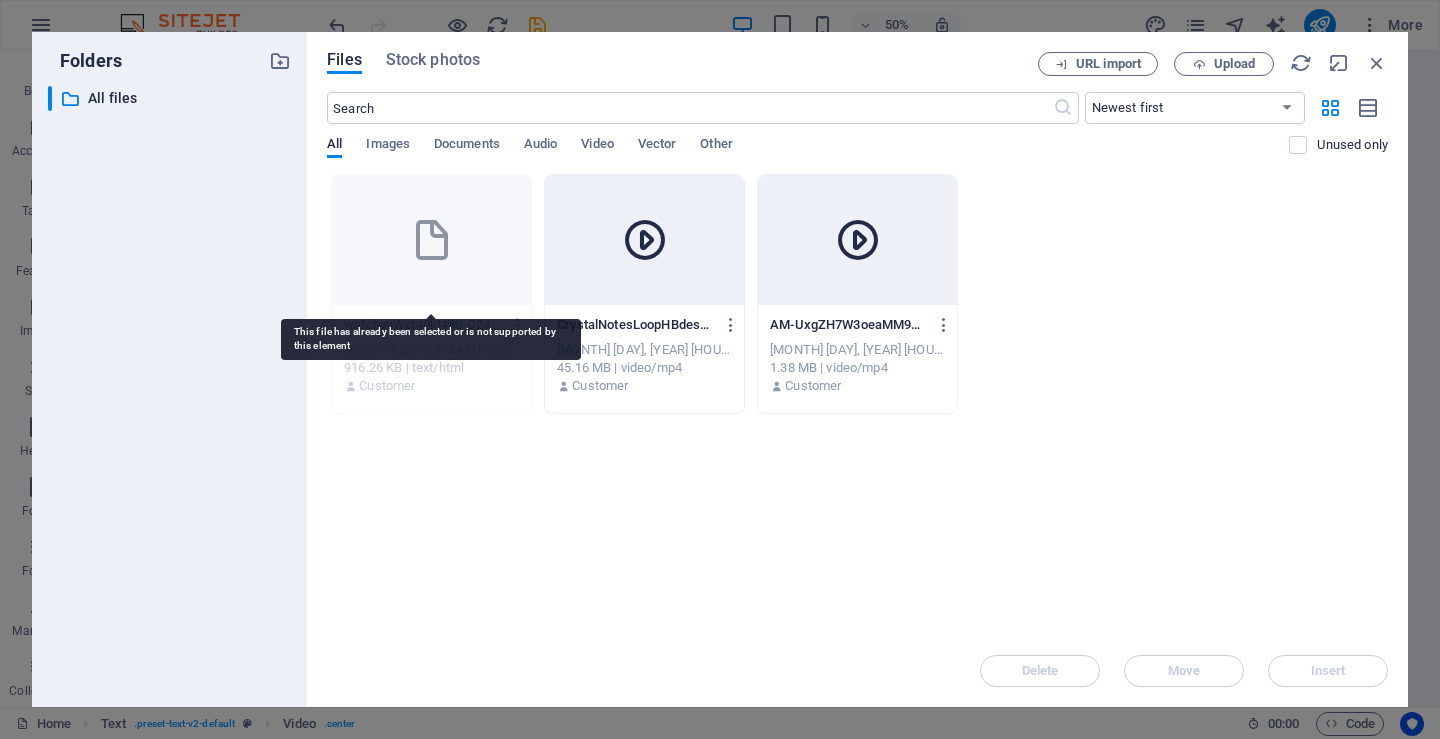 click at bounding box center (431, 240) 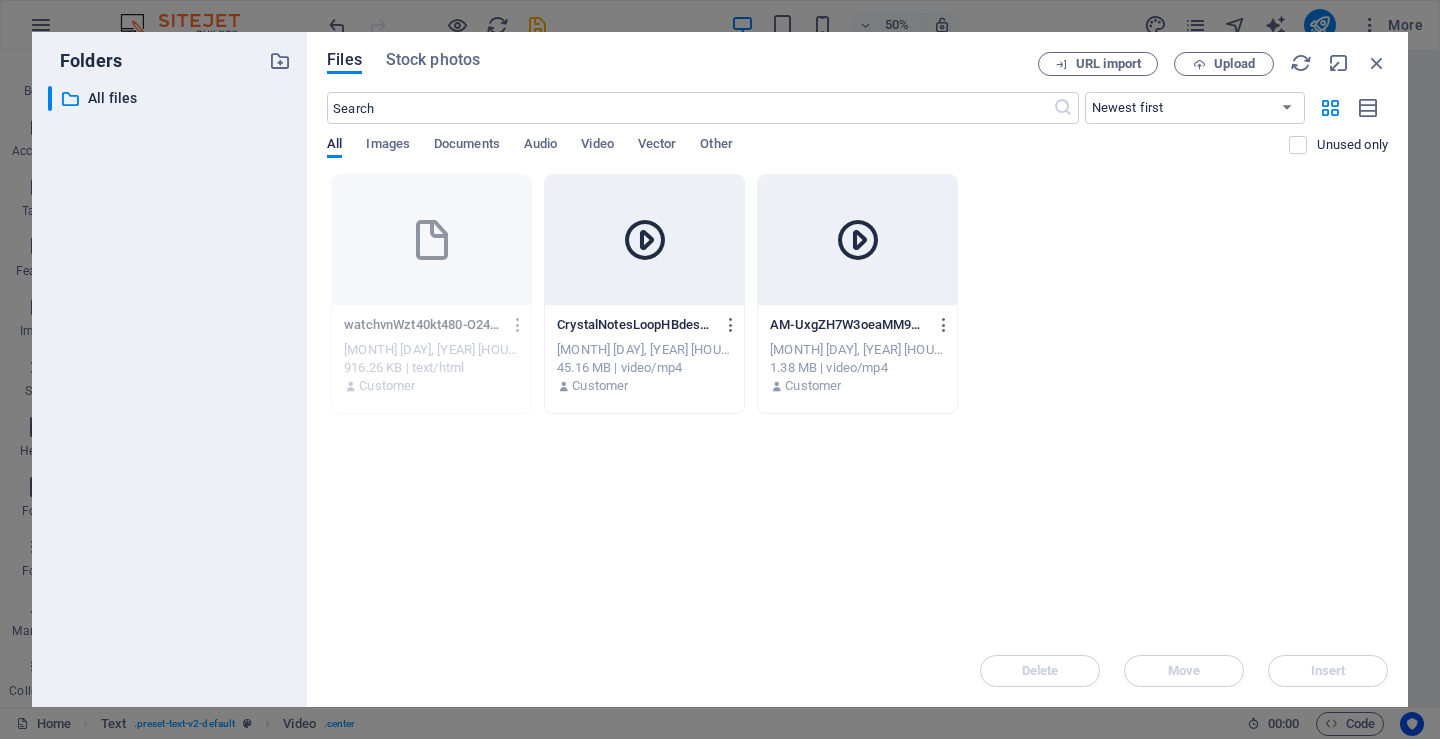 click on "916.26 KB | text/html" at bounding box center [431, 368] 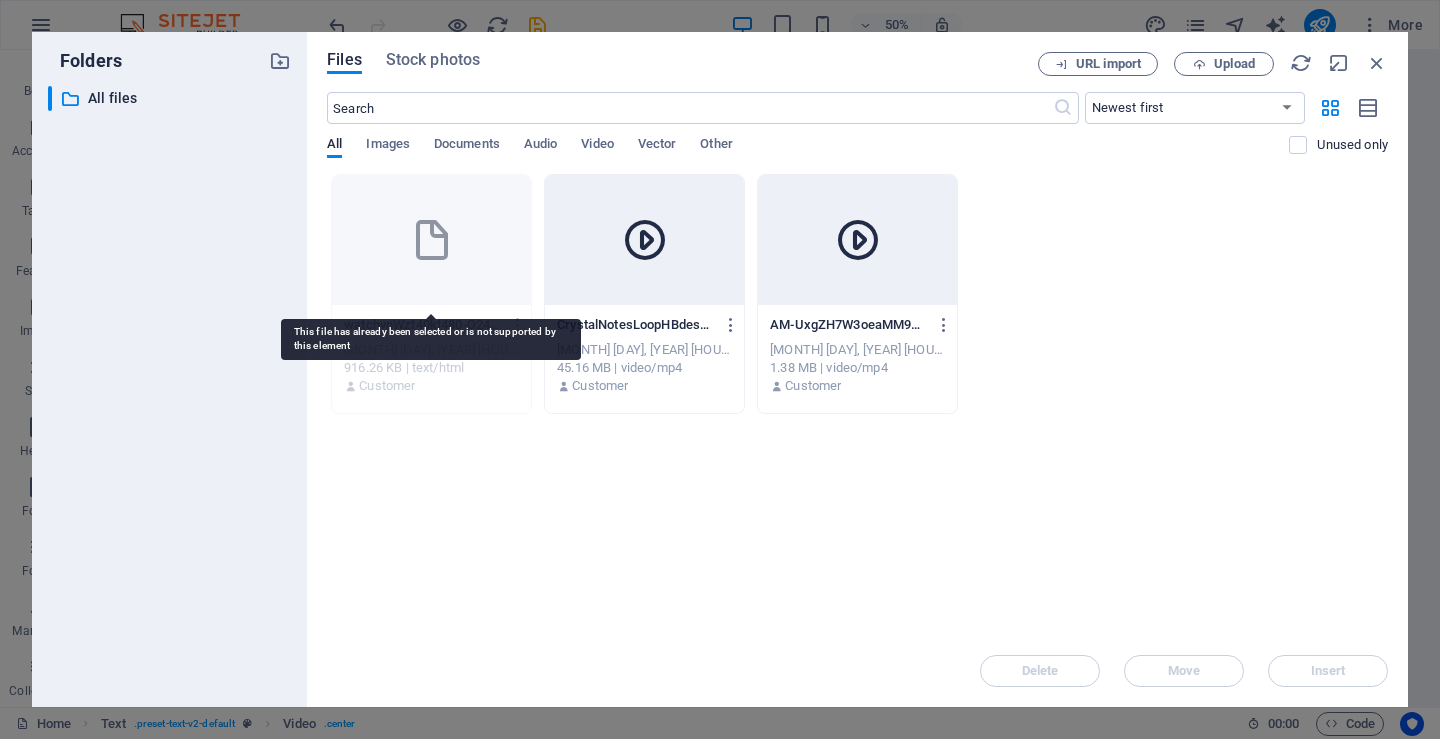 click at bounding box center [431, 240] 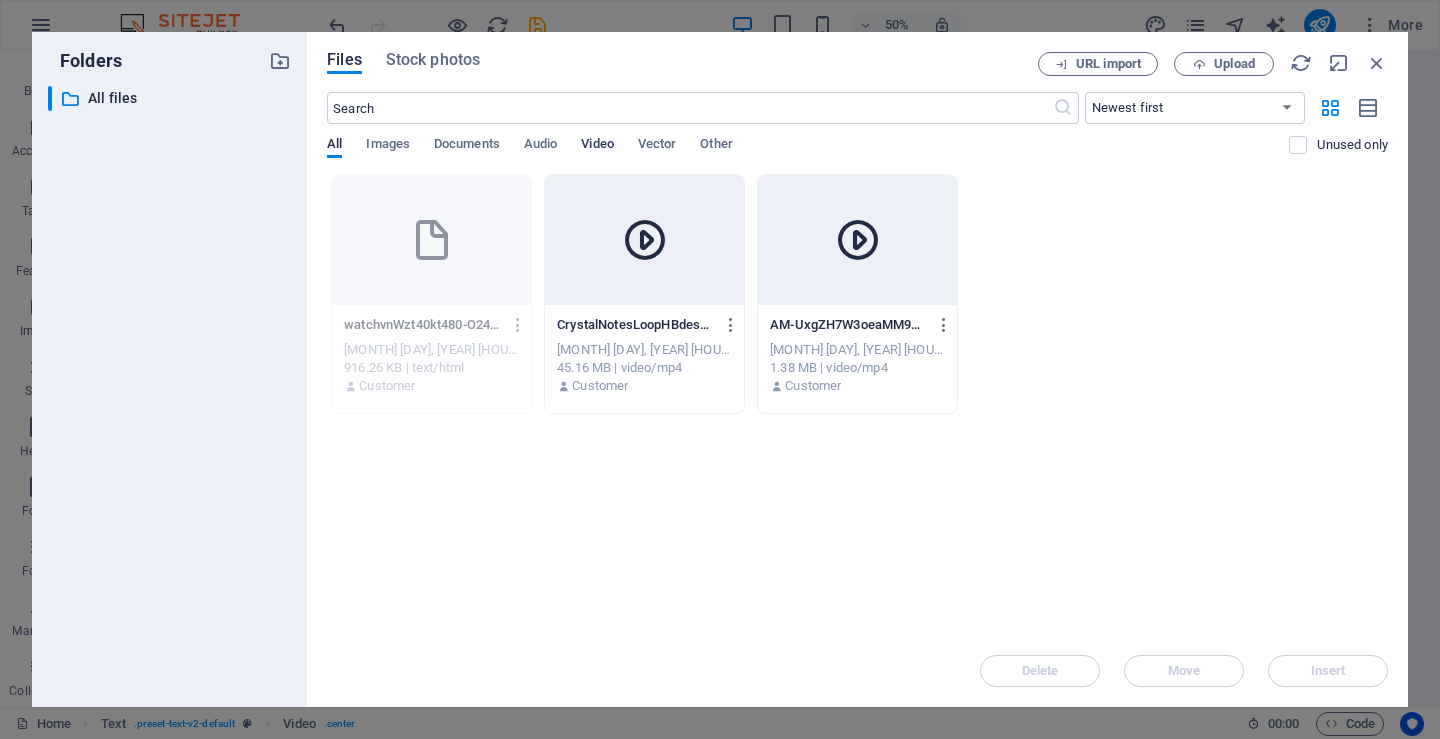 click on "Video" at bounding box center (597, 146) 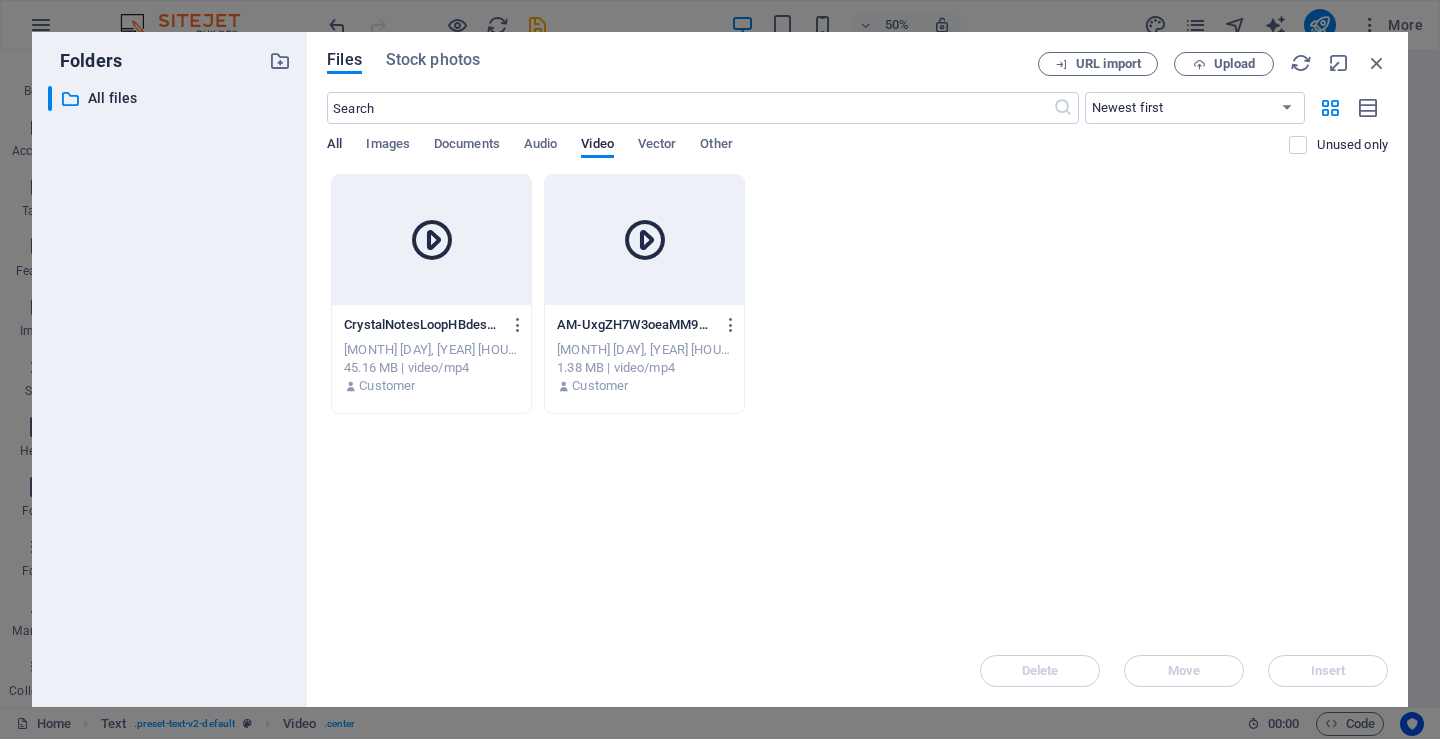 click on "All" at bounding box center [334, 146] 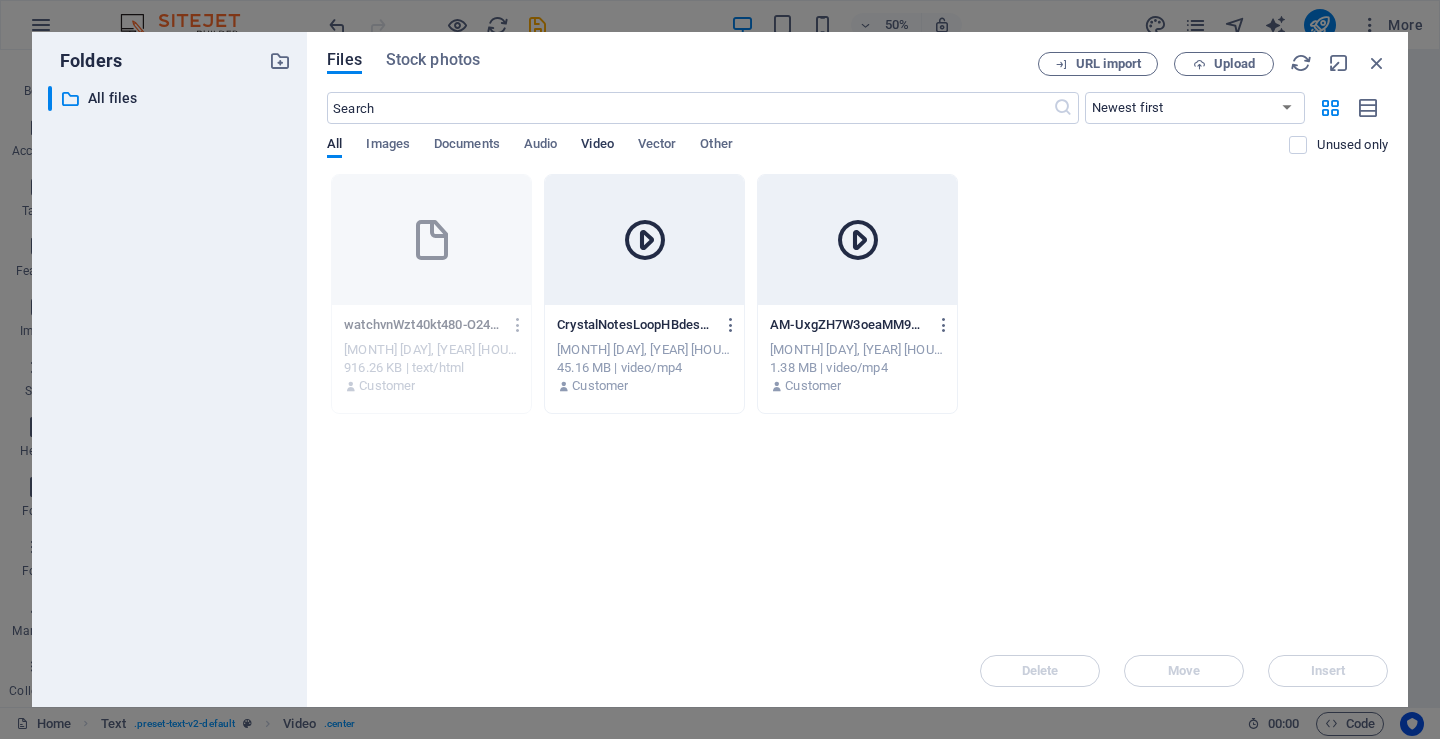 click on "Video" at bounding box center (597, 146) 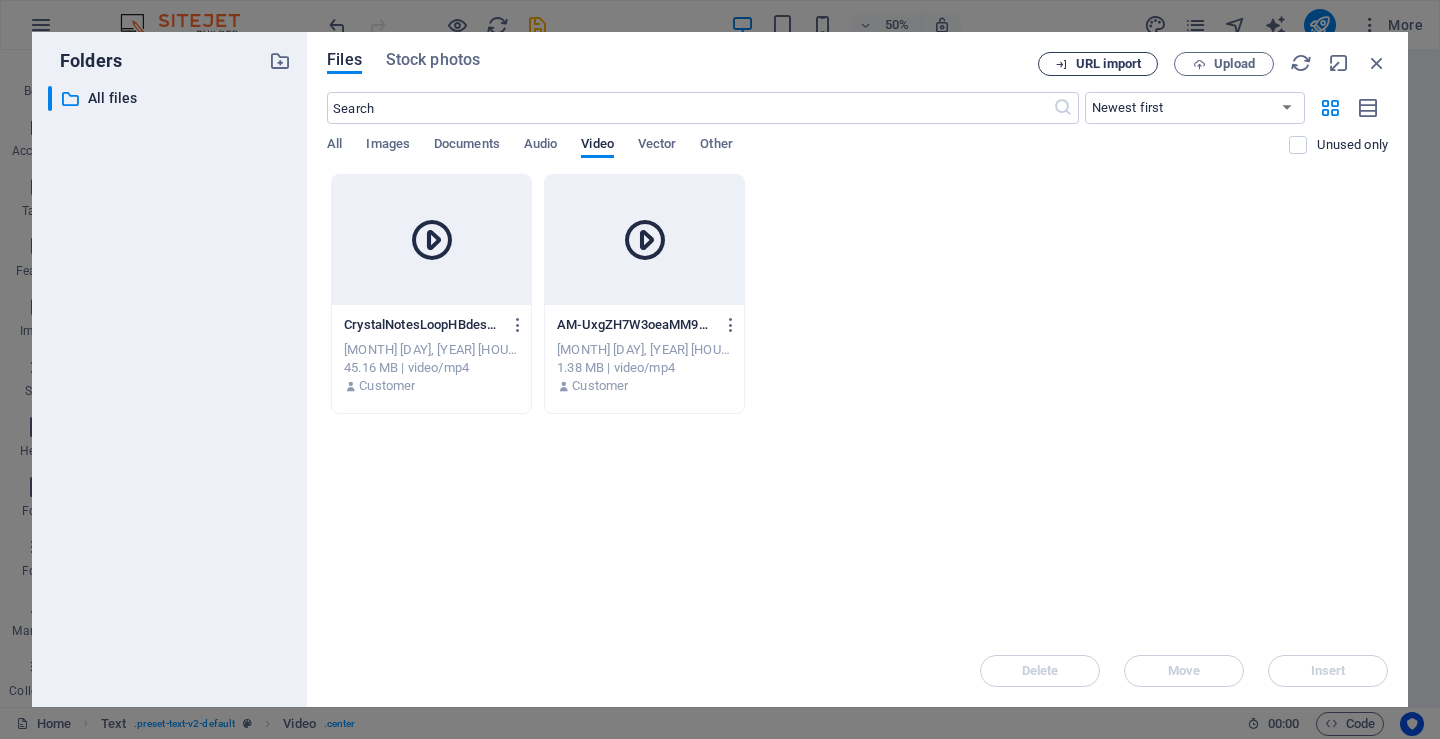 click on "URL import" at bounding box center [1108, 64] 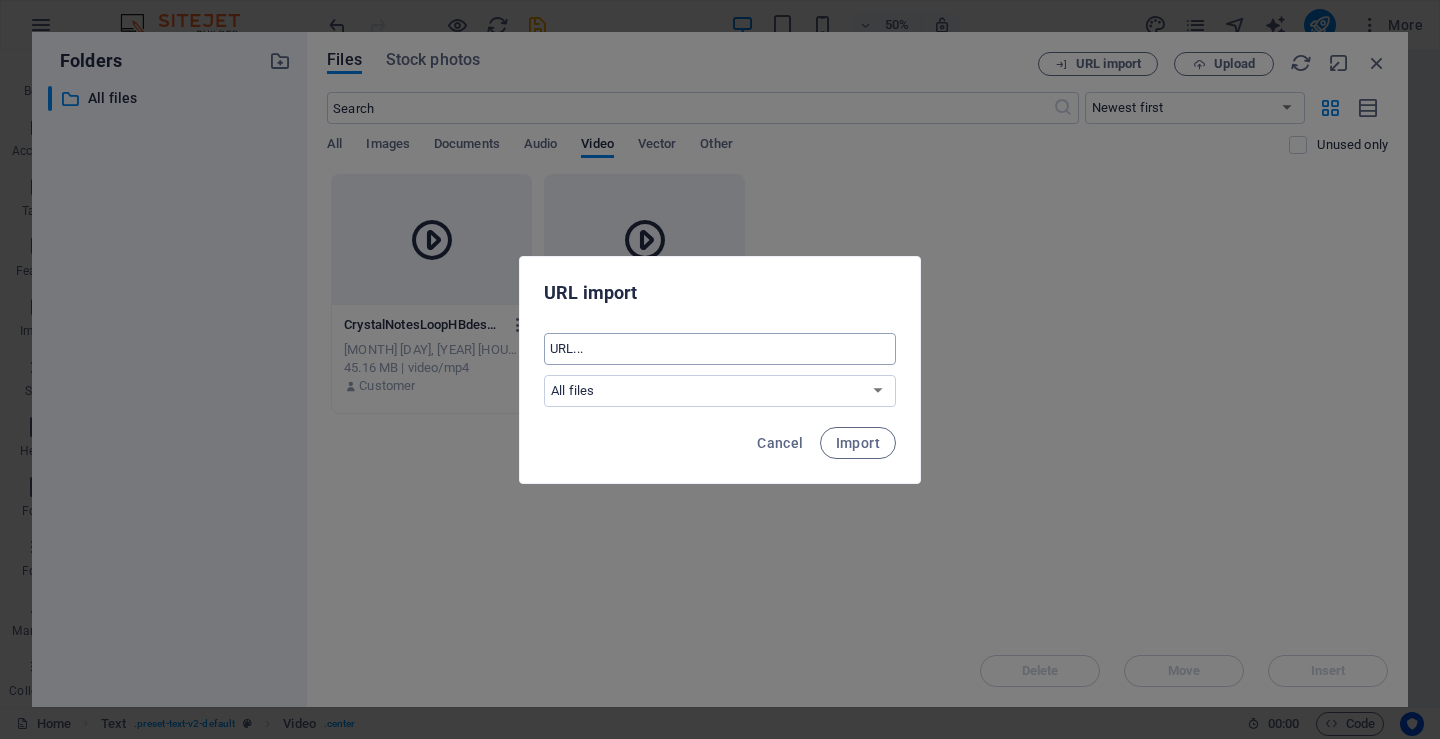 click at bounding box center [720, 349] 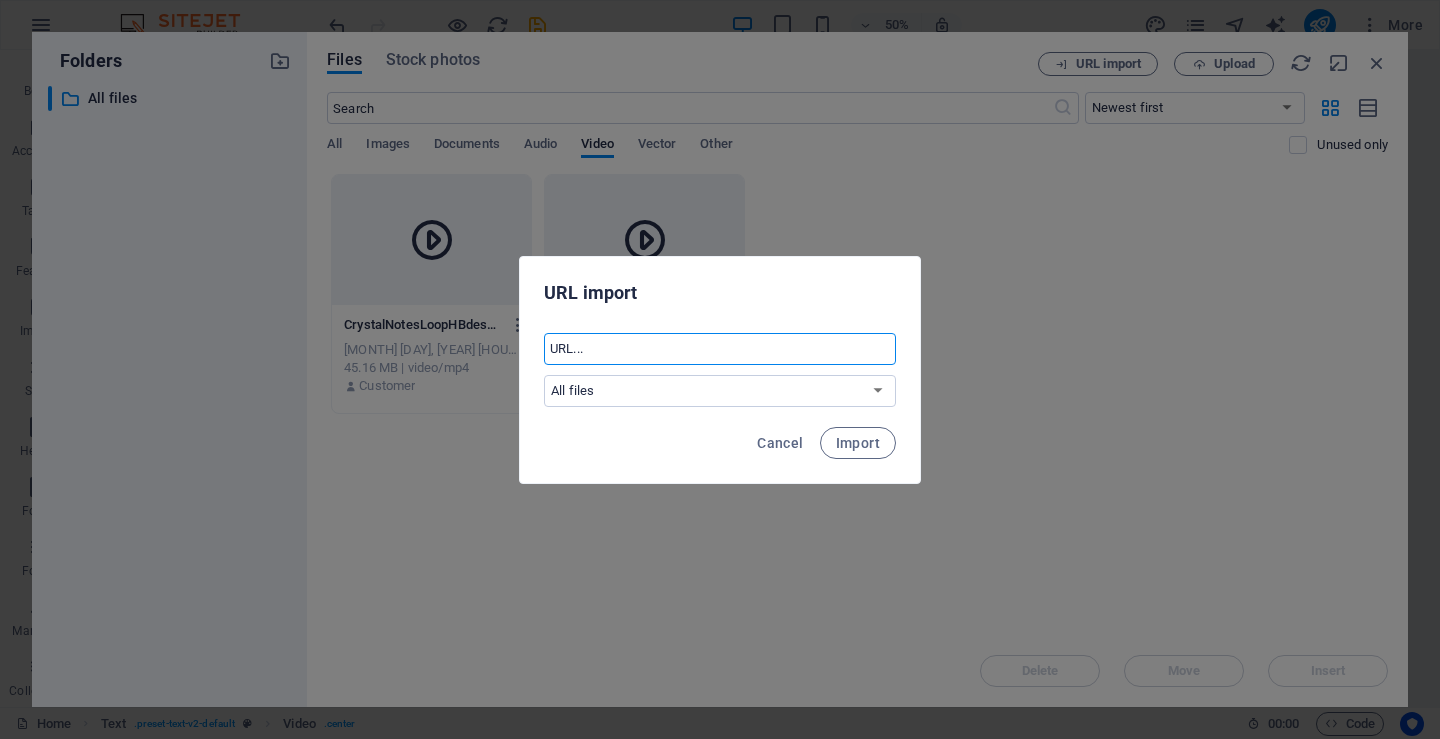 paste on "https://www.youtube.com/watch?v=nWzt40kt480" 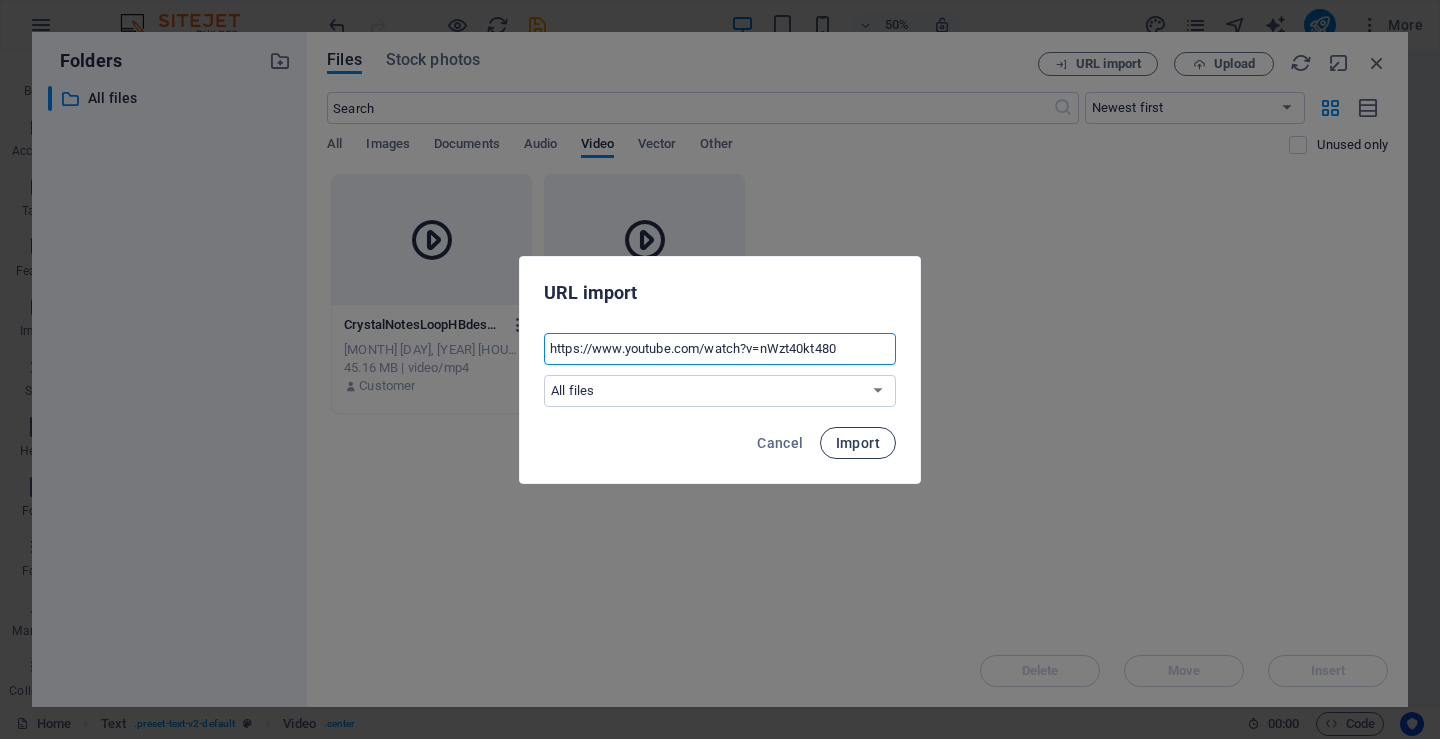 type on "https://www.youtube.com/watch?v=nWzt40kt480" 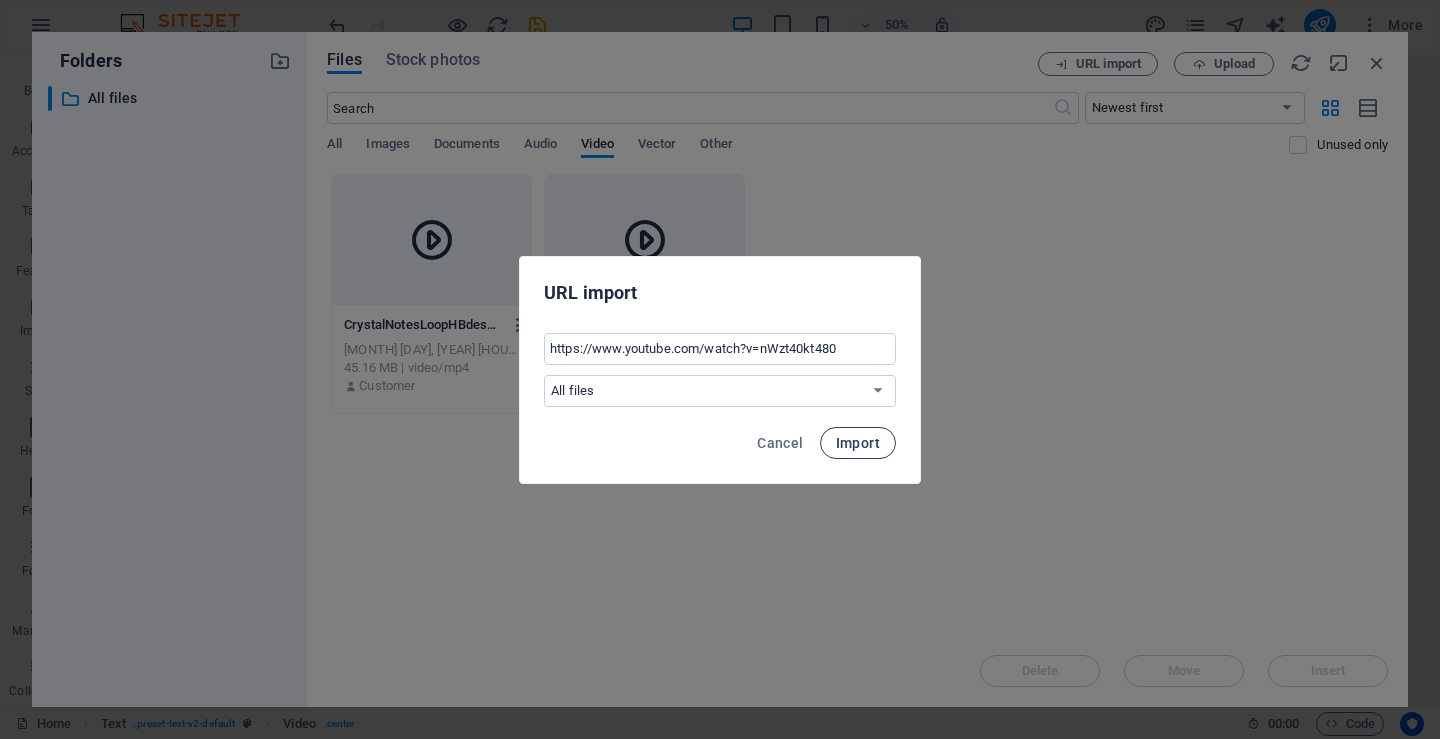 click on "Import" at bounding box center [858, 443] 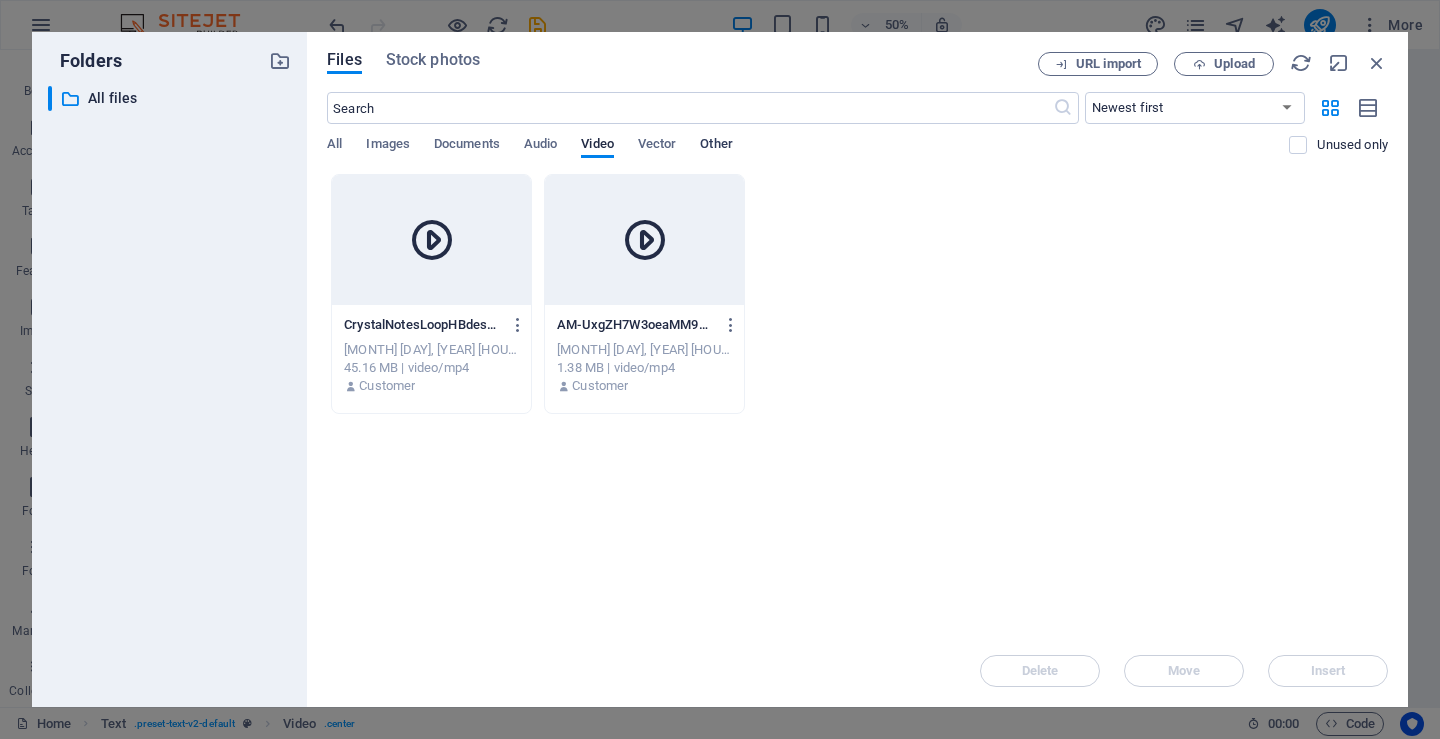 click on "Other" at bounding box center [716, 146] 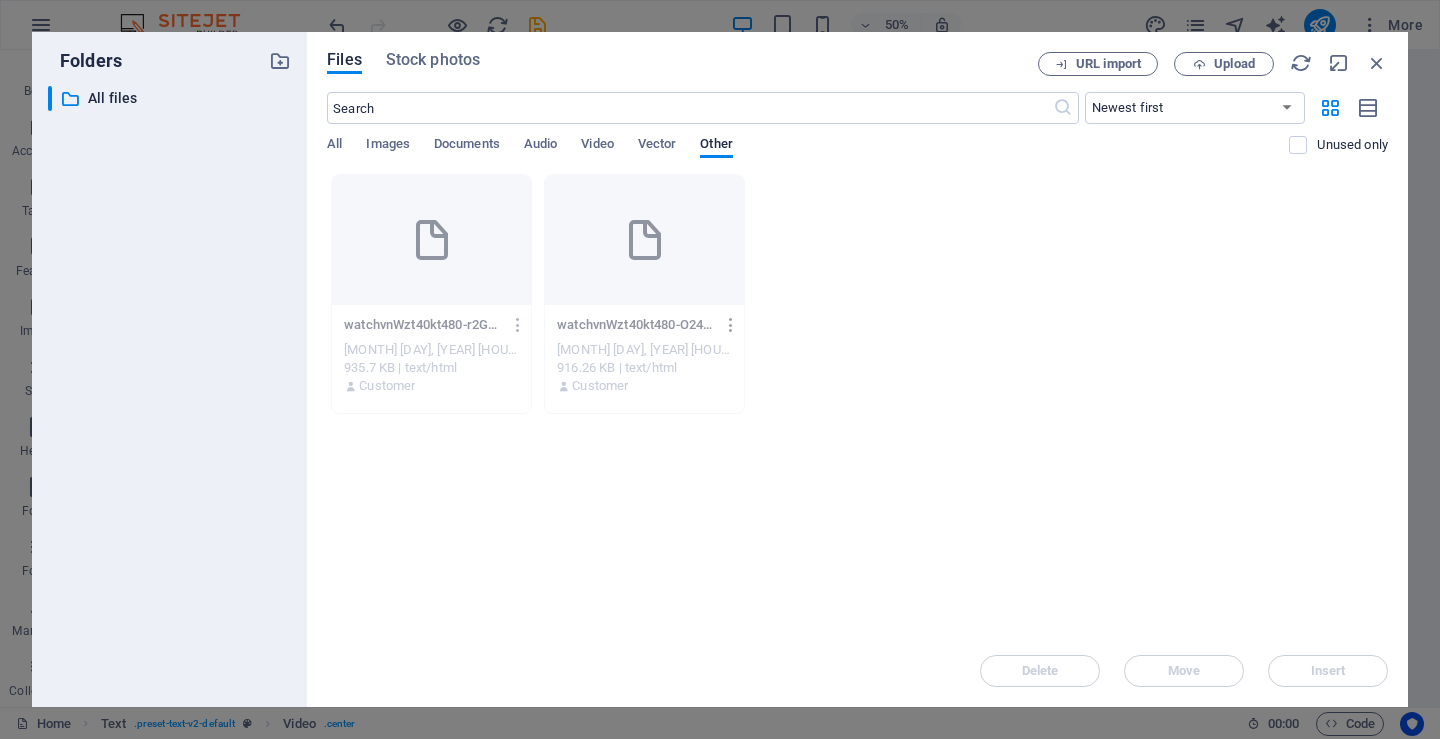 click at bounding box center (731, 325) 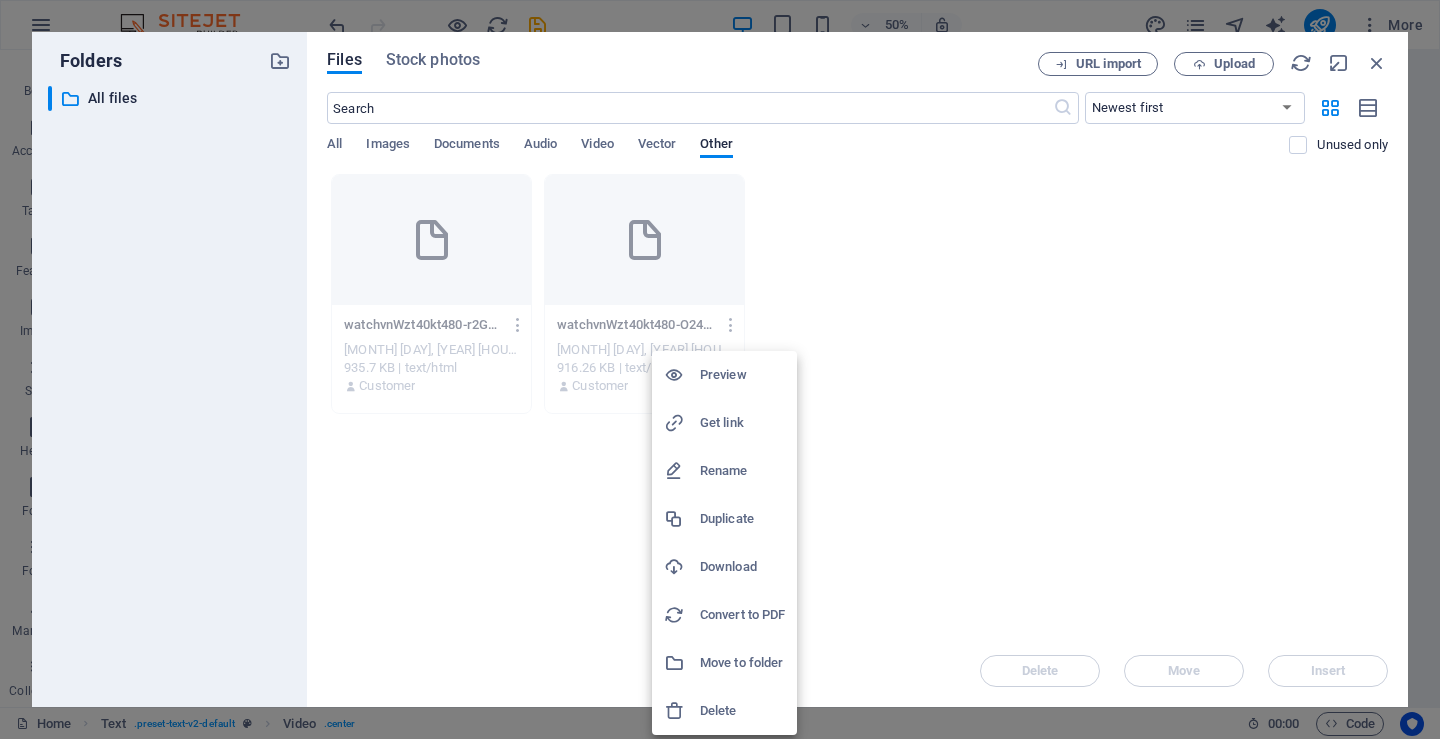 click on "Delete" at bounding box center (742, 711) 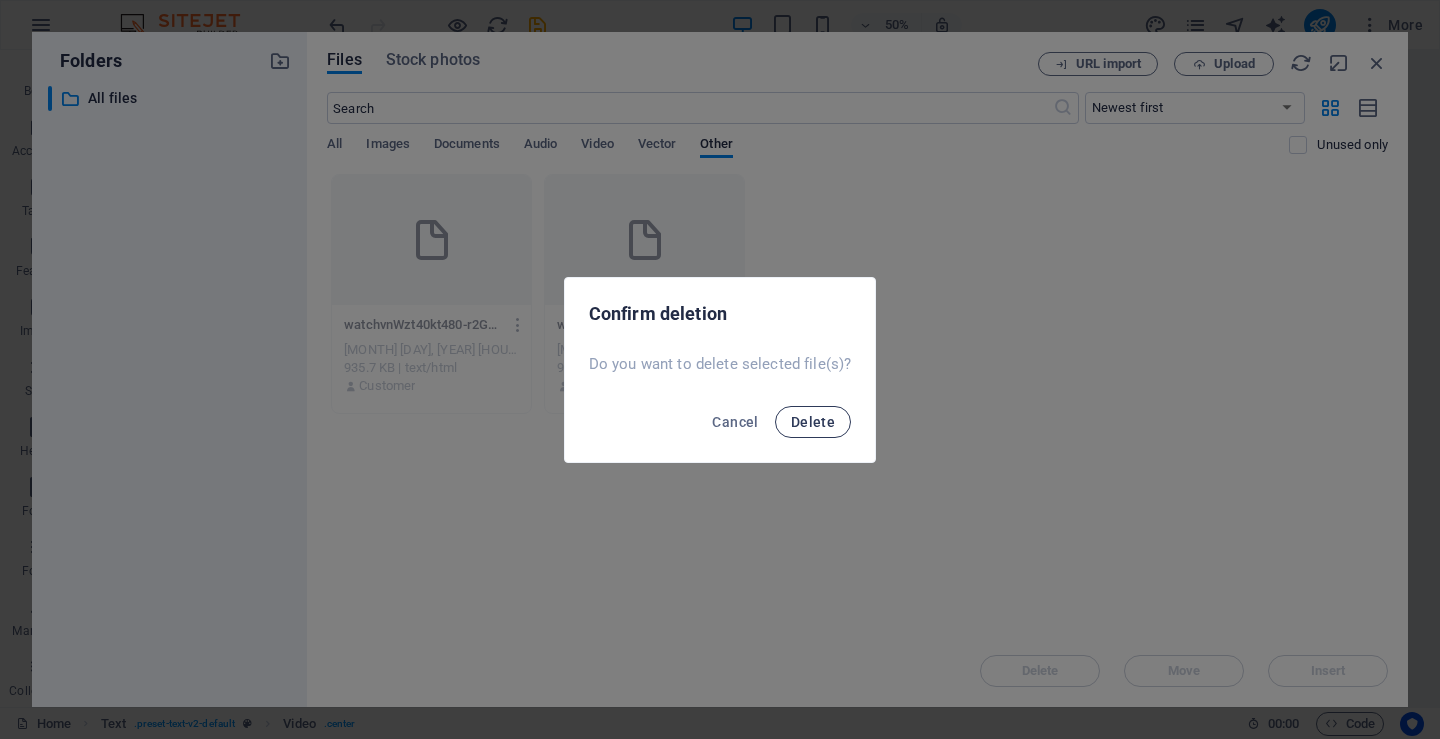 click on "Delete" at bounding box center [813, 422] 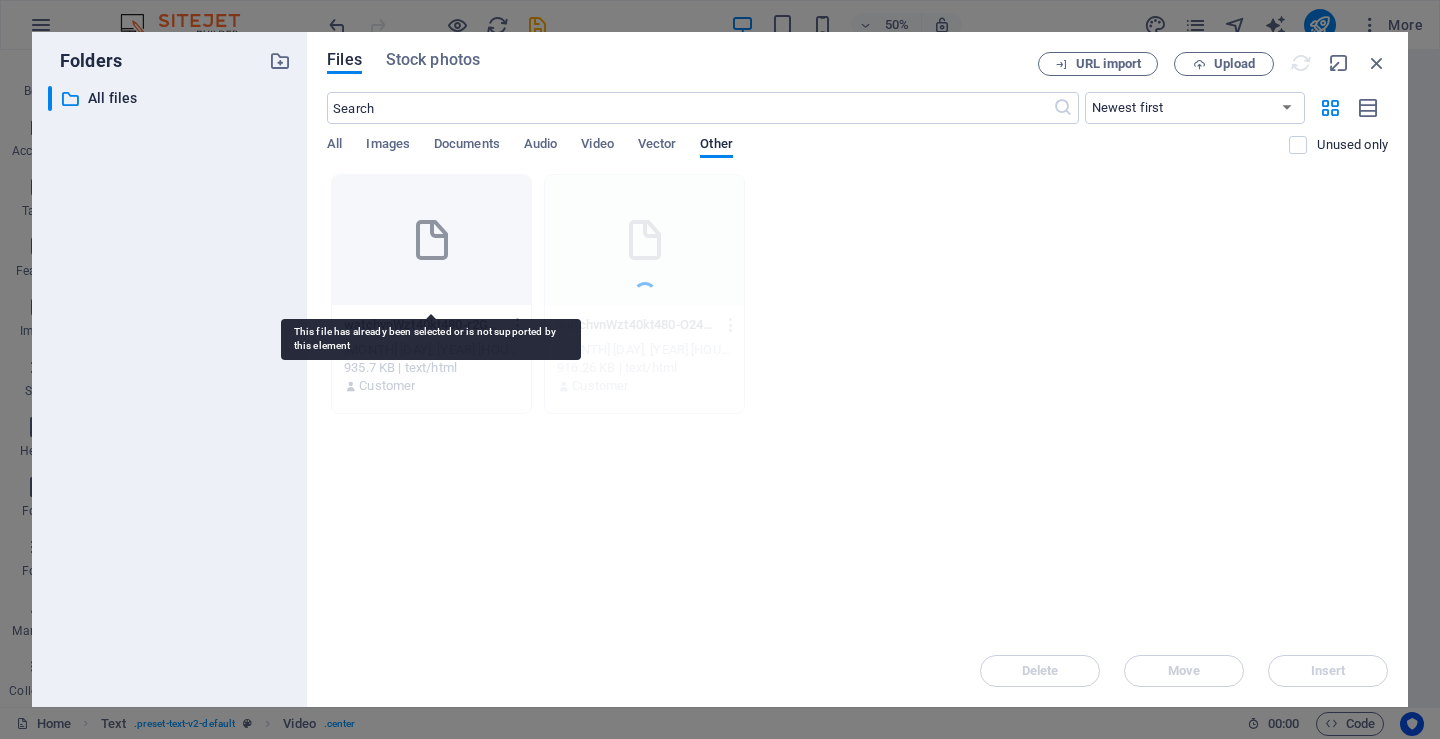 click at bounding box center (431, 240) 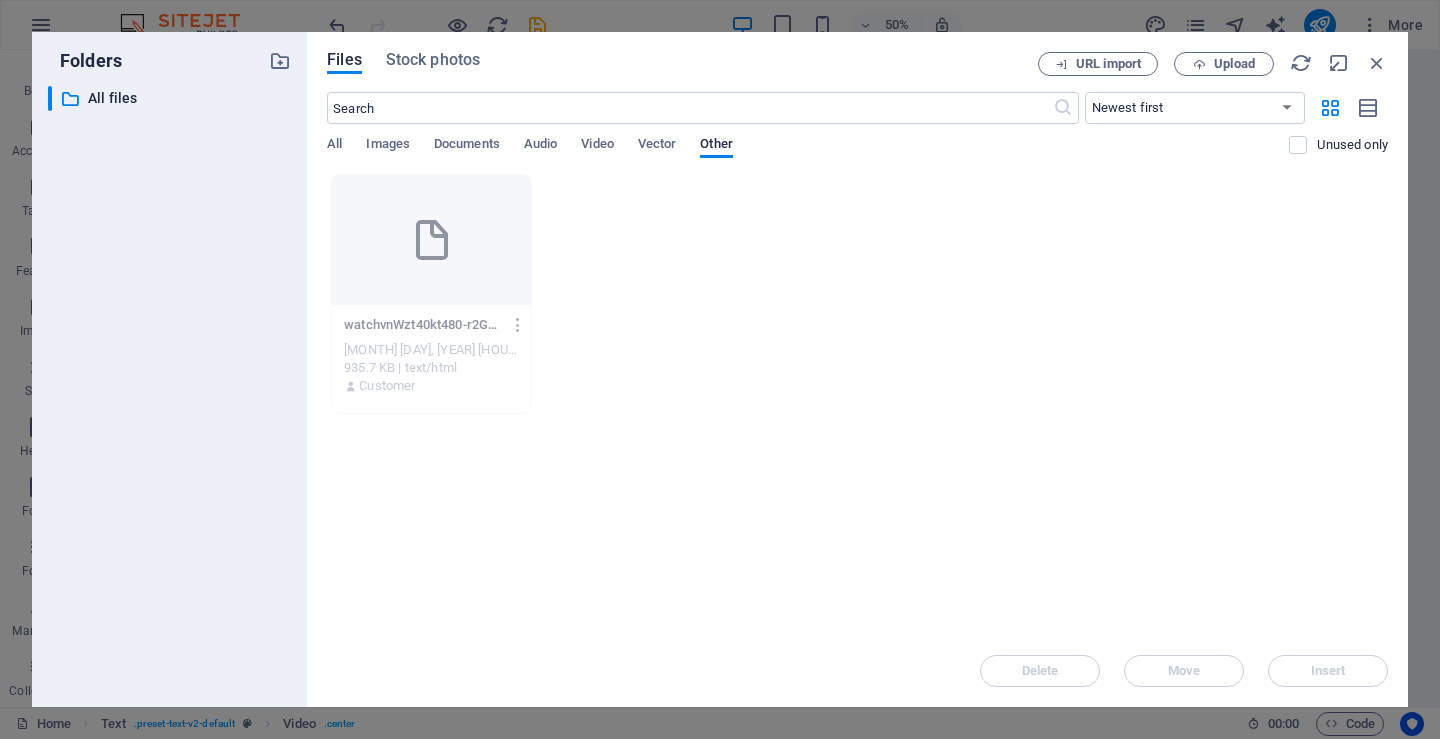 click on "Drop files here to upload them instantly watchvnWzt40kt480-r2G6RxSgetvxrcfm-tUaUw.html watchvnWzt40kt480-r2G6RxSgetvxrcfm-tUaUw.html [MONTH] [DAY], [YEAR] [HOUR]:[MINUTE] [AM/PM] 935.7 KB | text/html Customer" at bounding box center [857, 404] 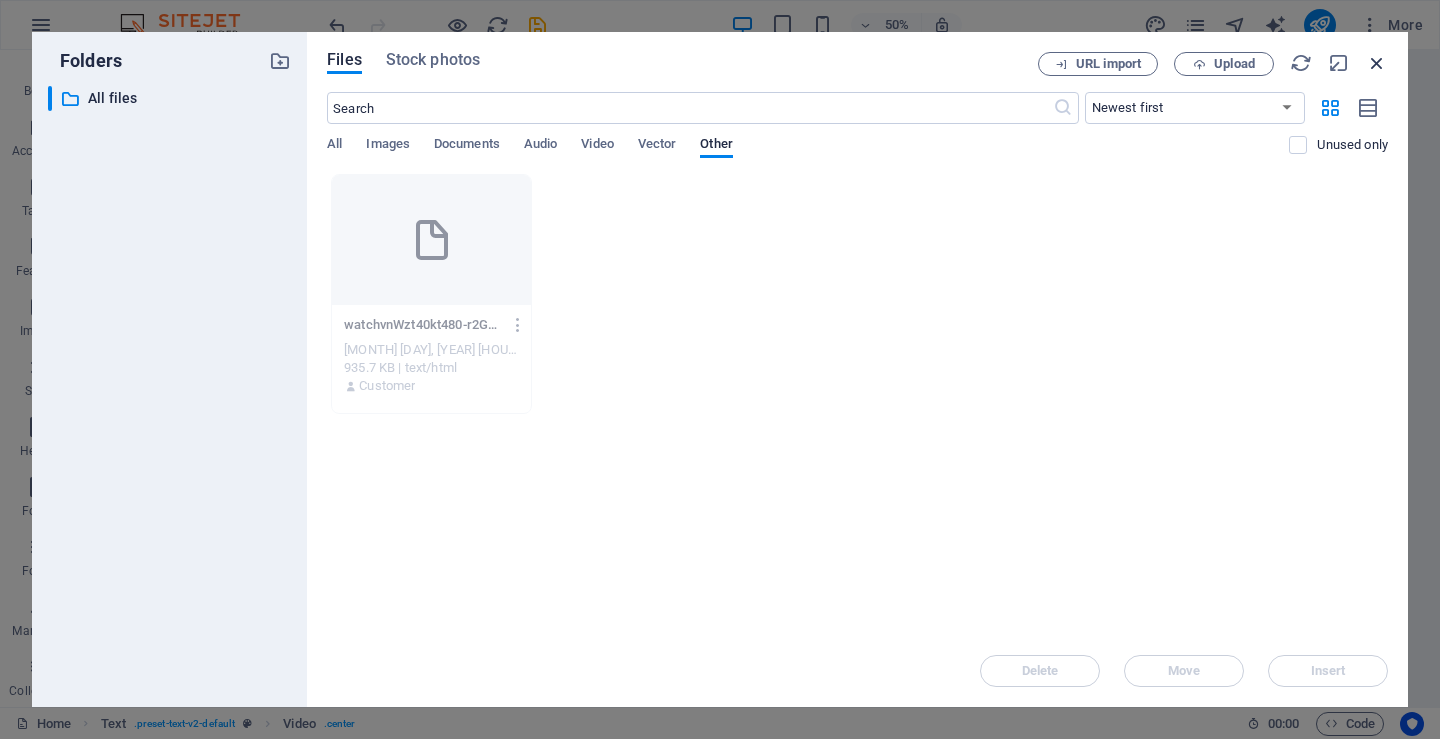 click at bounding box center [1377, 63] 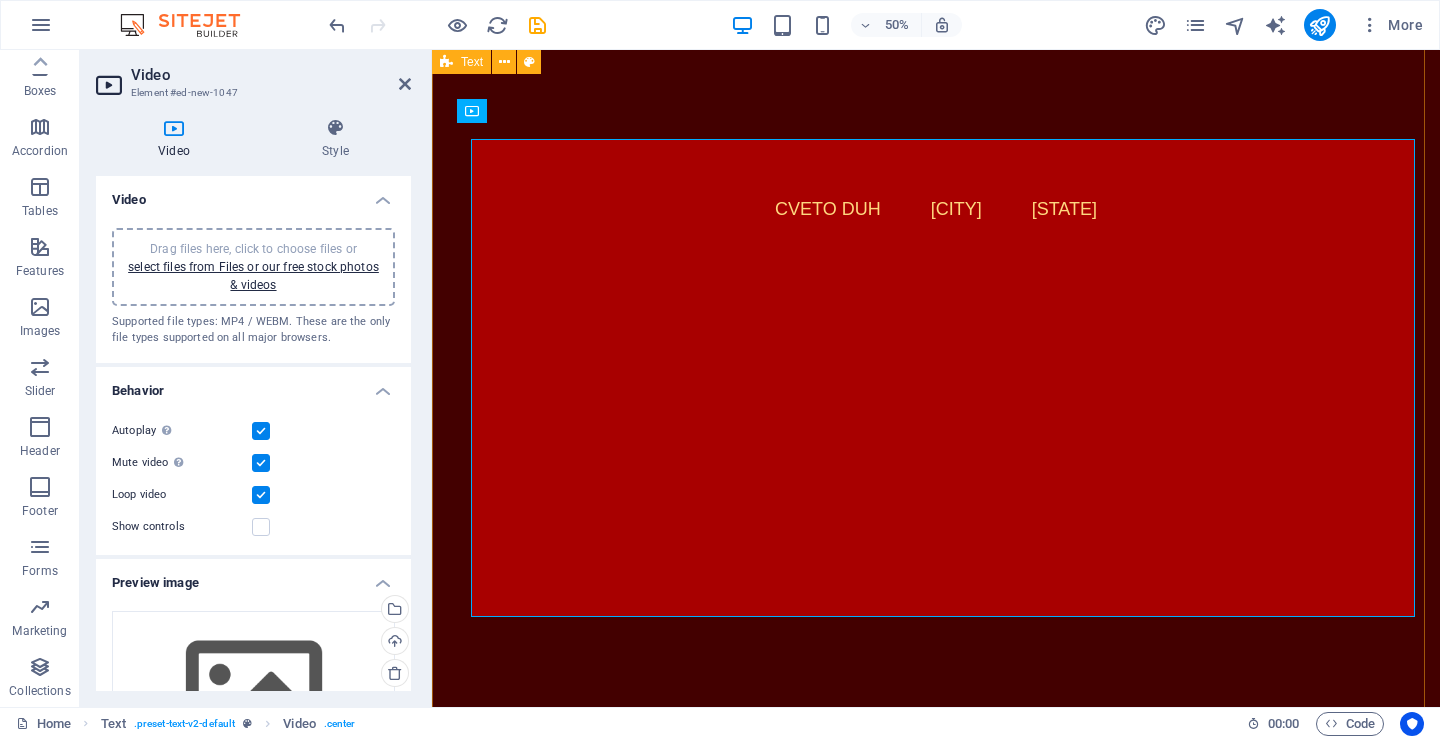 scroll, scrollTop: 2245, scrollLeft: 0, axis: vertical 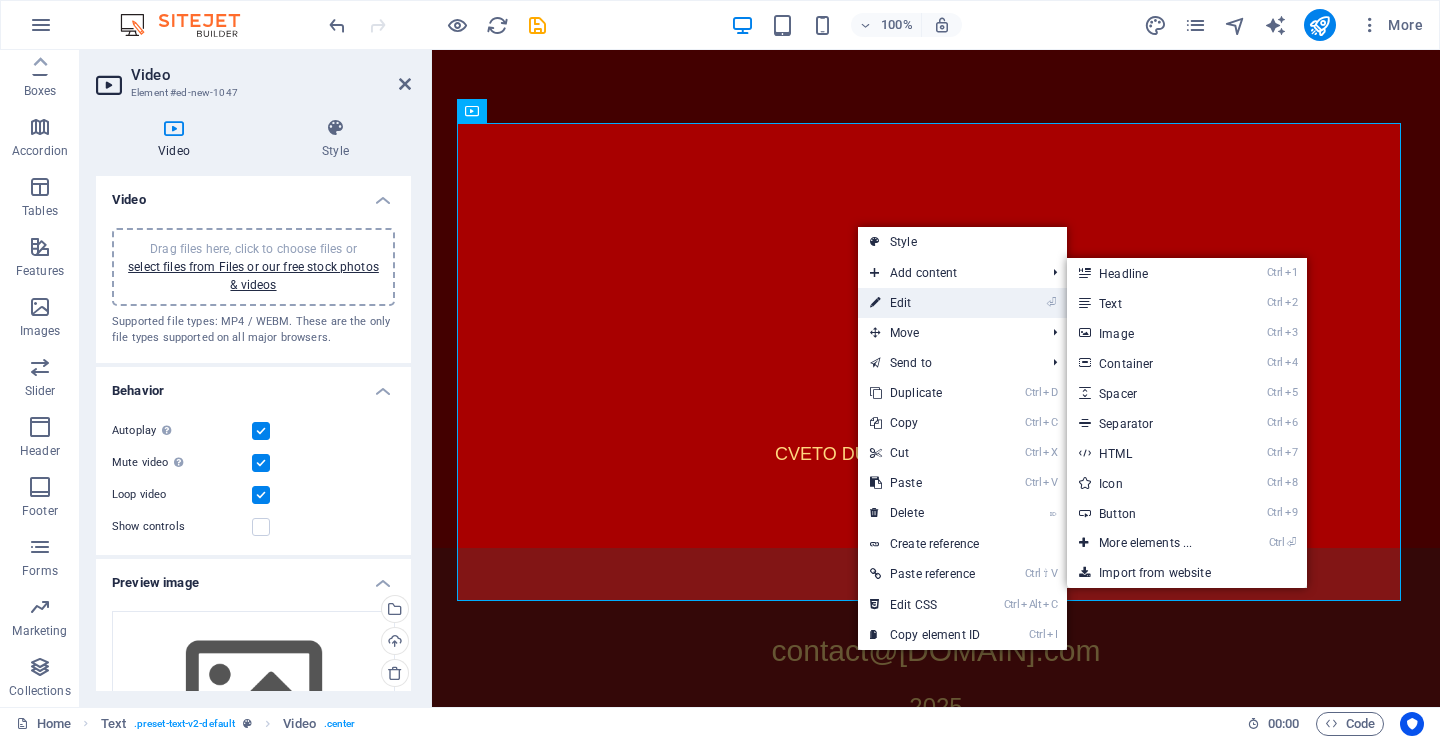 click on "⏎  Edit" at bounding box center (925, 303) 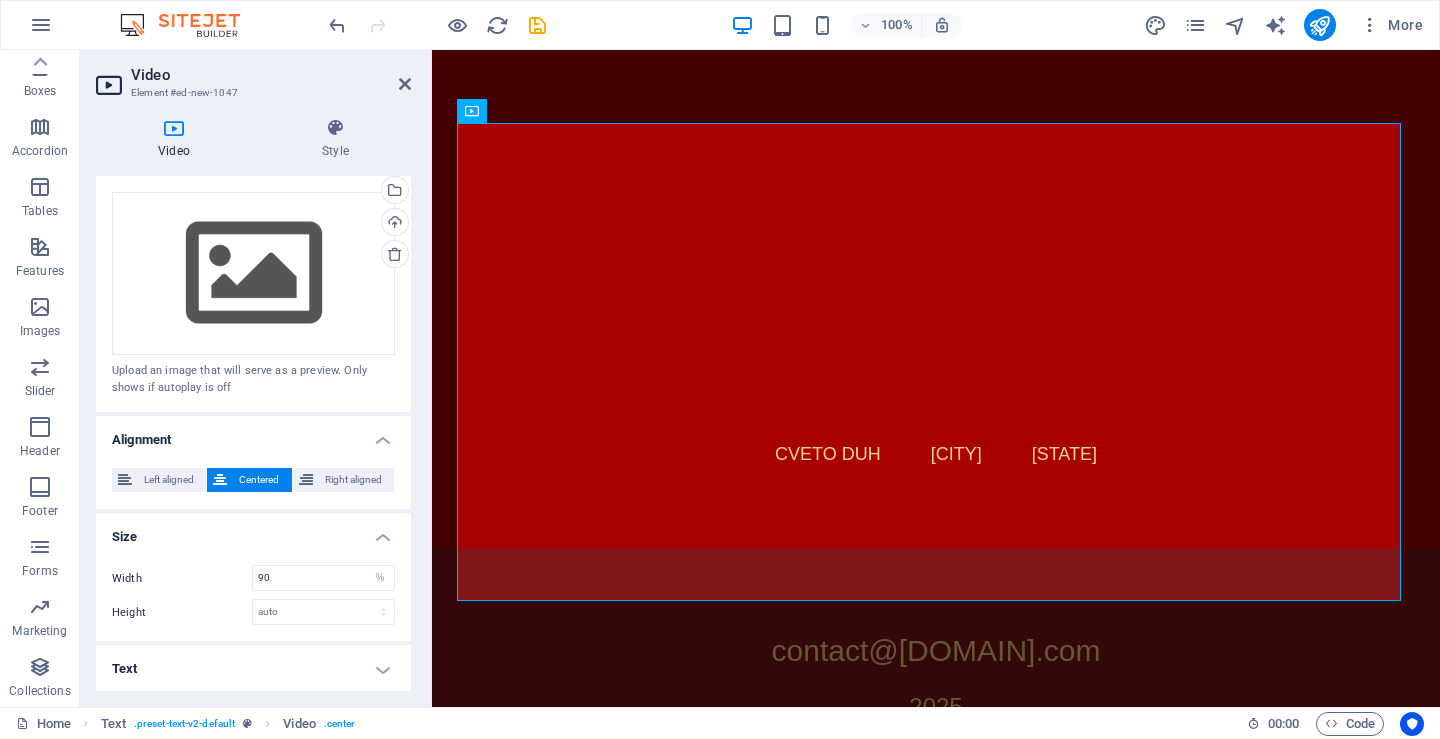 scroll, scrollTop: 0, scrollLeft: 0, axis: both 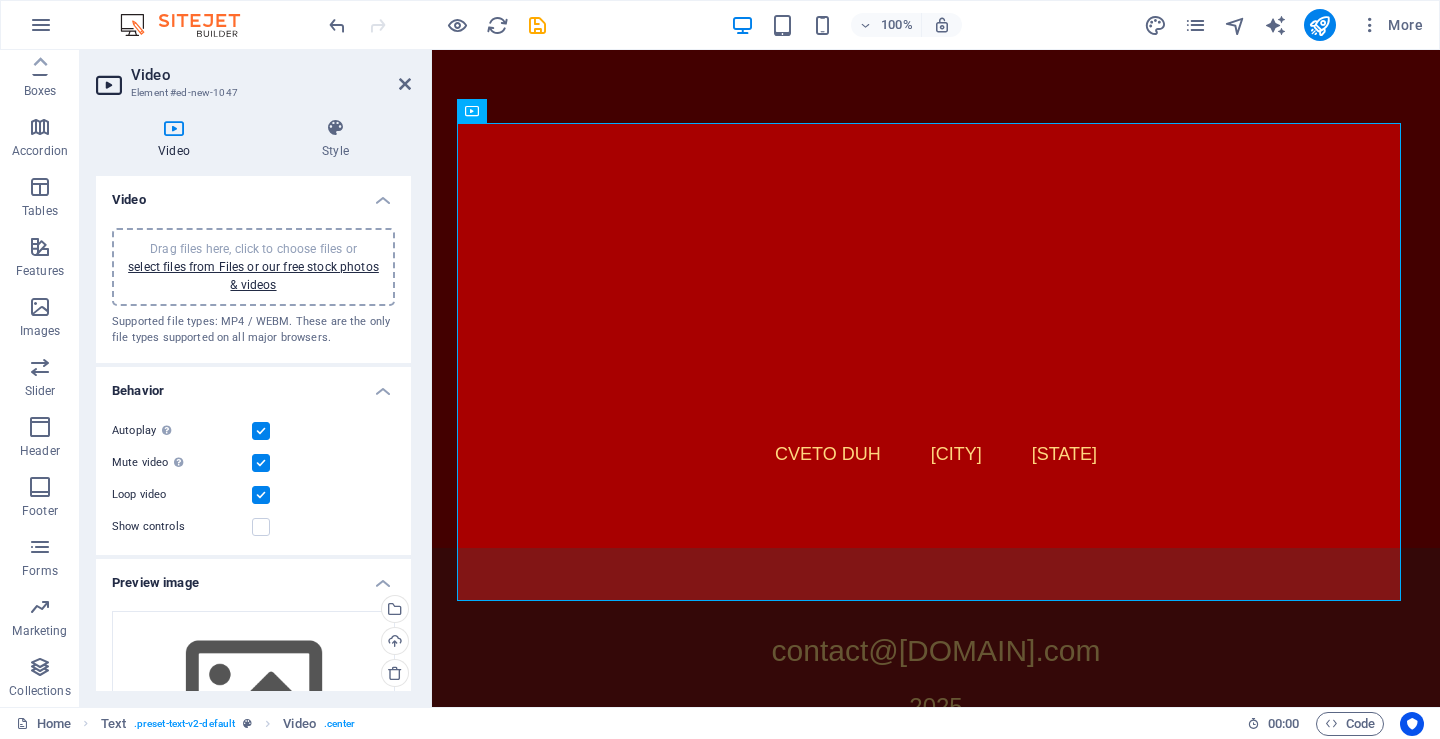 drag, startPoint x: 410, startPoint y: 347, endPoint x: 35, endPoint y: 29, distance: 491.67978 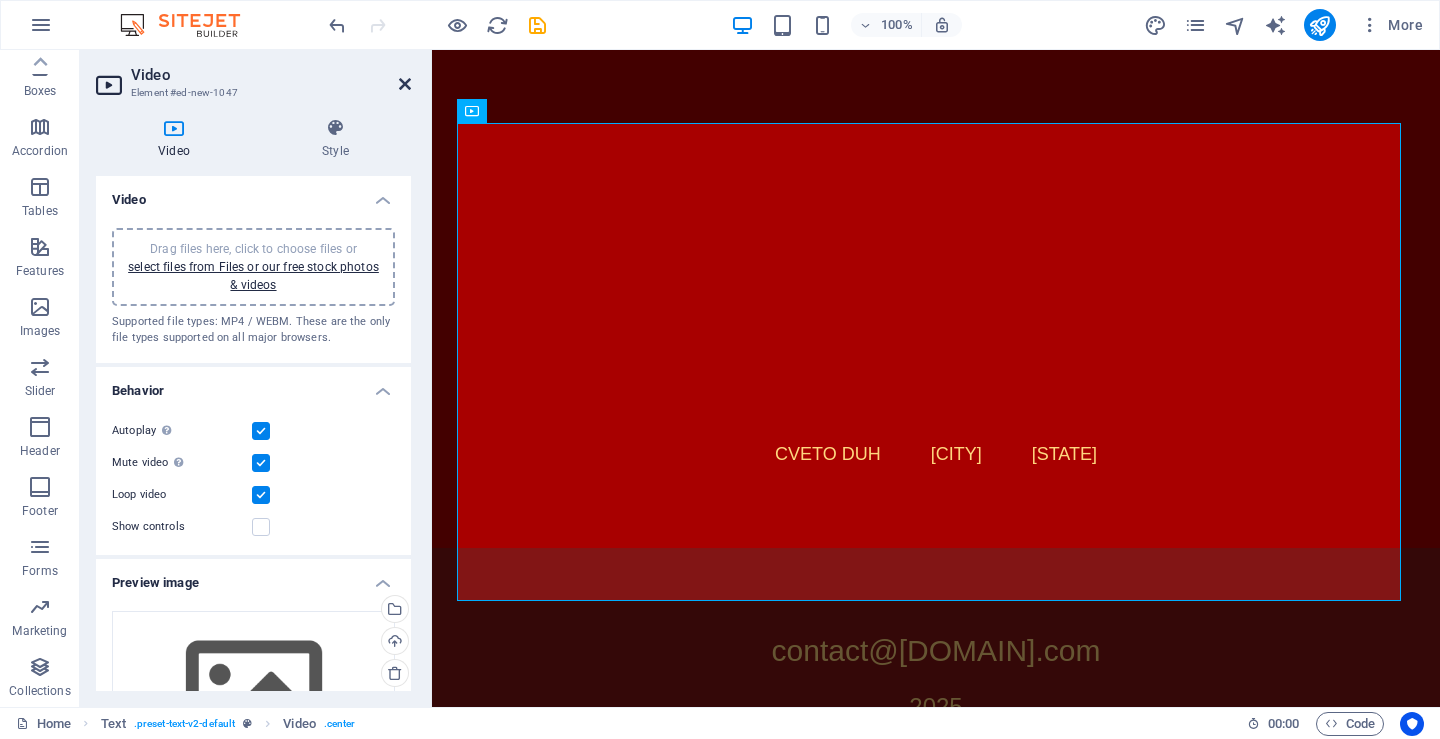 click at bounding box center (405, 84) 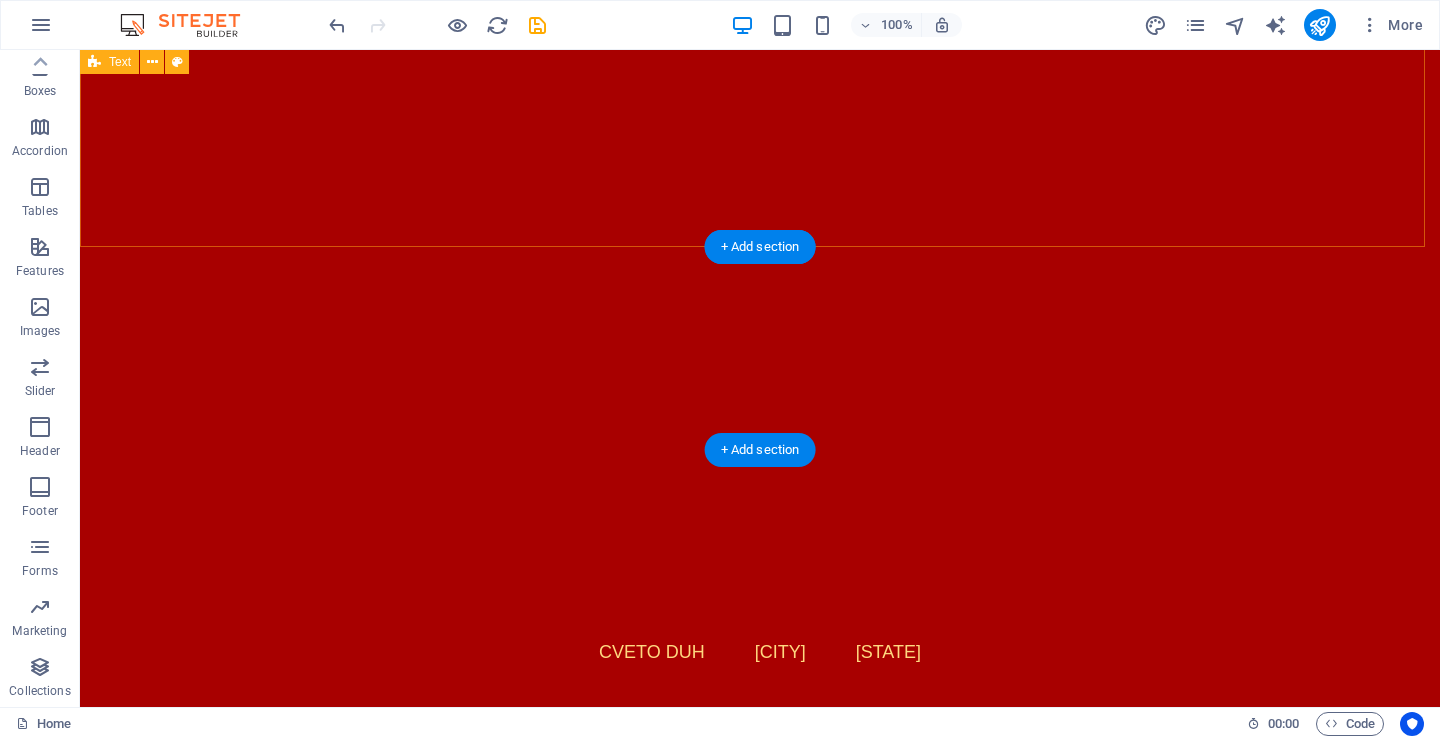 scroll, scrollTop: 2443, scrollLeft: 0, axis: vertical 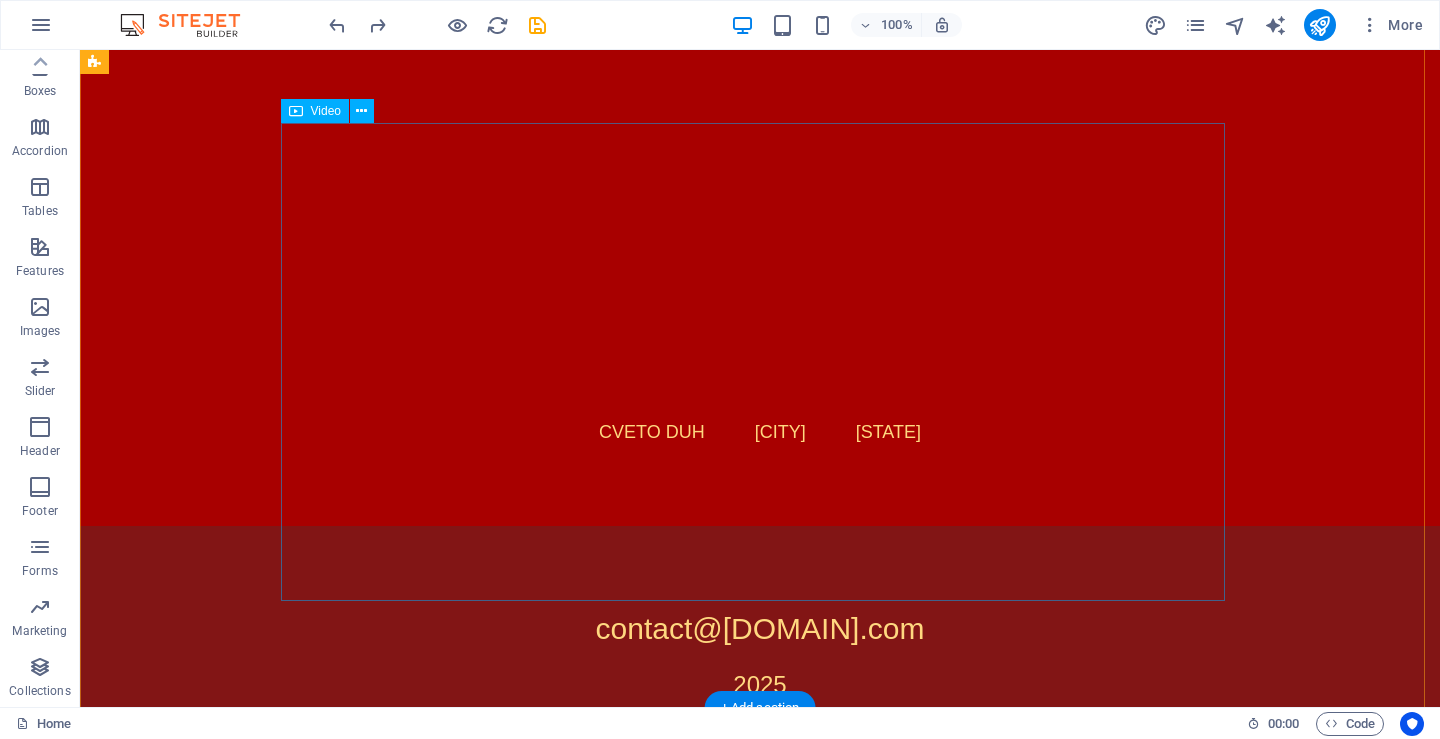 click at bounding box center (760, 206) 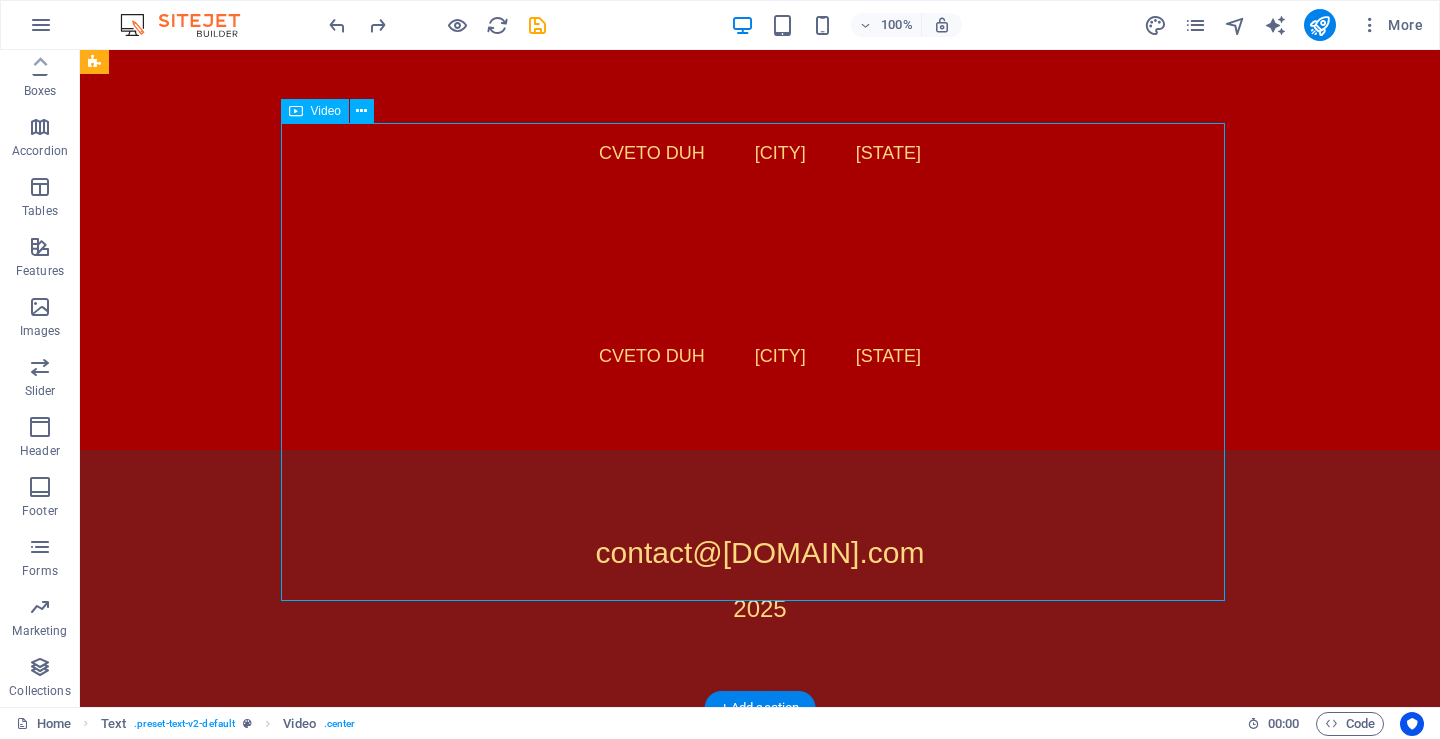 scroll, scrollTop: 2223, scrollLeft: 0, axis: vertical 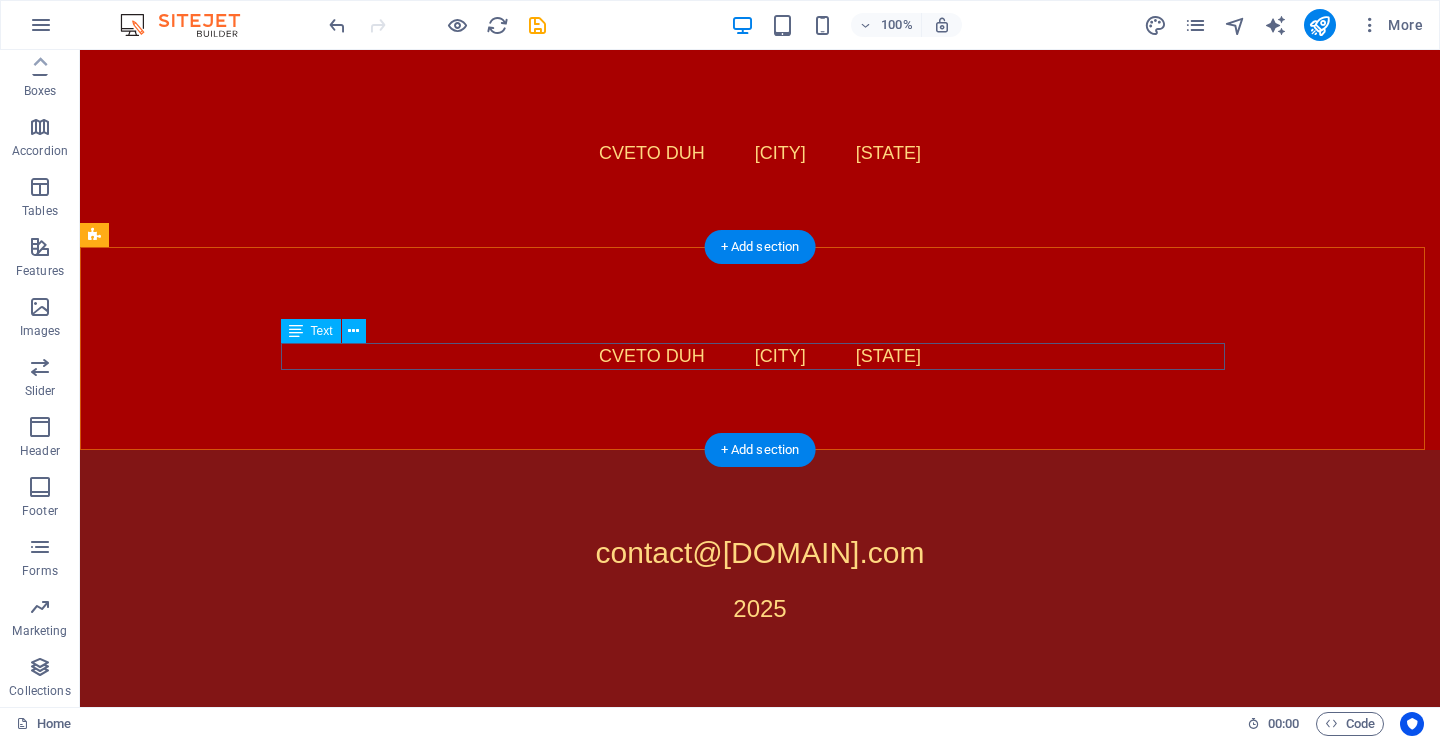 click on "CVETO DUH          [CITY]          [STATE]" at bounding box center (760, 356) 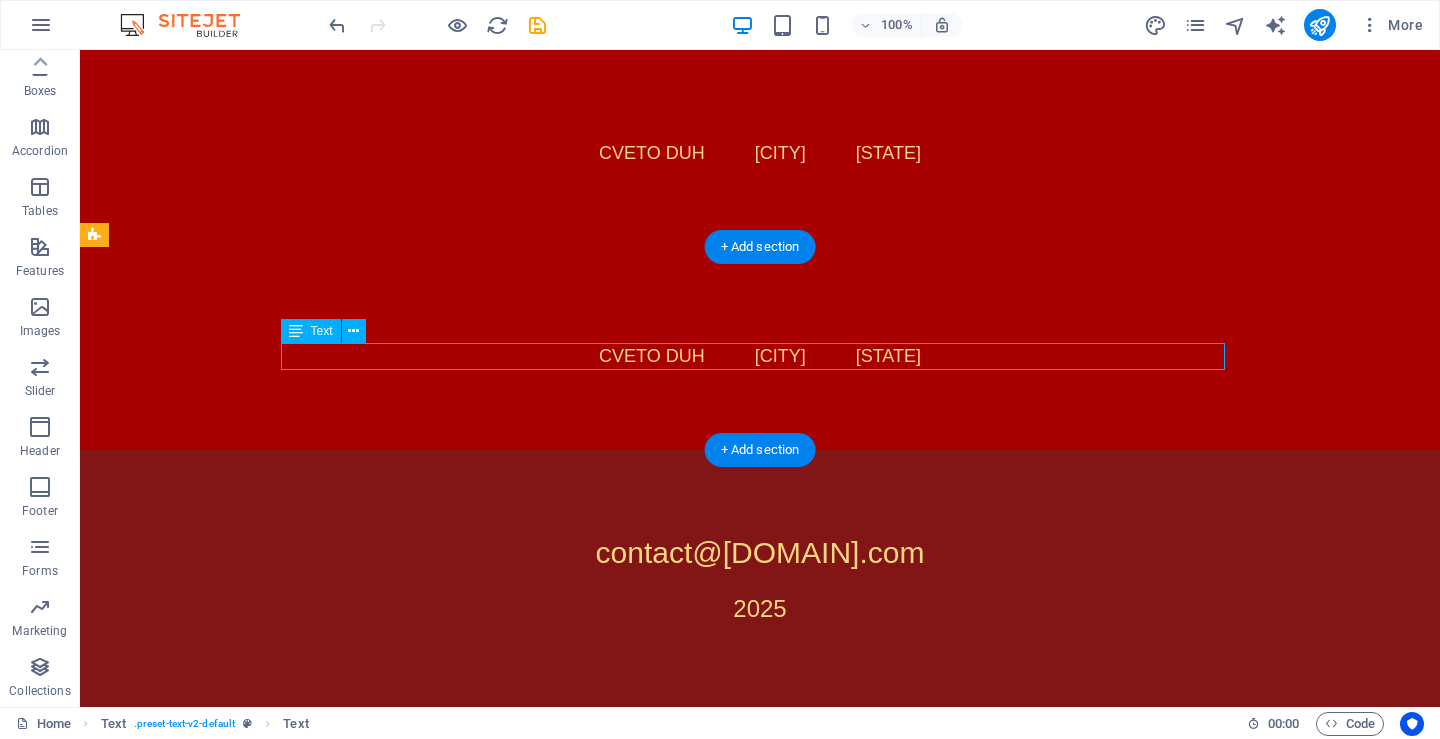 scroll, scrollTop: 2196, scrollLeft: 0, axis: vertical 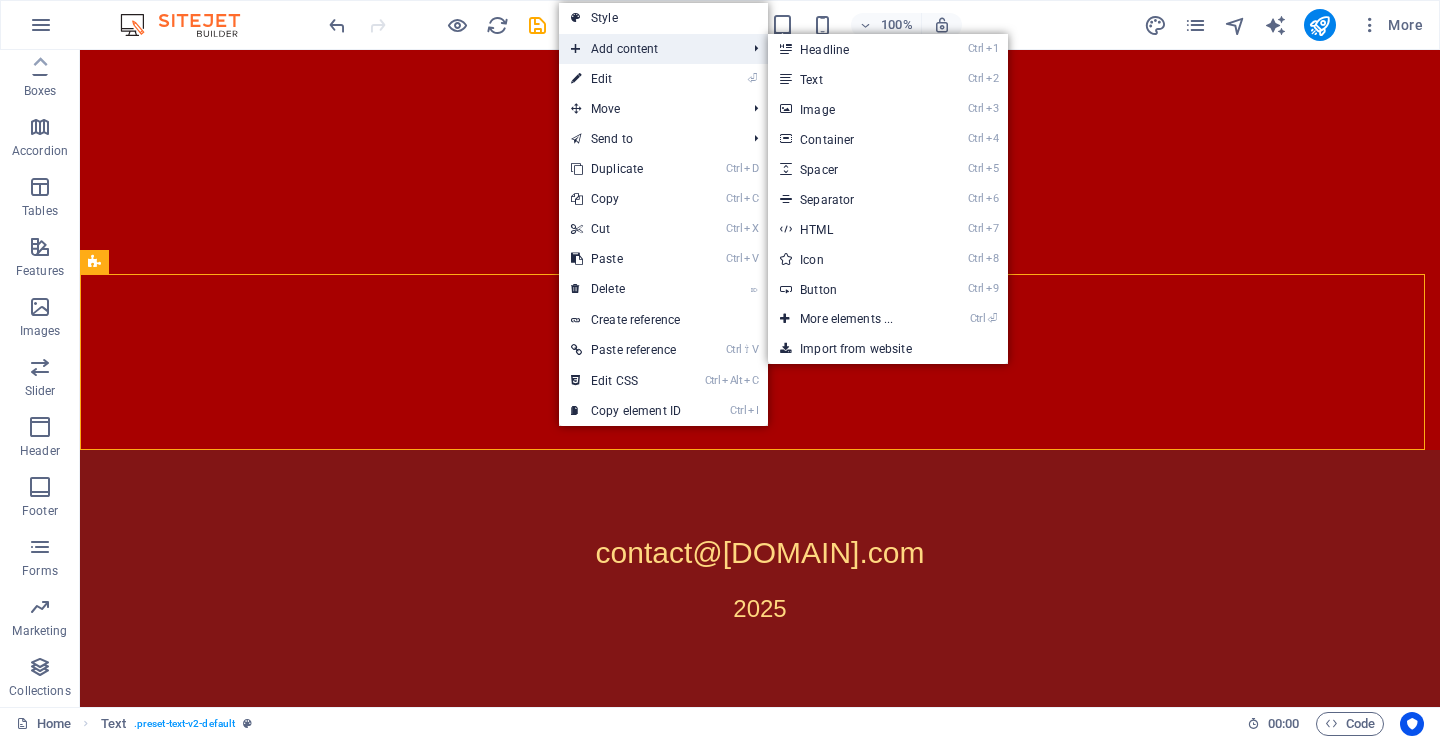 click on "Add content" at bounding box center (648, 49) 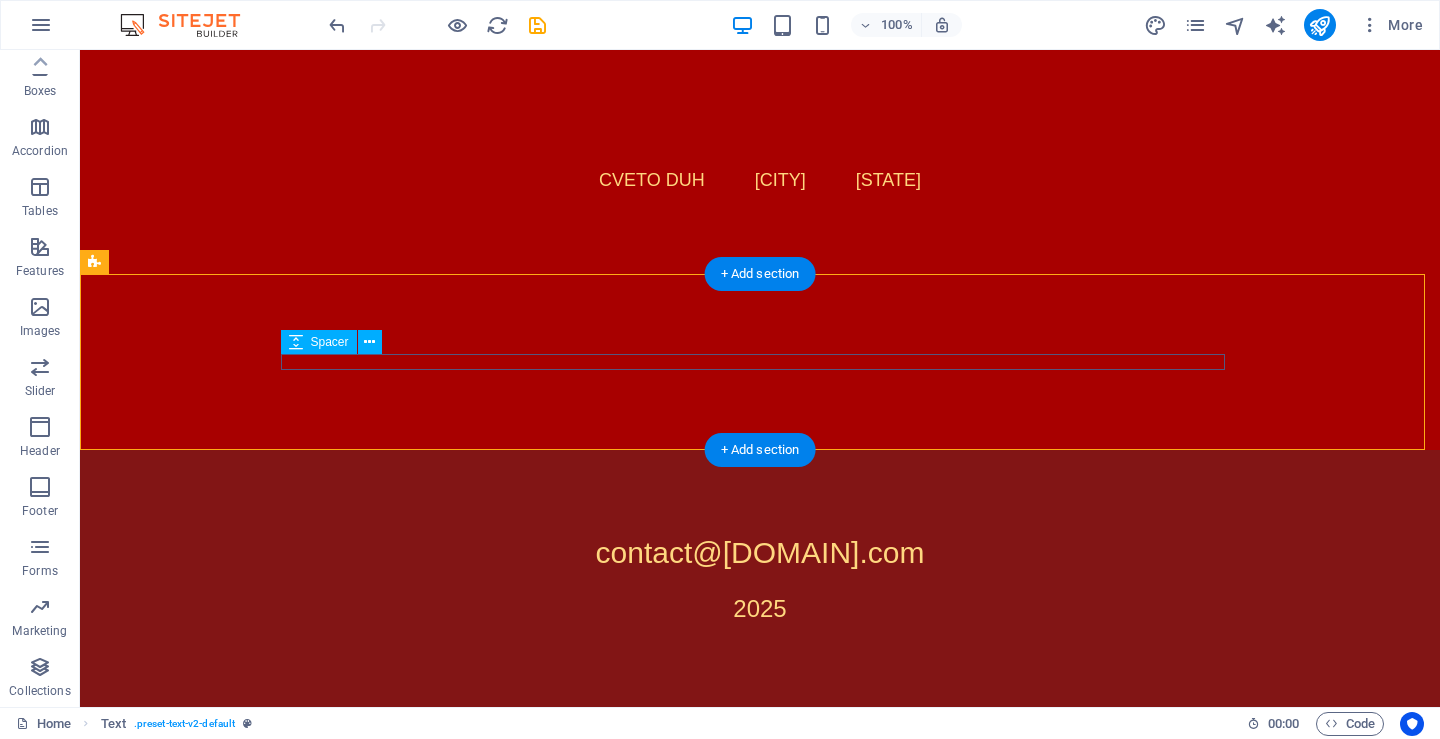 click at bounding box center (760, 362) 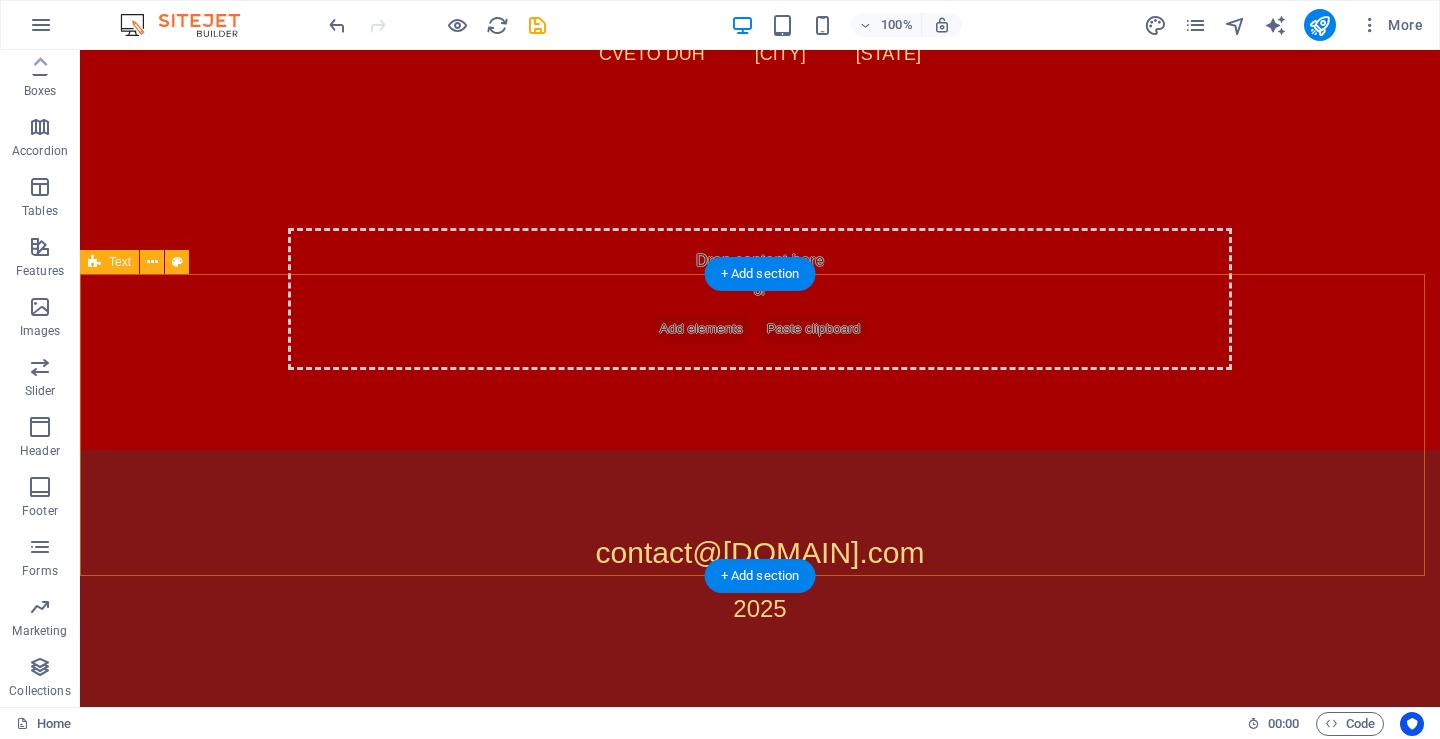 click on "Add elements" at bounding box center [701, 329] 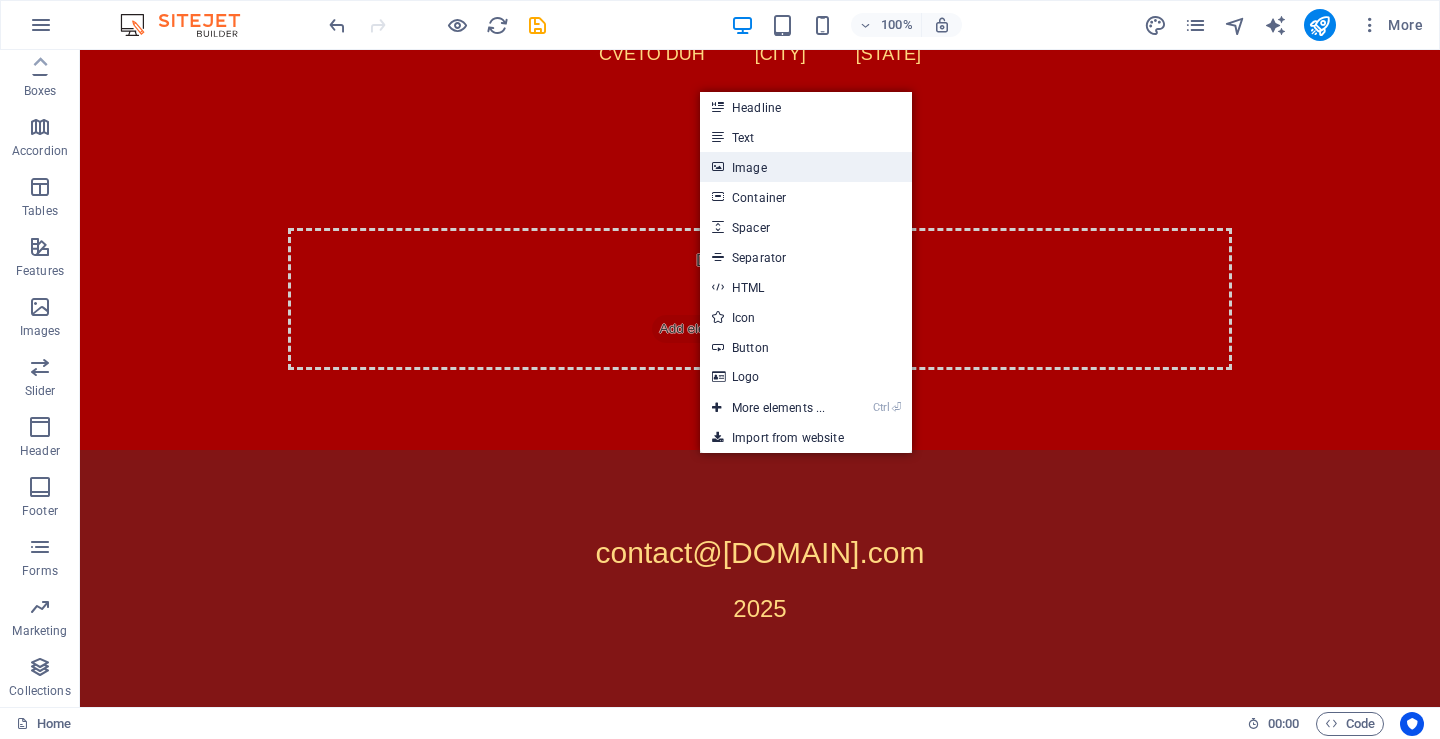click on "Image" at bounding box center [806, 167] 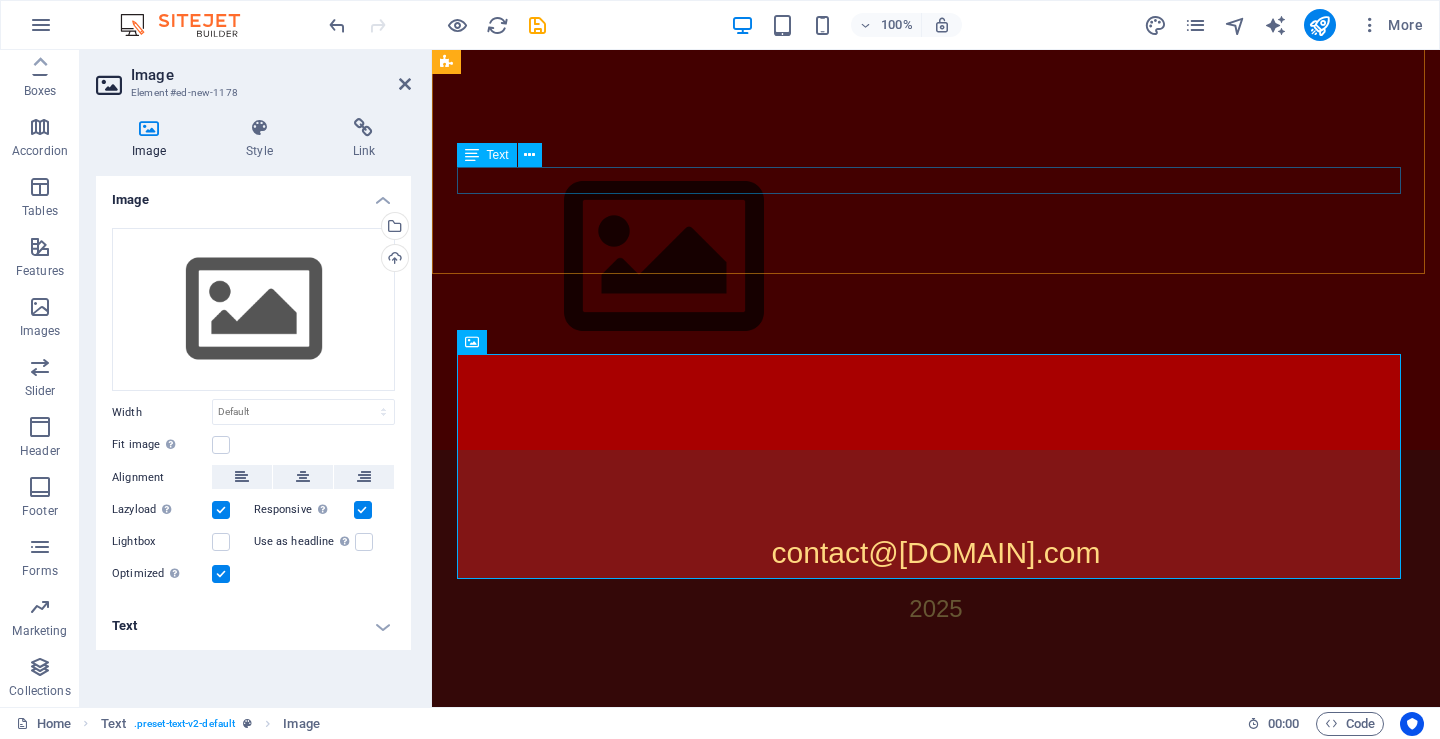 scroll, scrollTop: 1998, scrollLeft: 0, axis: vertical 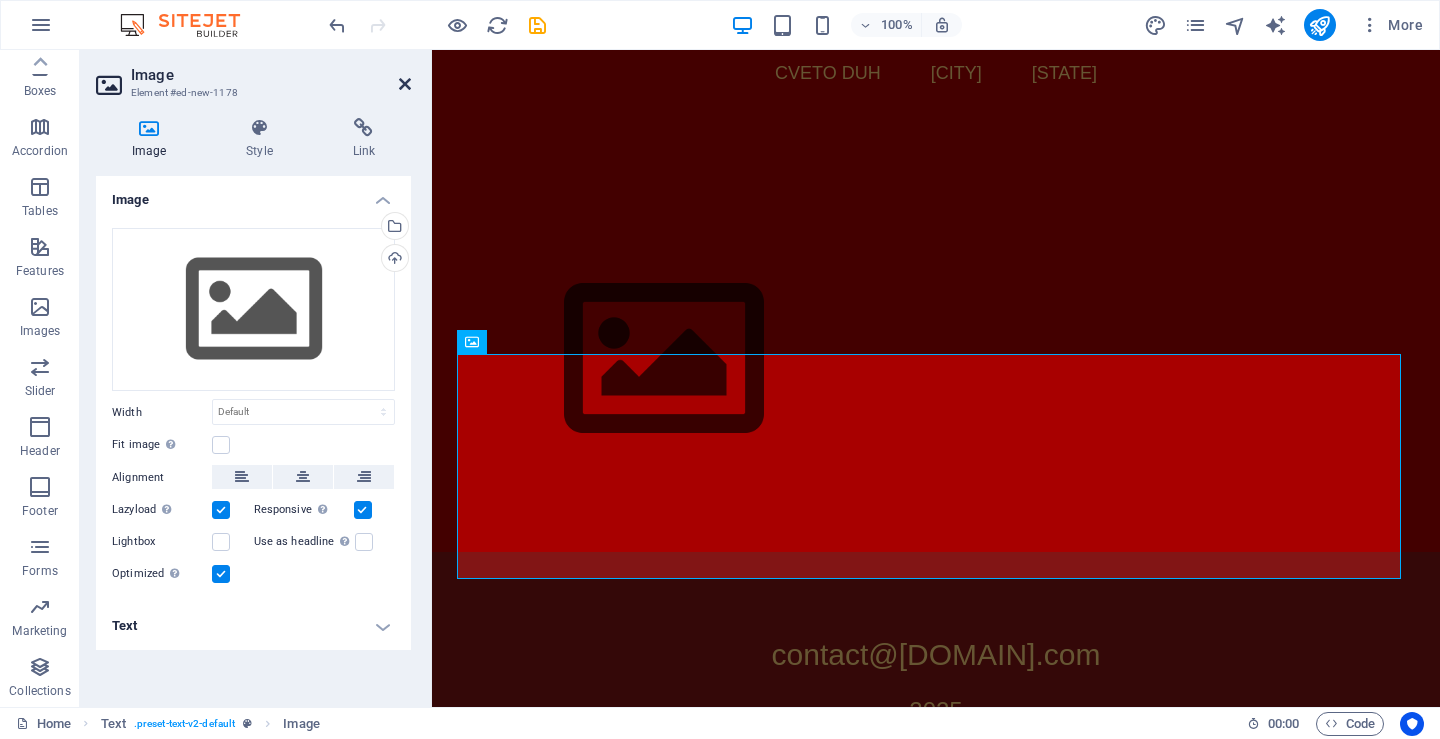 click at bounding box center [405, 84] 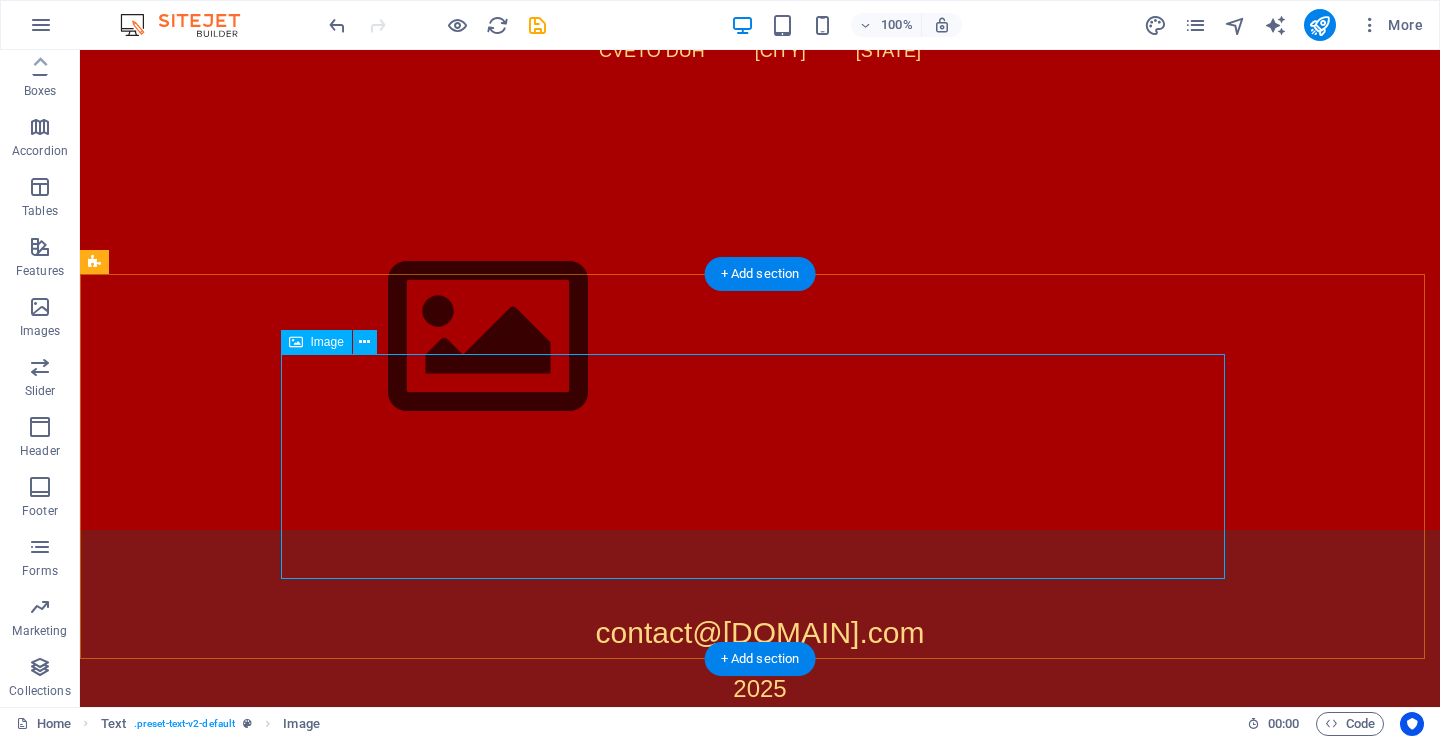 click at bounding box center (760, 337) 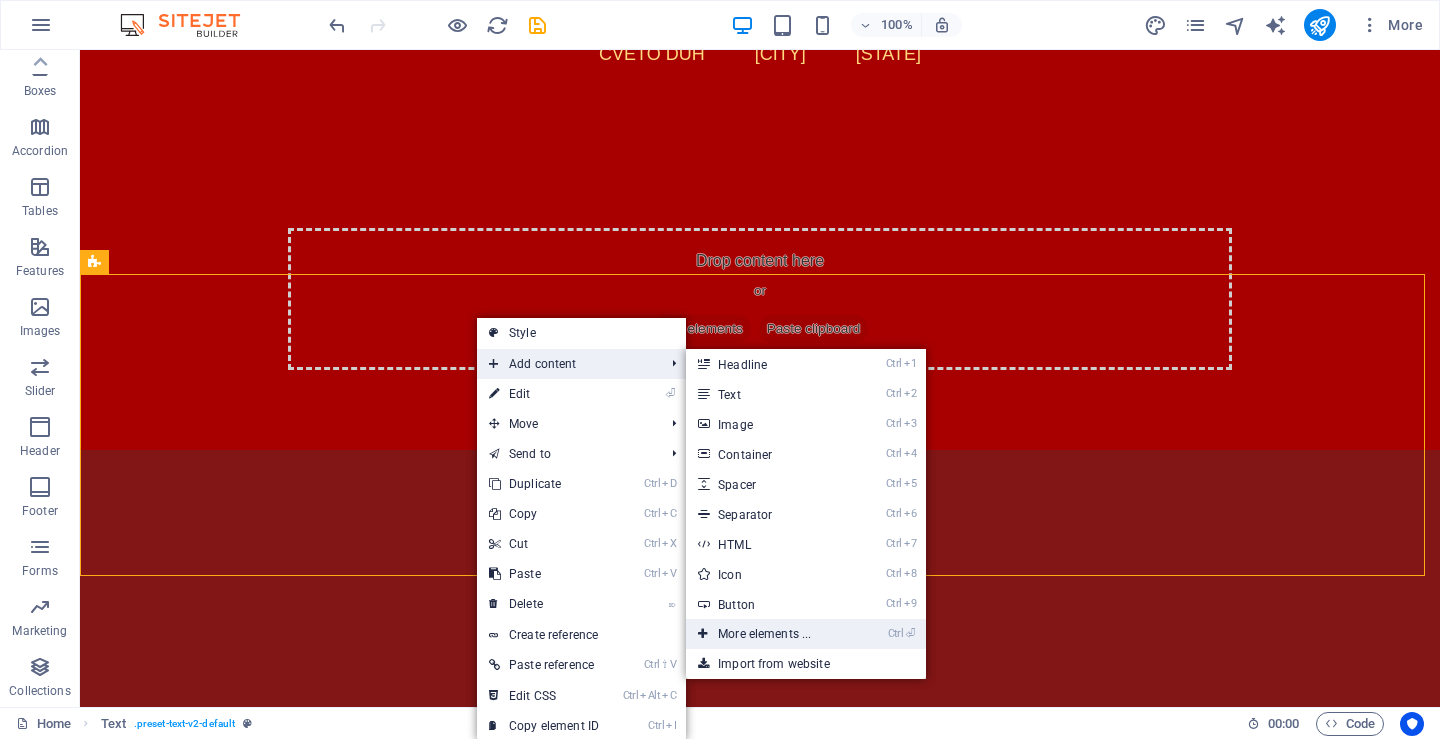 click on "Ctrl ⏎  More elements ..." at bounding box center [768, 634] 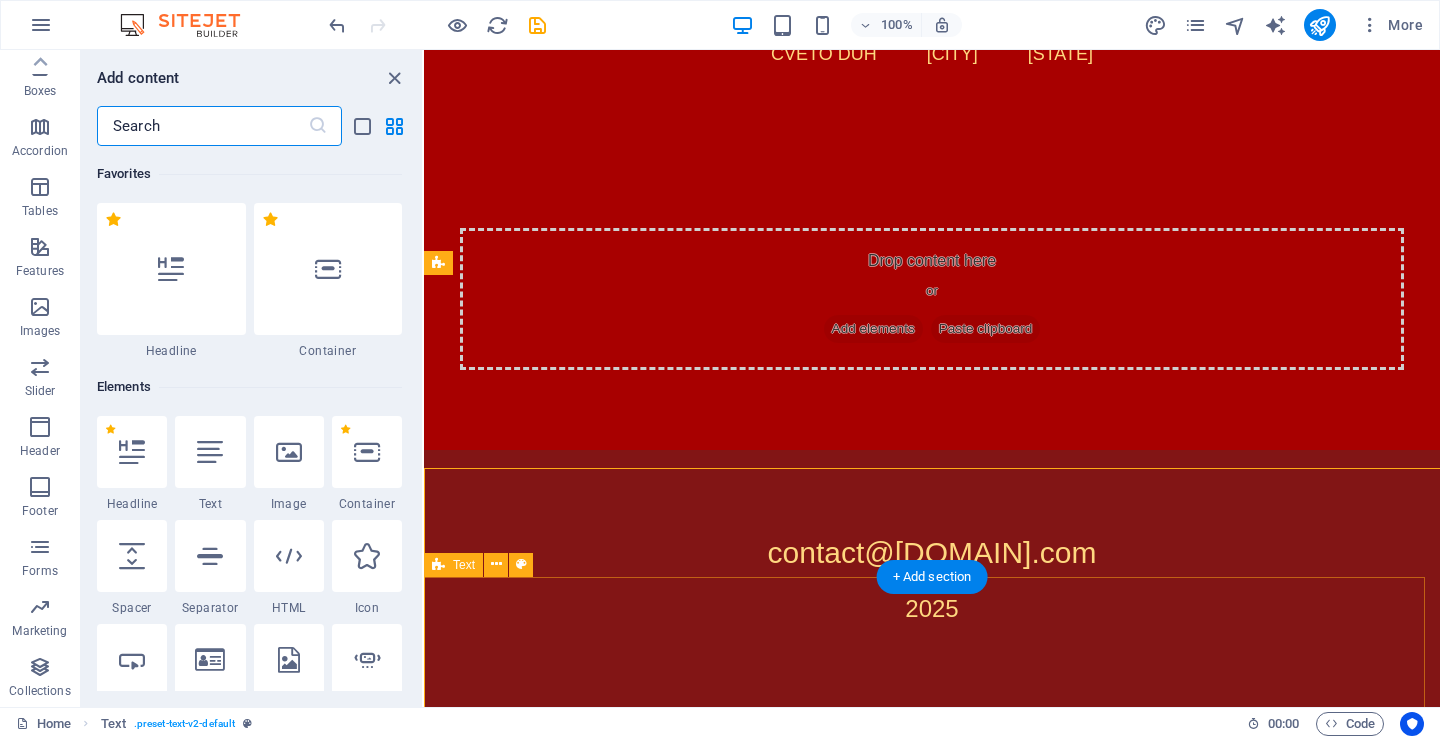 scroll, scrollTop: 2002, scrollLeft: 0, axis: vertical 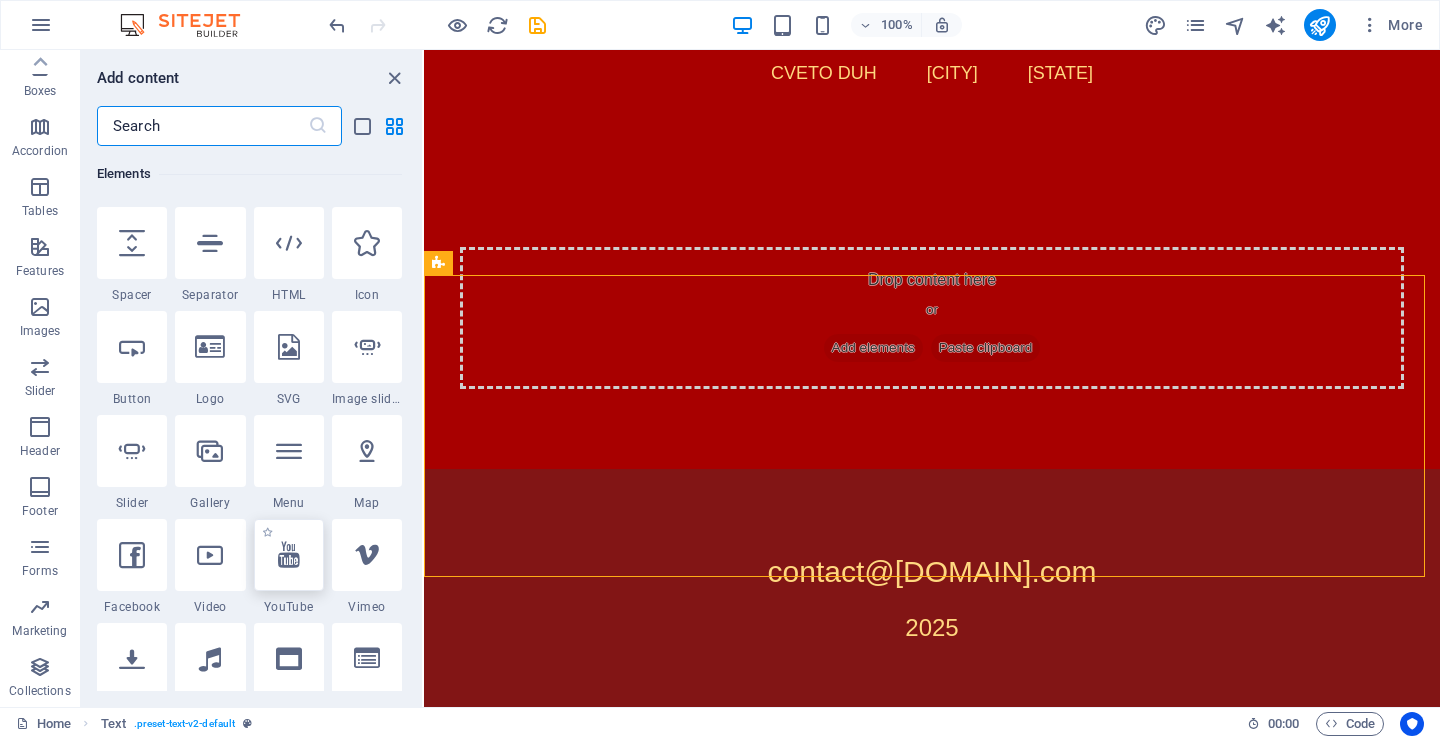 click at bounding box center [289, 555] 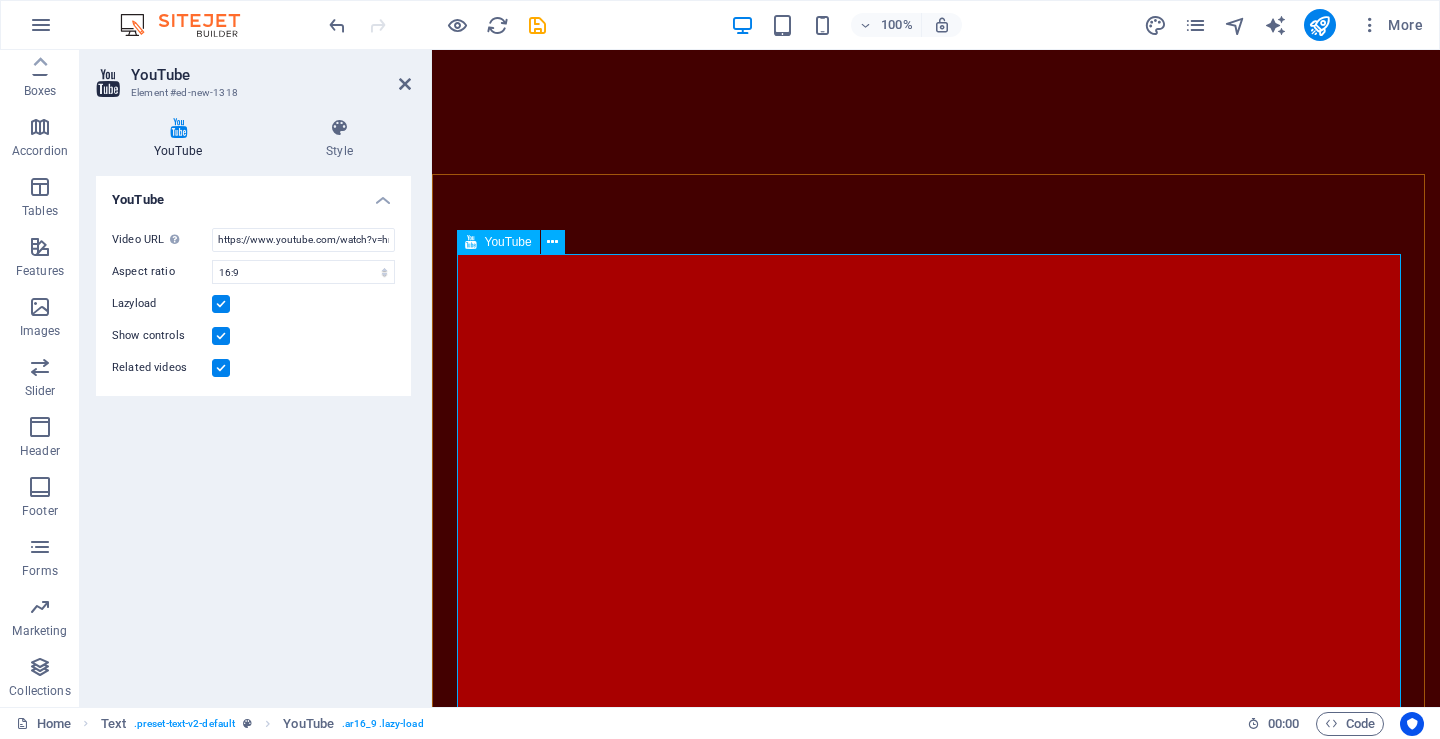 scroll, scrollTop: 2298, scrollLeft: 0, axis: vertical 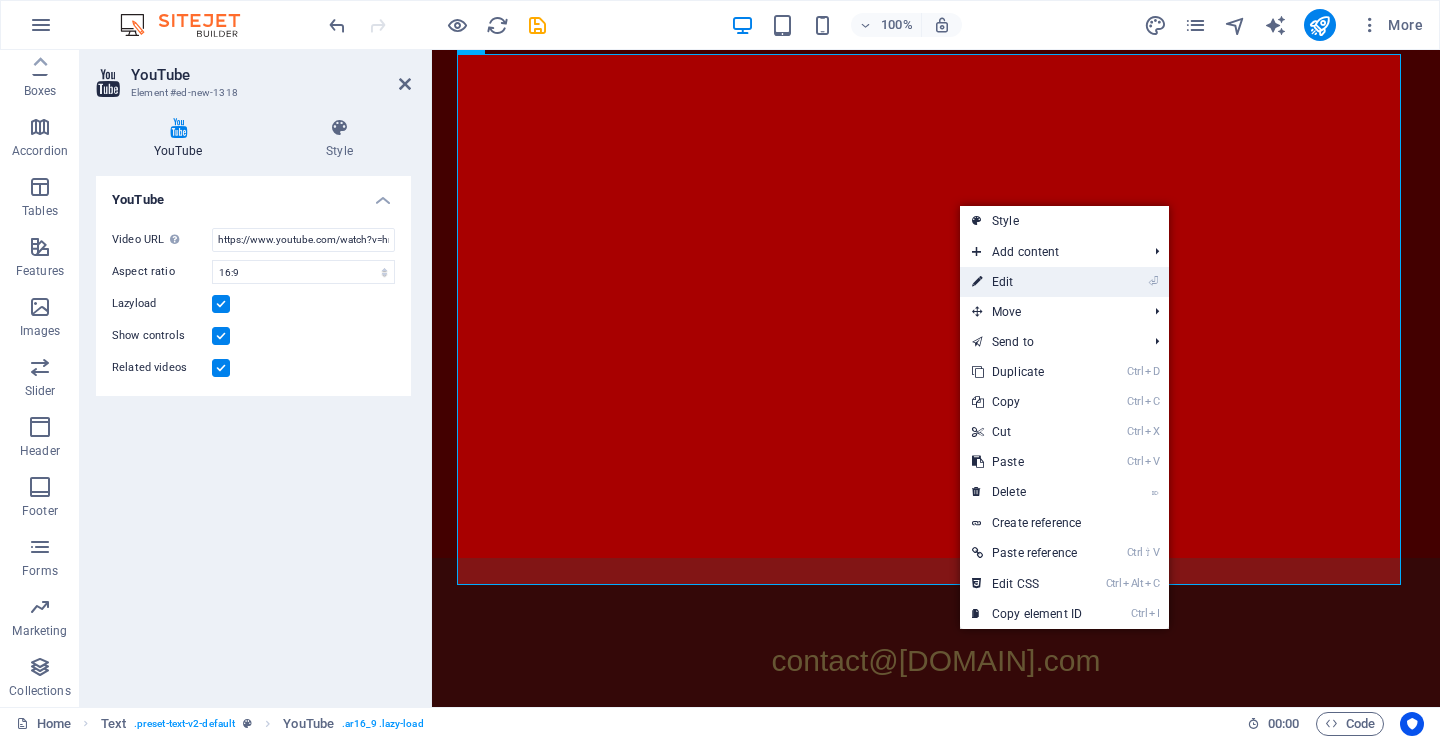 click on "⏎  Edit" at bounding box center [1027, 282] 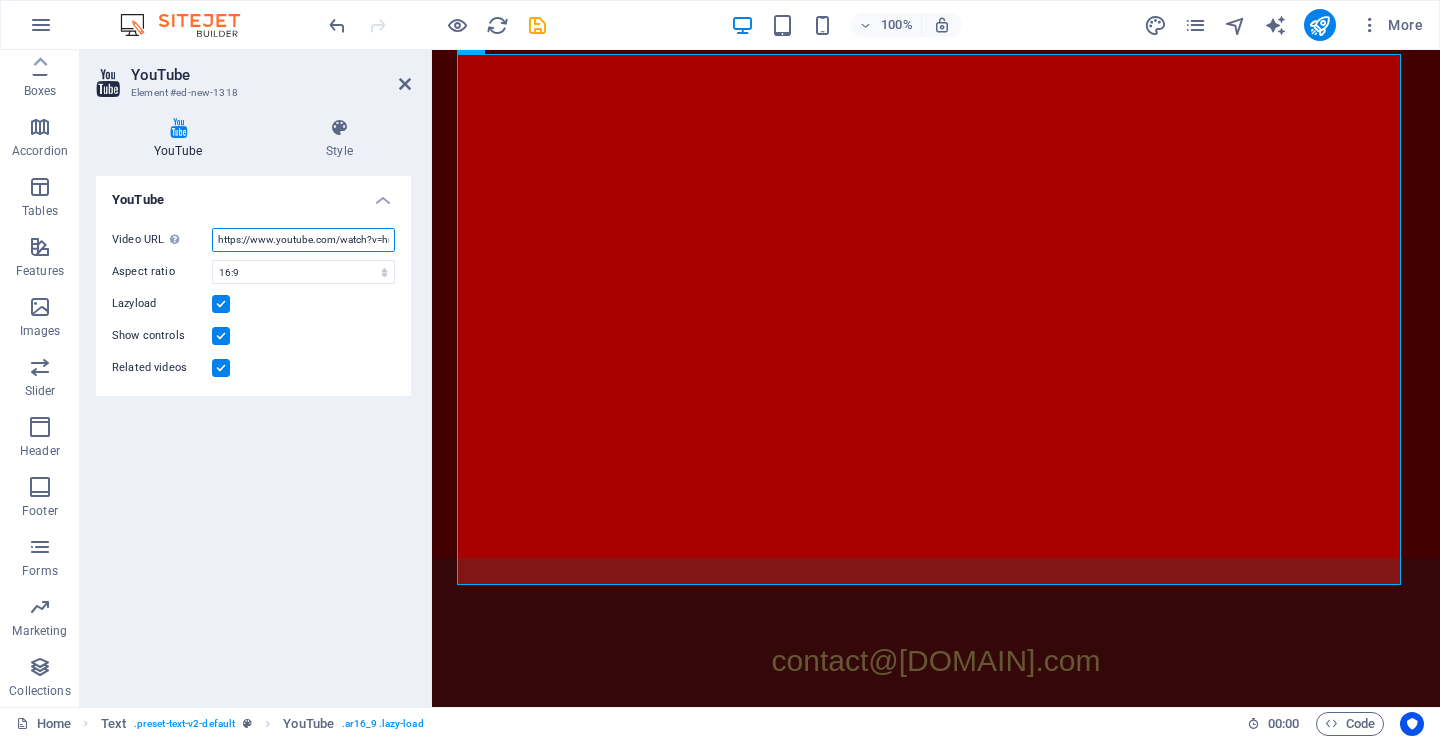 click on "https://www.youtube.com/watch?v=hnoviHgPHkY" at bounding box center (303, 240) 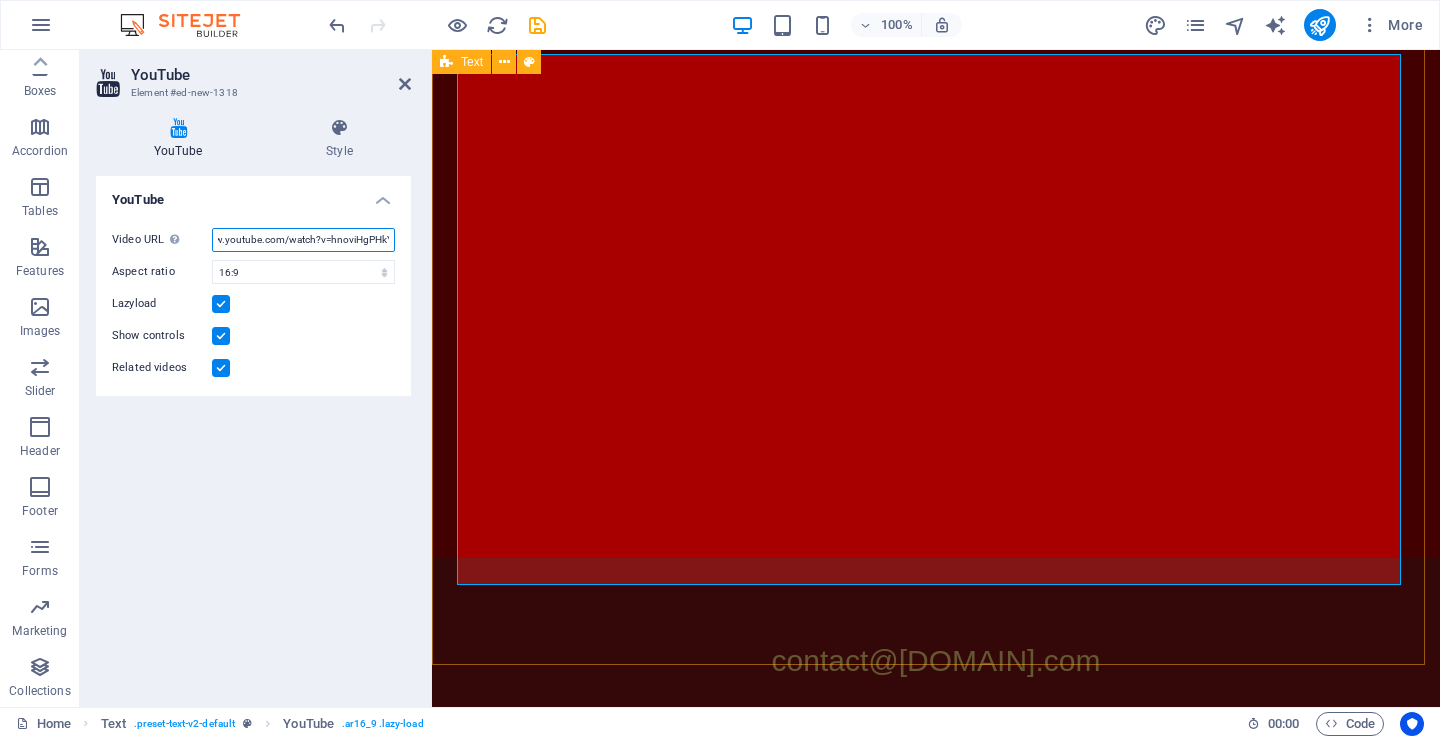 drag, startPoint x: 645, startPoint y: 290, endPoint x: 436, endPoint y: 253, distance: 212.24985 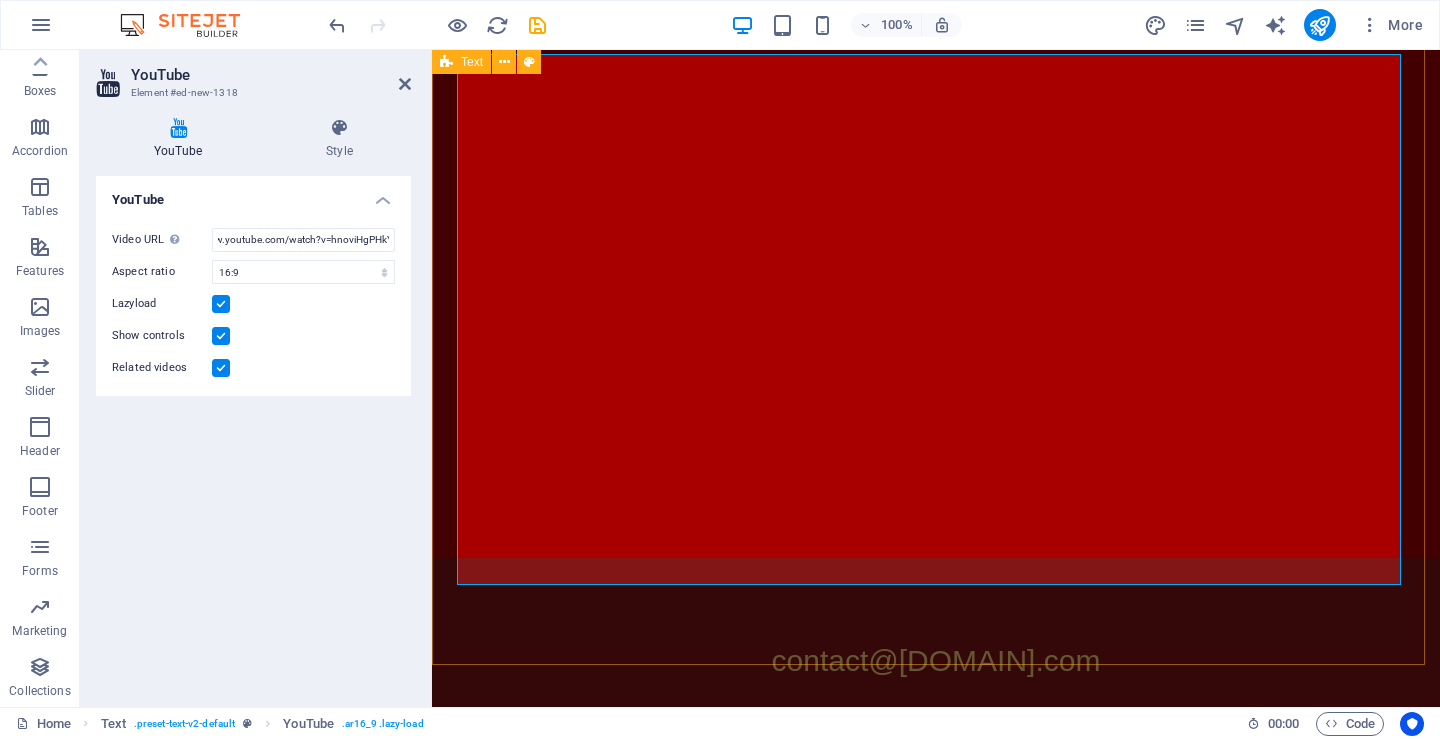 scroll, scrollTop: 0, scrollLeft: 0, axis: both 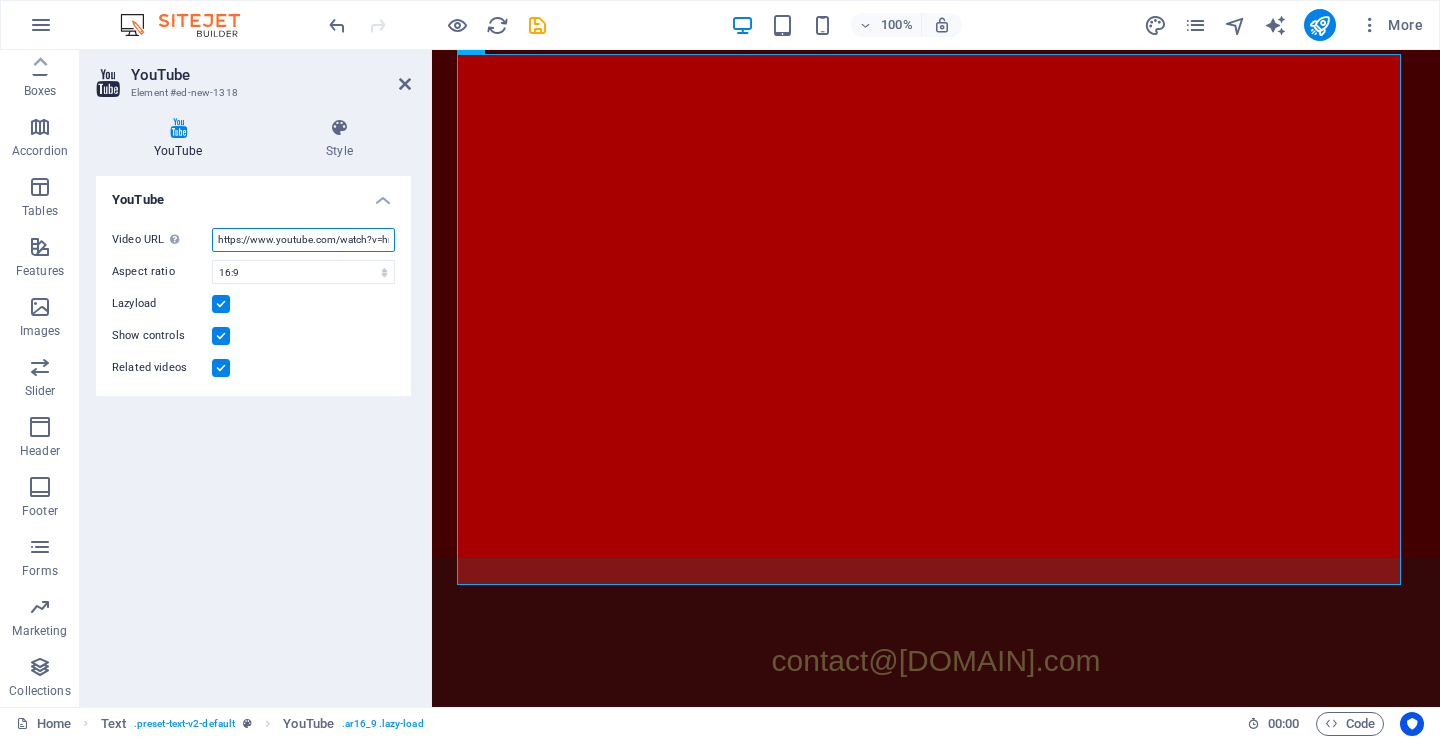 click on "https://www.youtube.com/watch?v=hnoviHgPHkY" at bounding box center (303, 240) 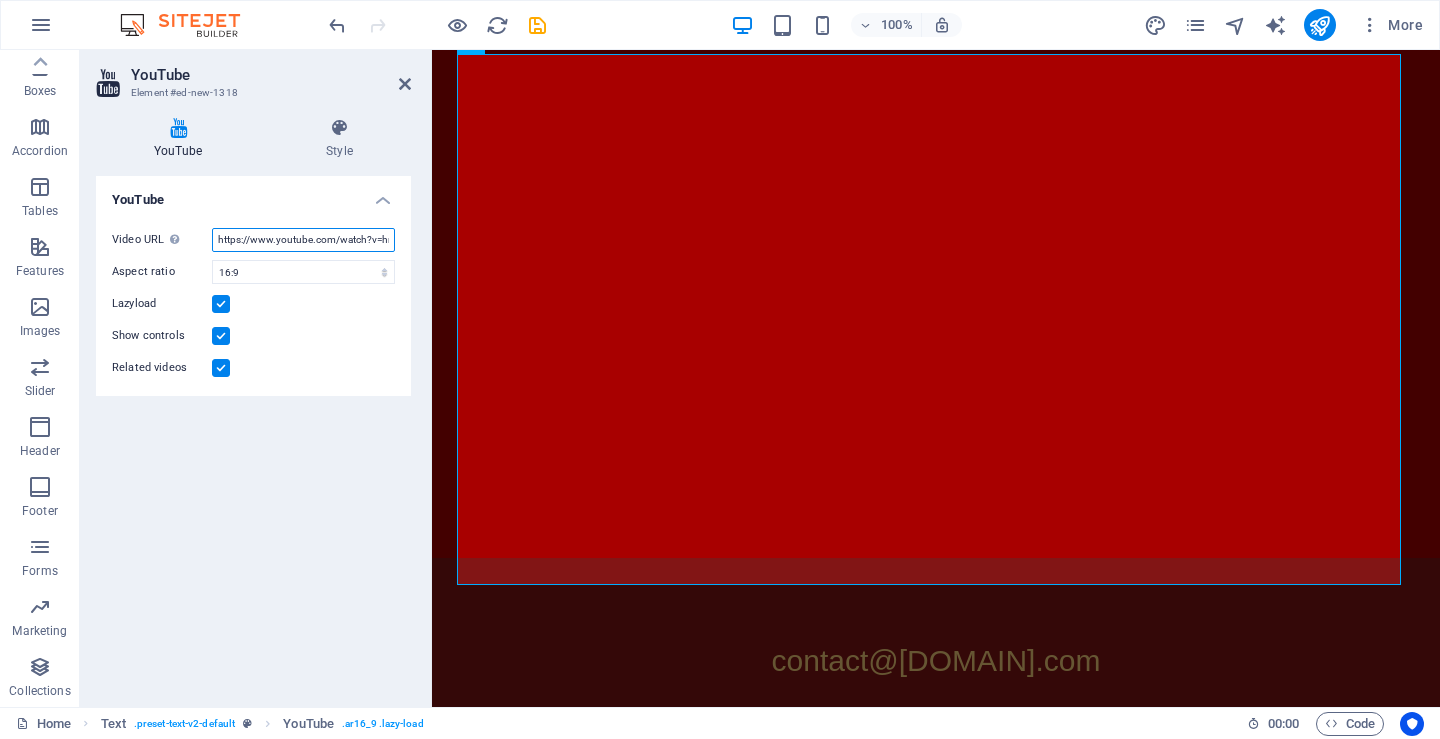 paste on "nWzt40kt480" 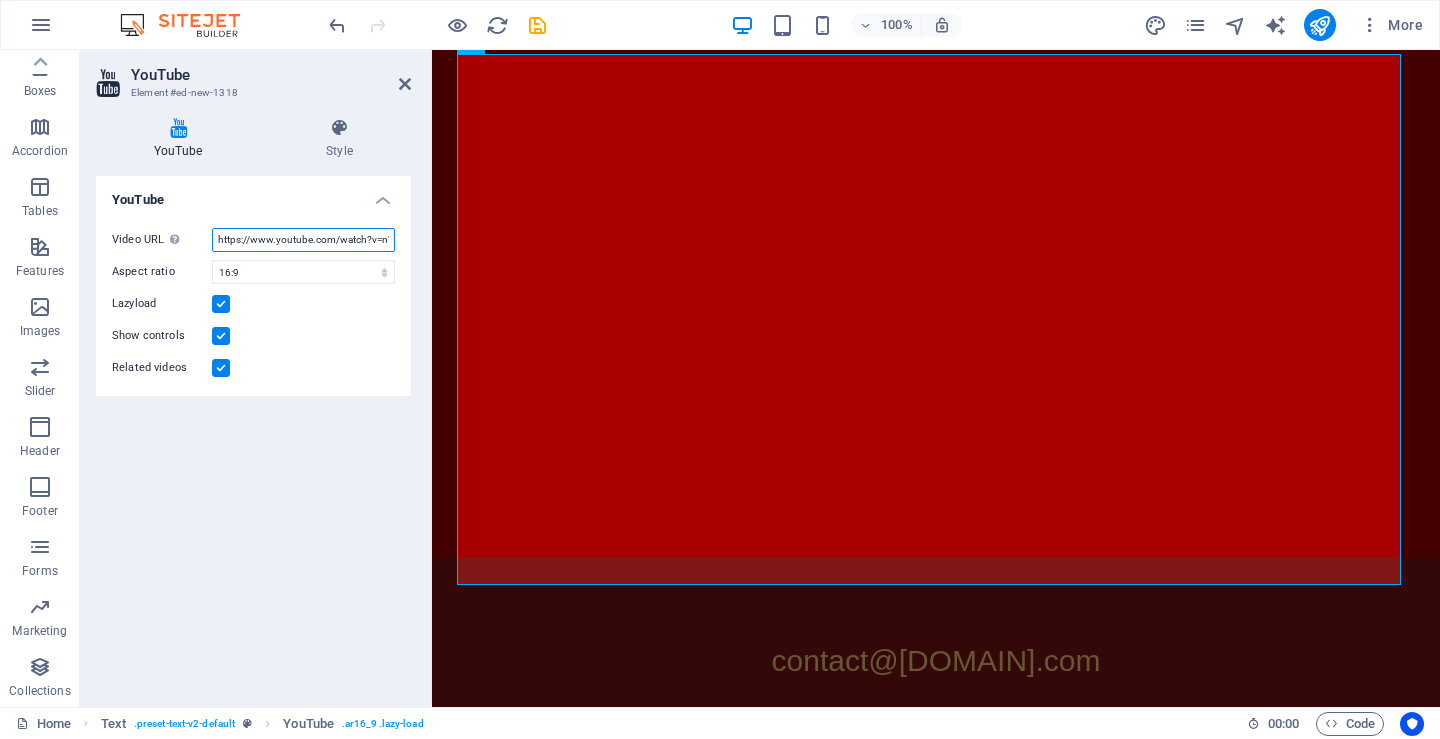 scroll, scrollTop: 0, scrollLeft: 49, axis: horizontal 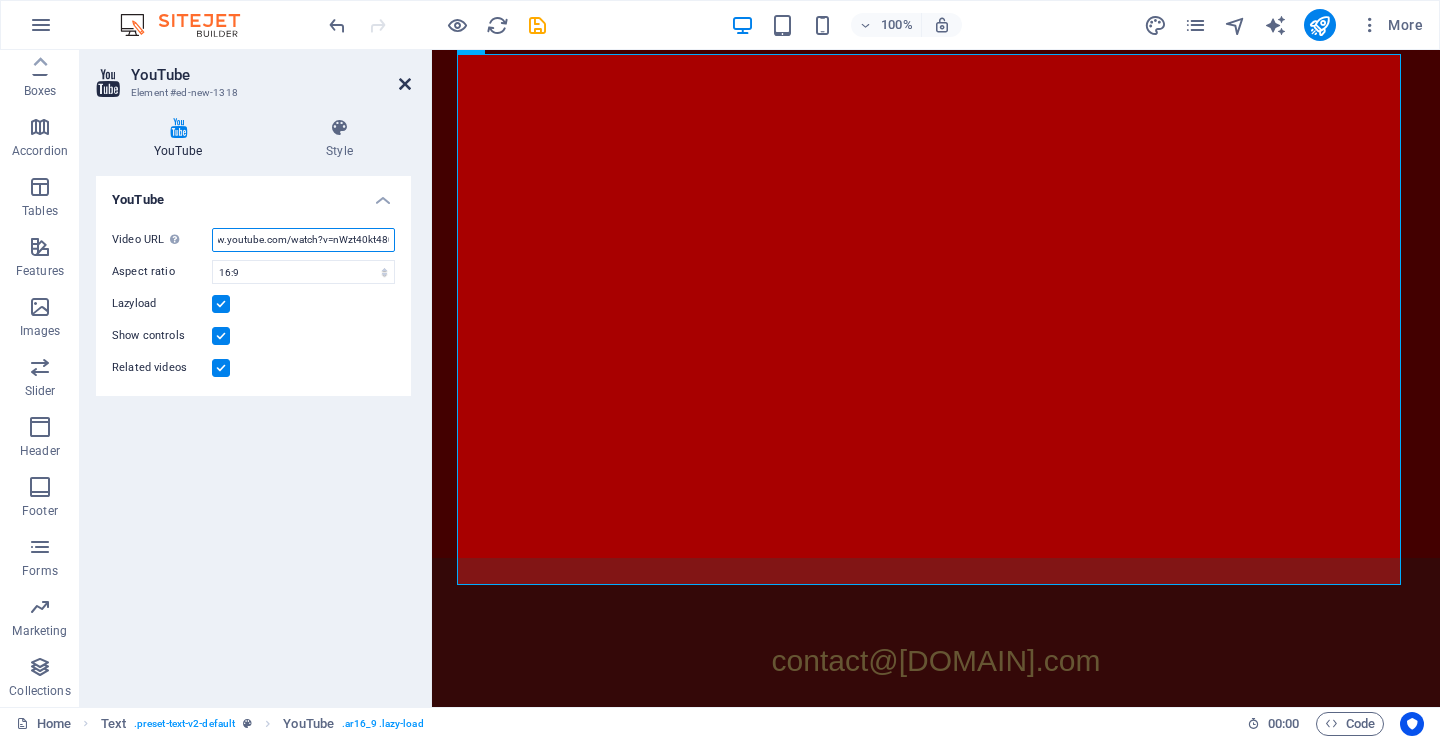 type on "https://www.youtube.com/watch?v=nWzt40kt480" 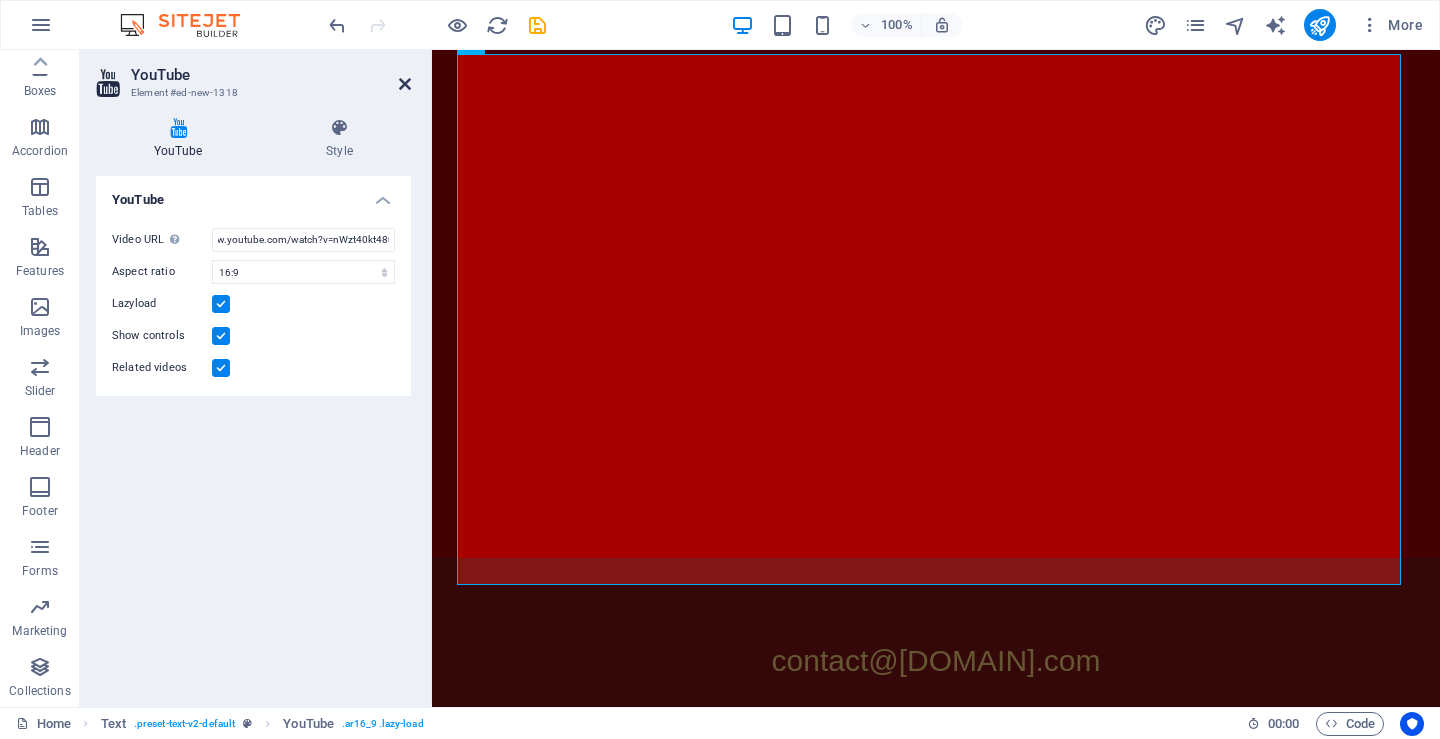 click at bounding box center [405, 84] 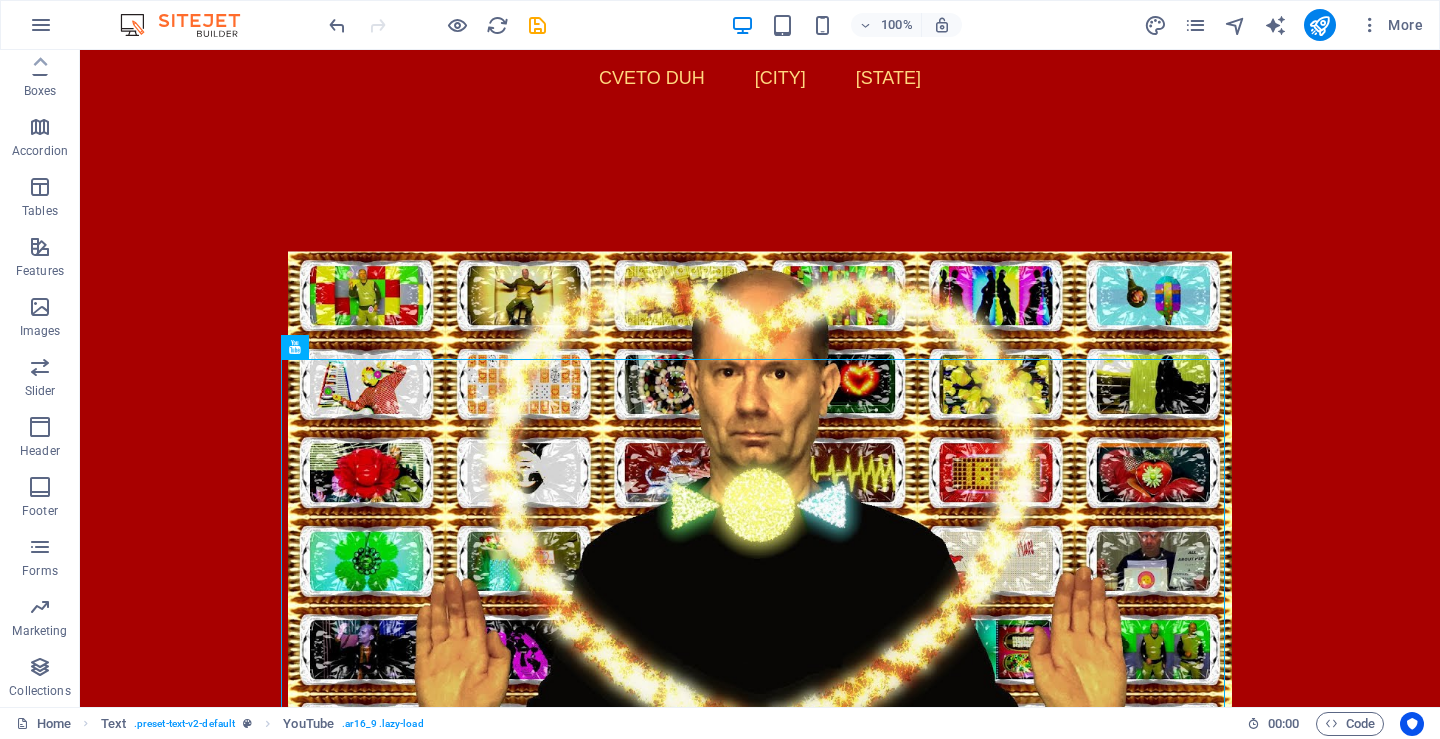 scroll, scrollTop: 2196, scrollLeft: 0, axis: vertical 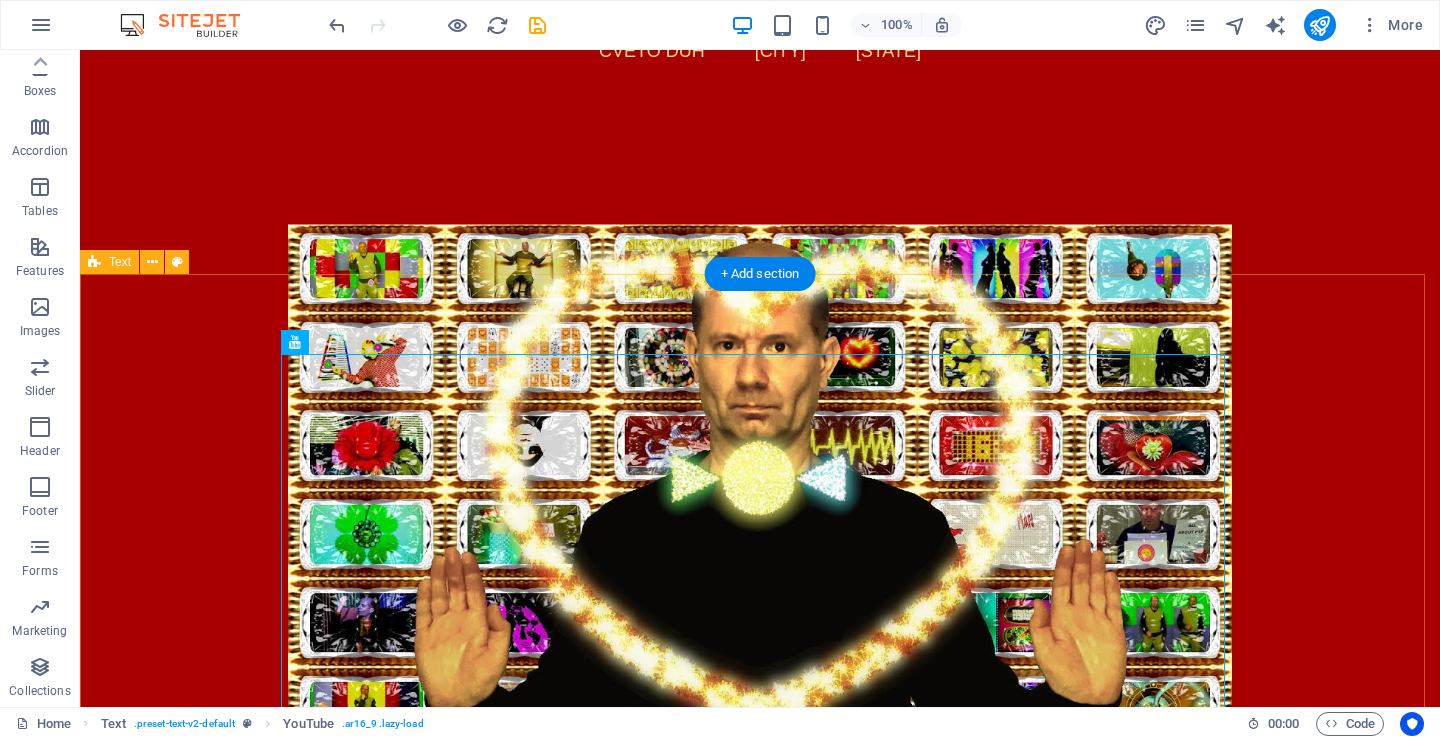 click at bounding box center (760, 490) 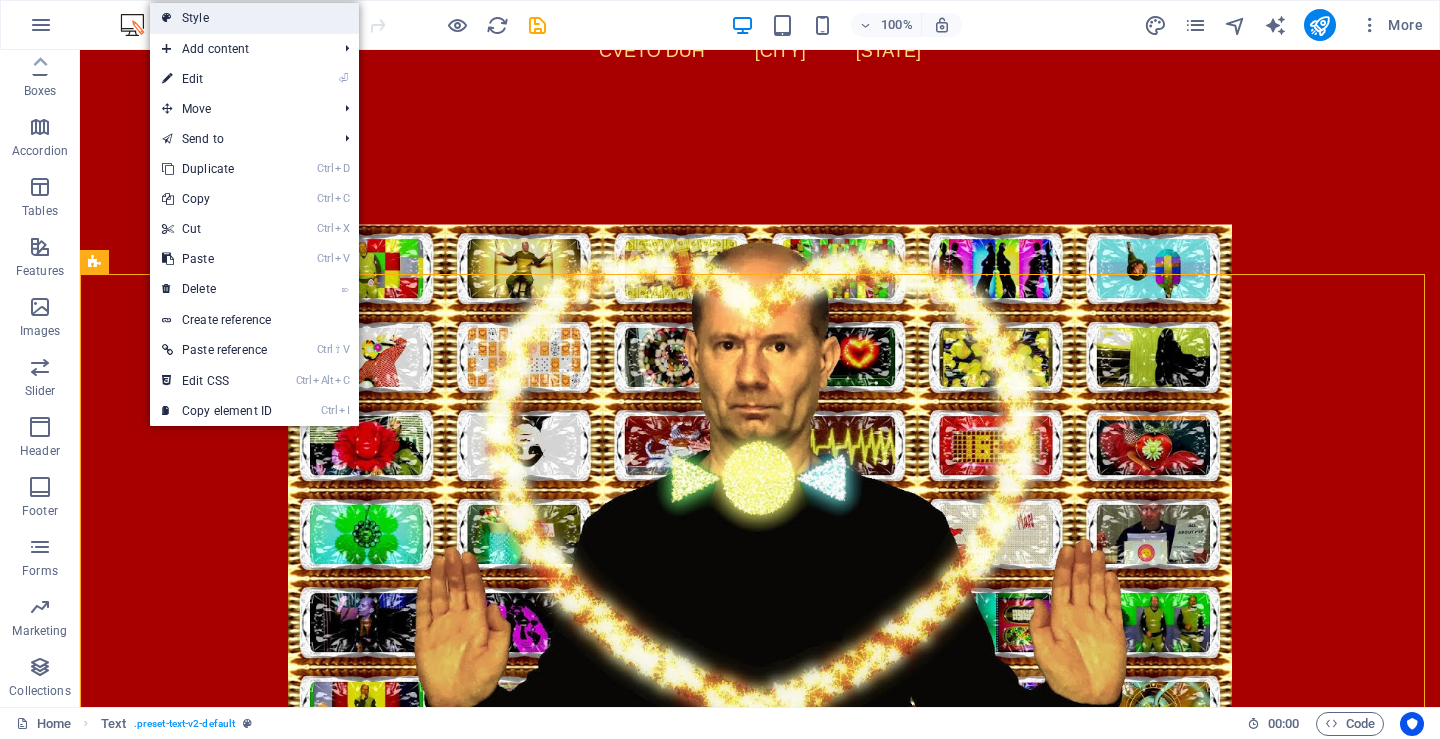 click on "Style" at bounding box center (254, 18) 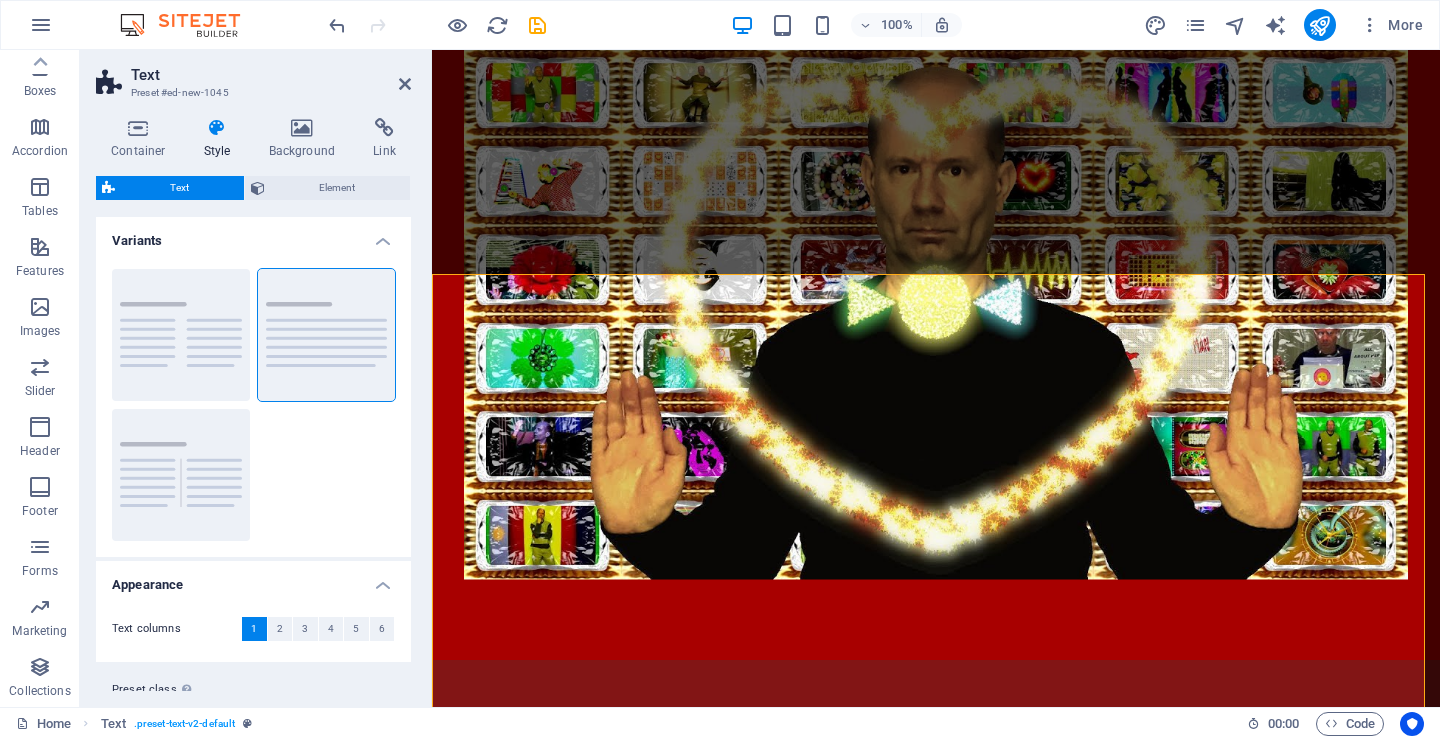scroll, scrollTop: 1998, scrollLeft: 0, axis: vertical 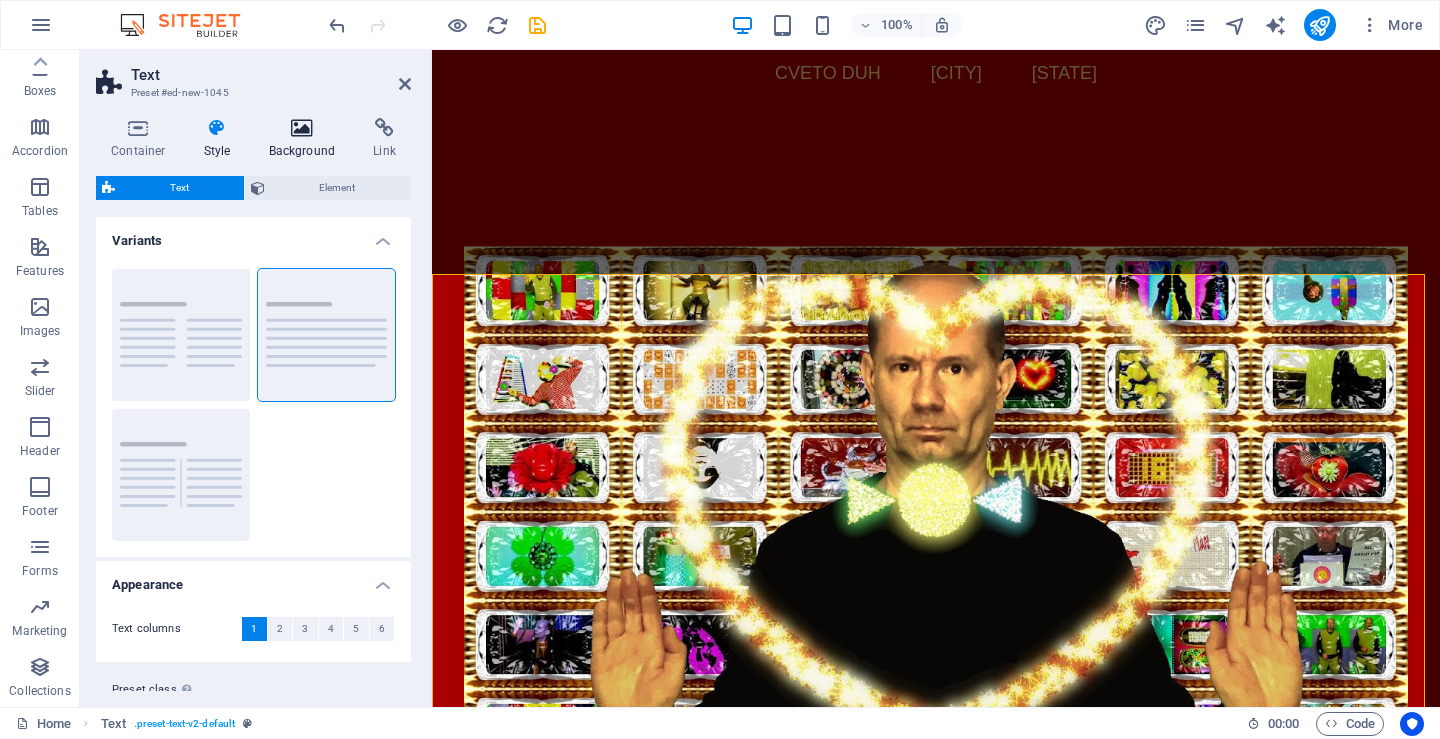 click on "Background" at bounding box center (306, 139) 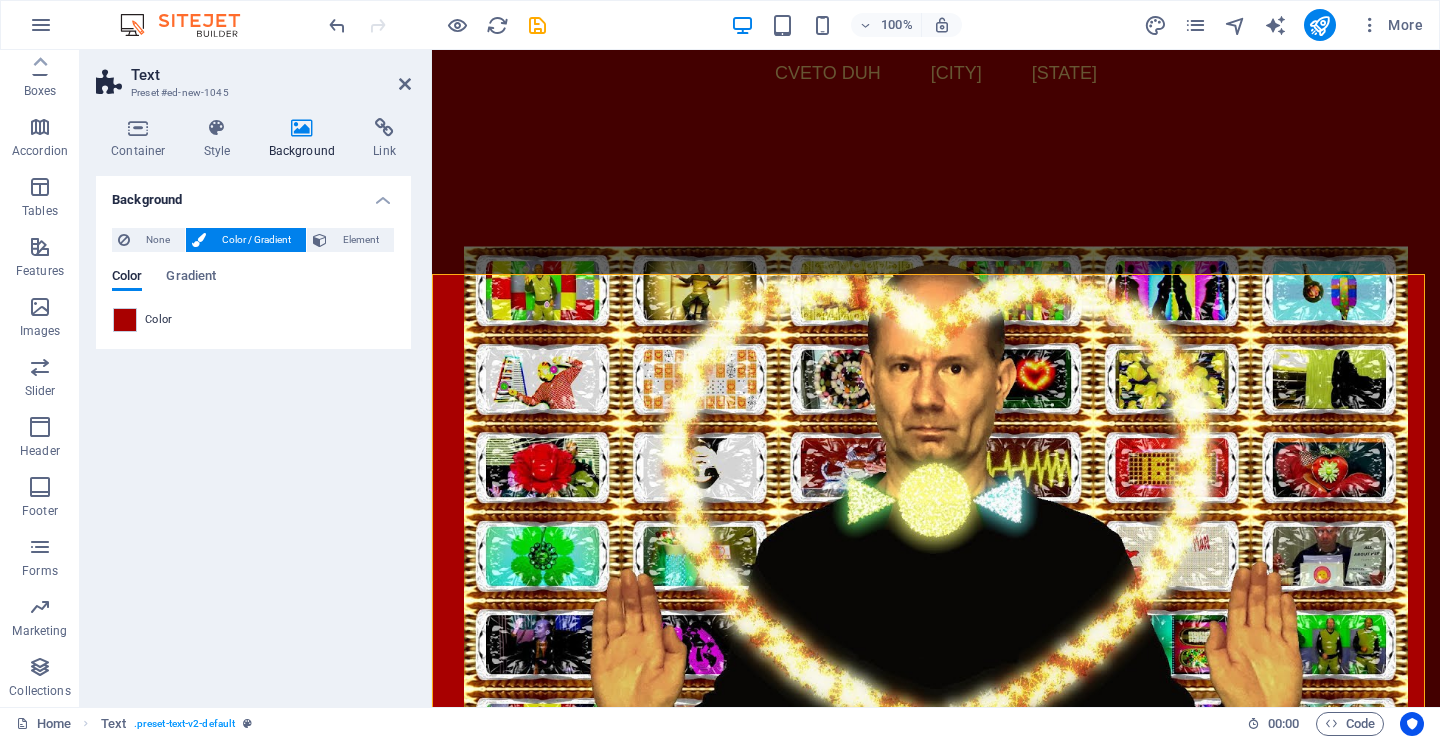 click at bounding box center (125, 320) 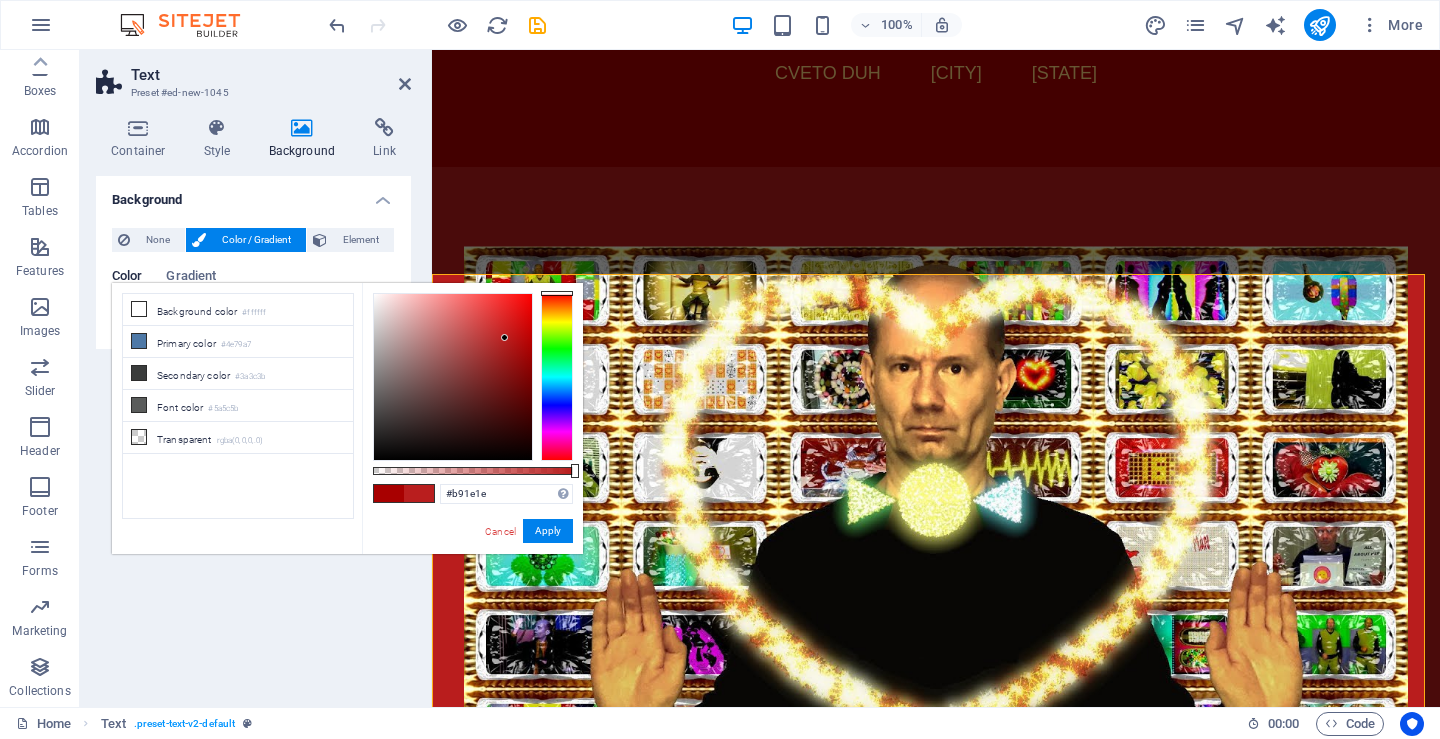 type on "#b92020" 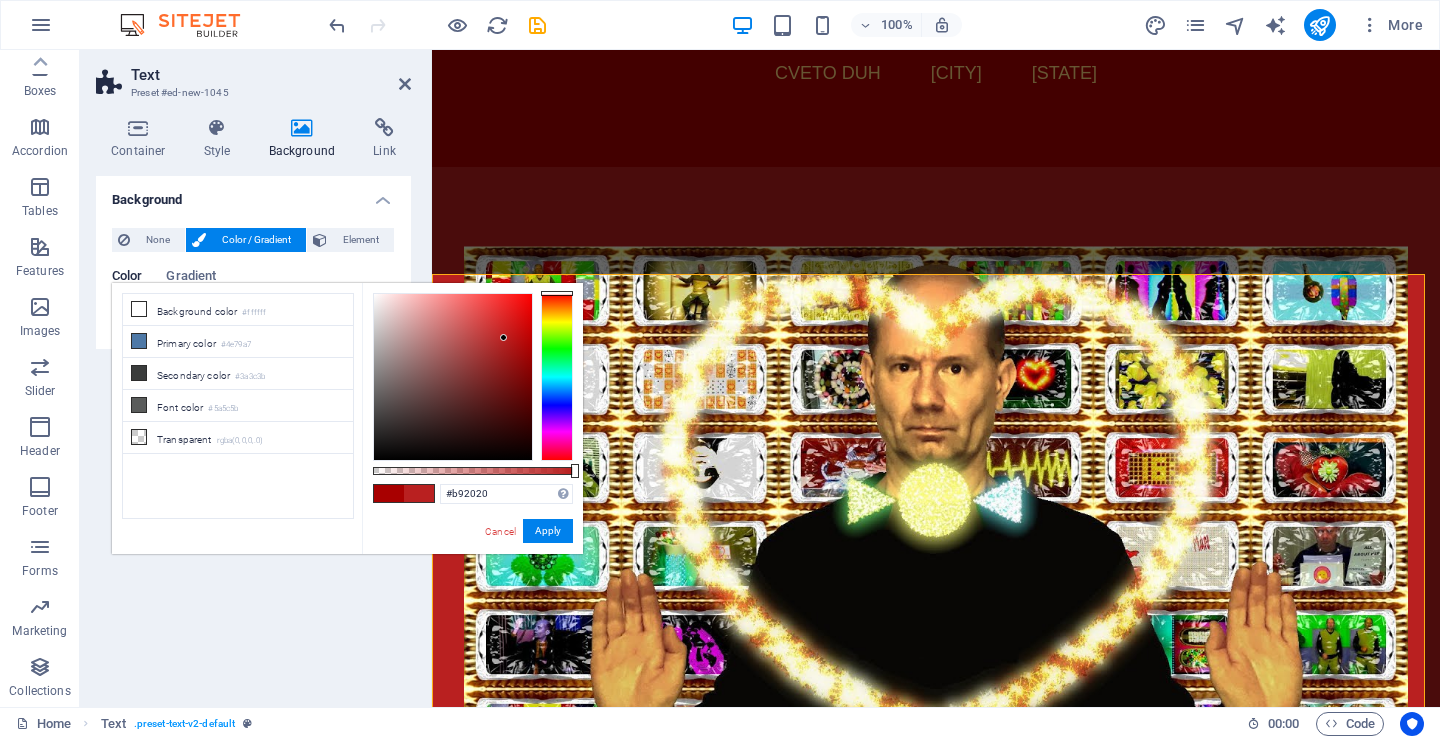 drag, startPoint x: 529, startPoint y: 347, endPoint x: 504, endPoint y: 338, distance: 26.57066 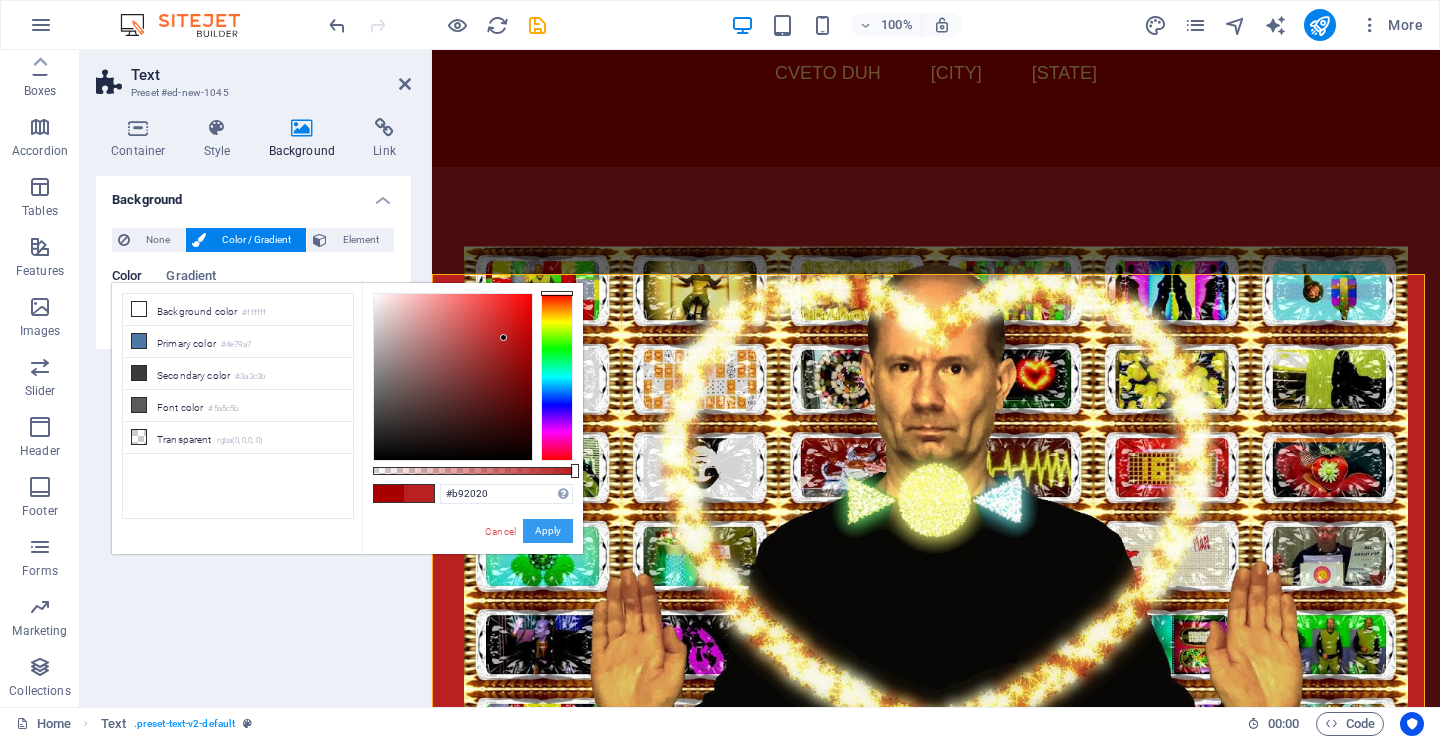 click on "Apply" at bounding box center [548, 531] 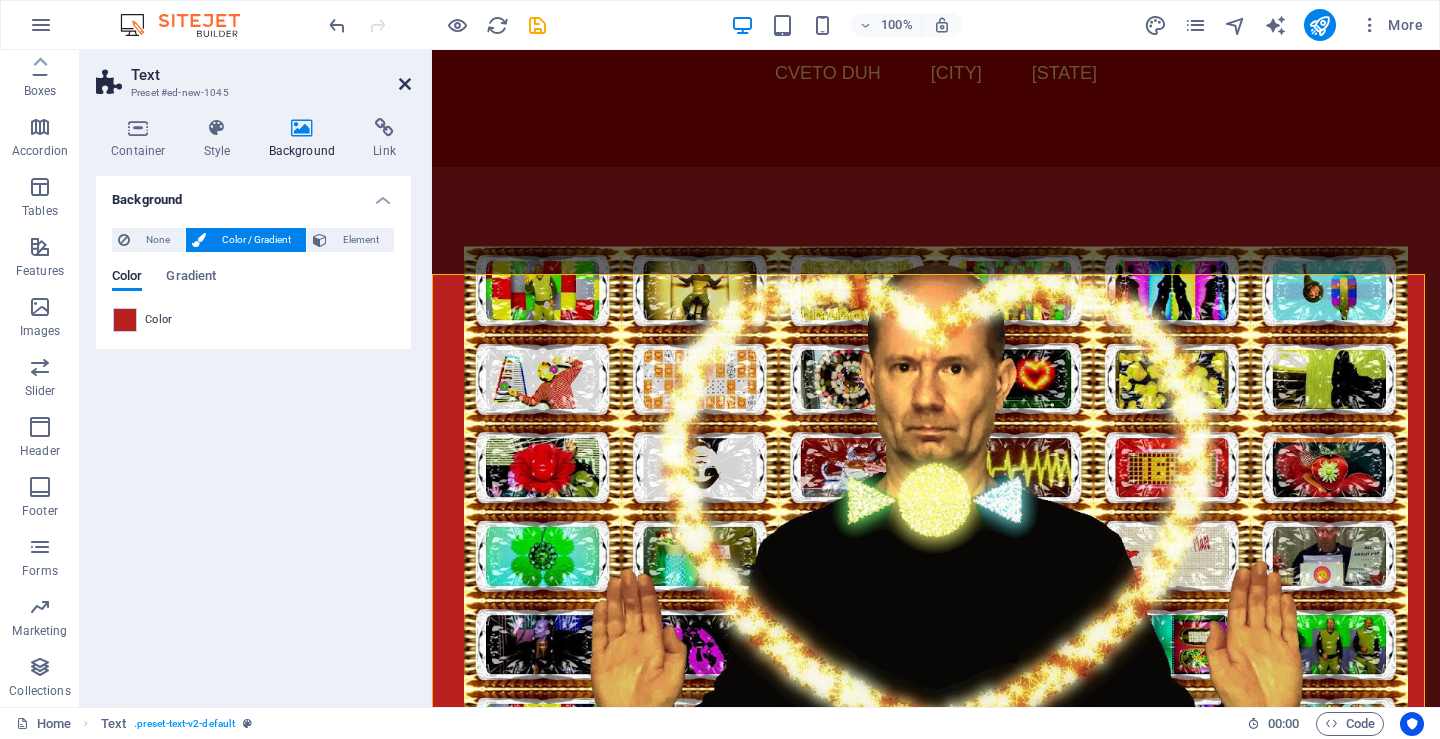 click at bounding box center [405, 84] 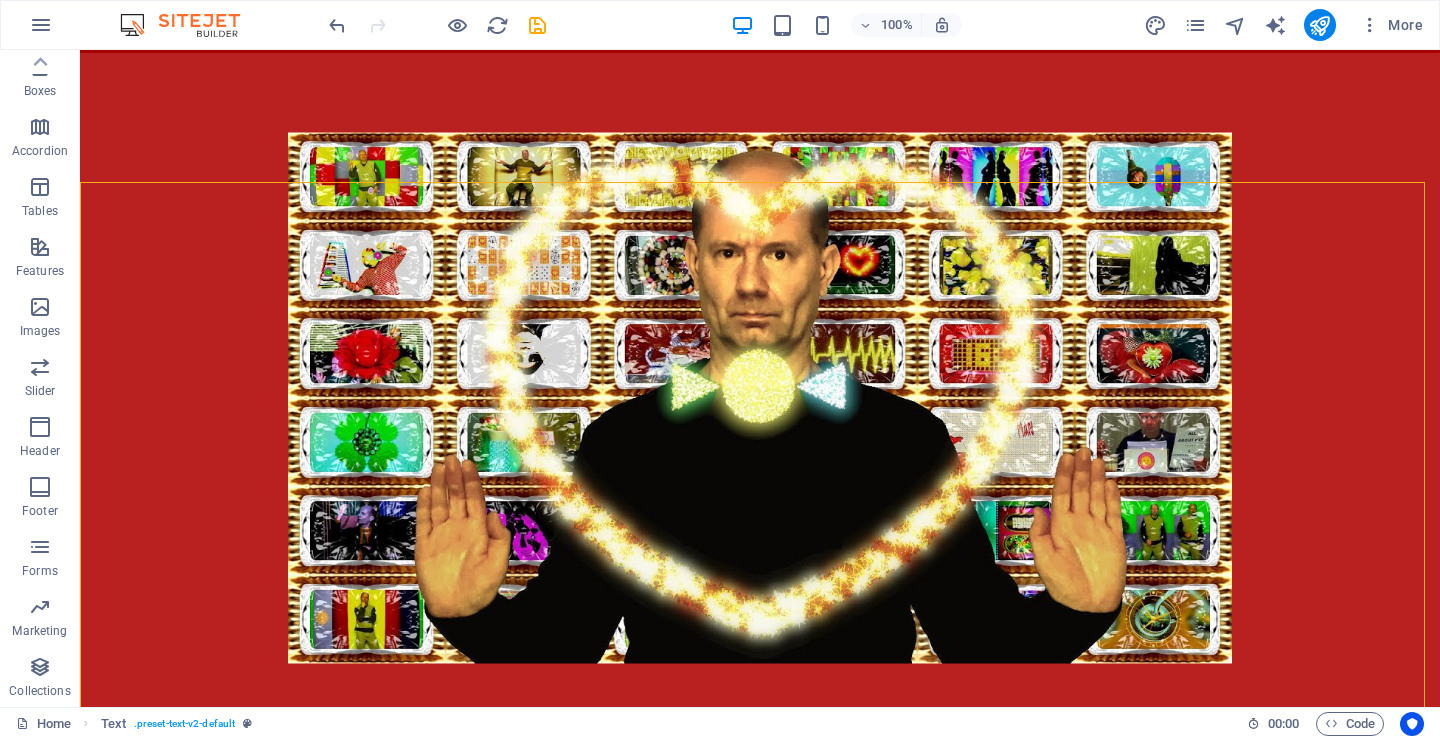 scroll, scrollTop: 1985, scrollLeft: 0, axis: vertical 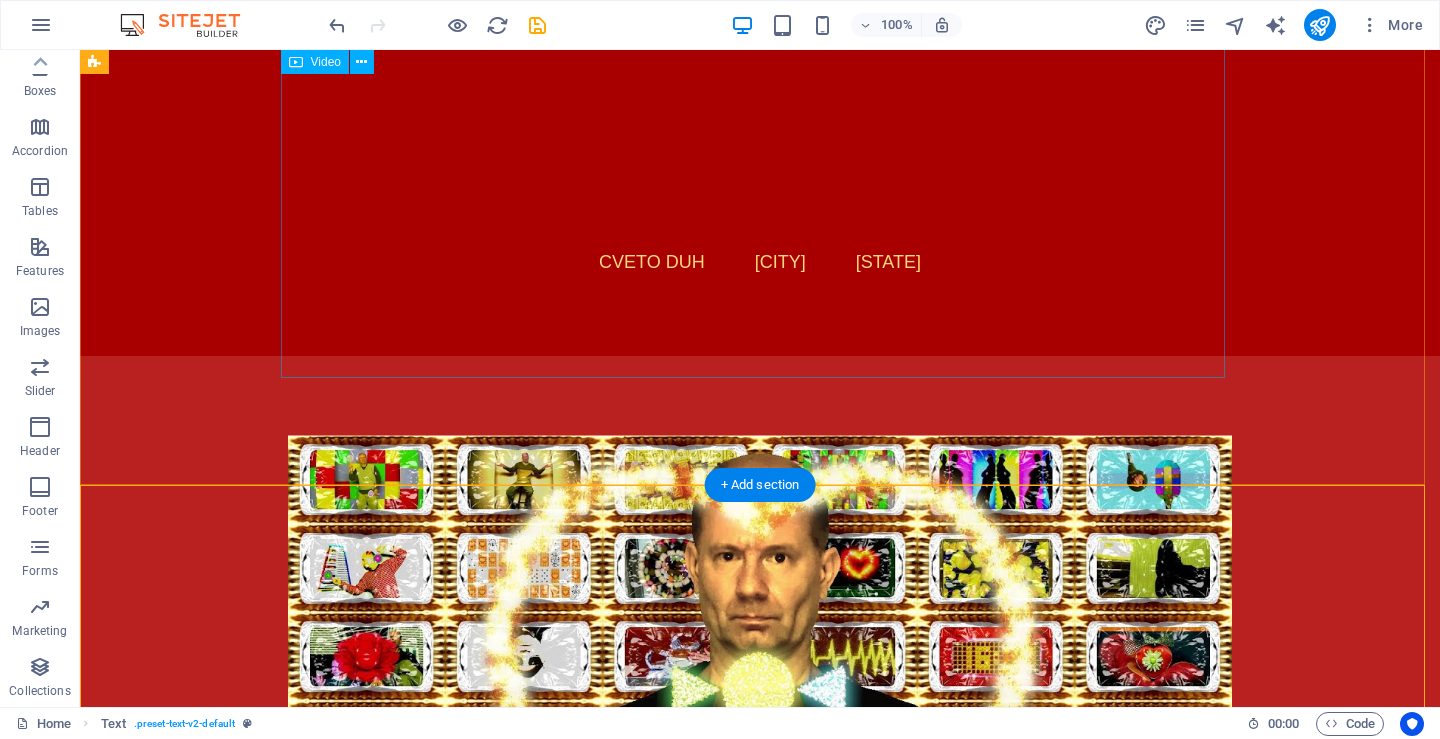 click at bounding box center [760, 36] 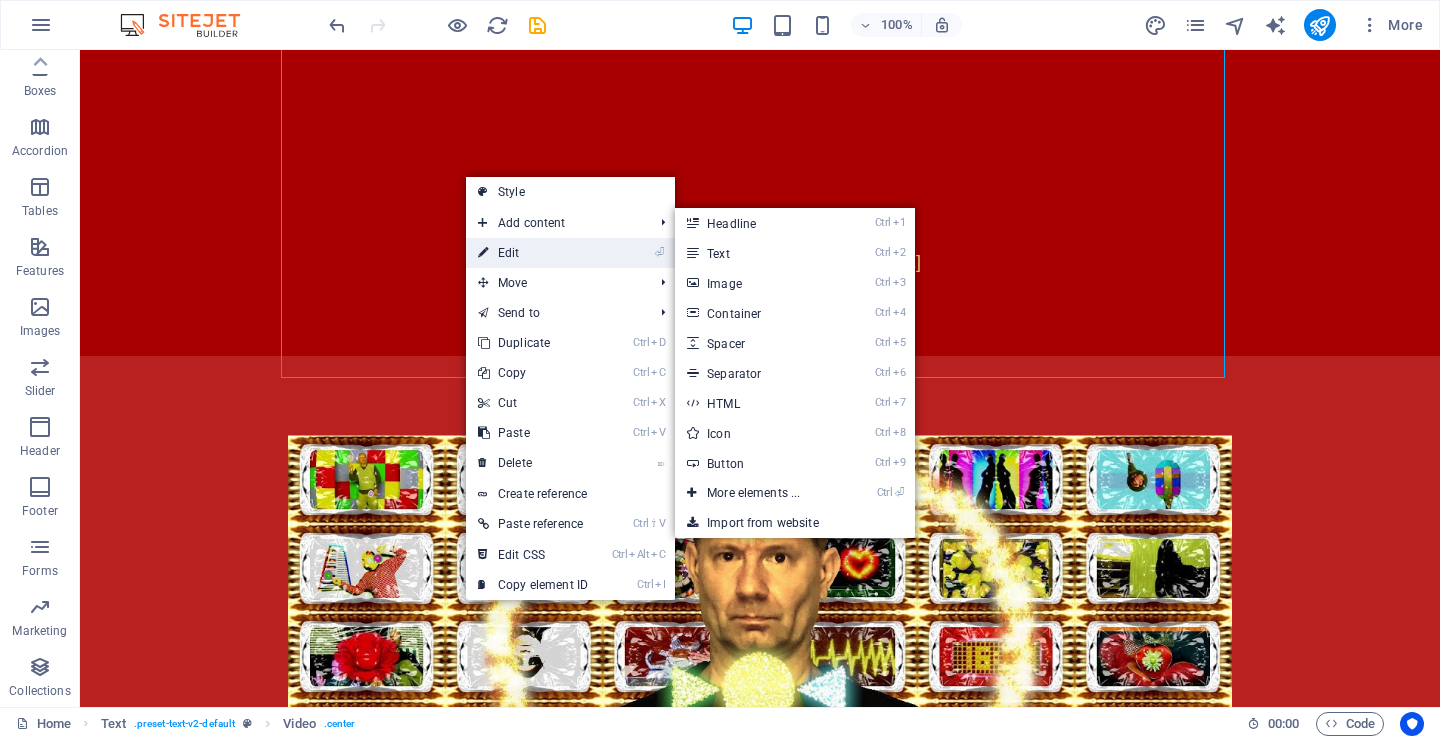 click on "⏎  Edit" at bounding box center (533, 253) 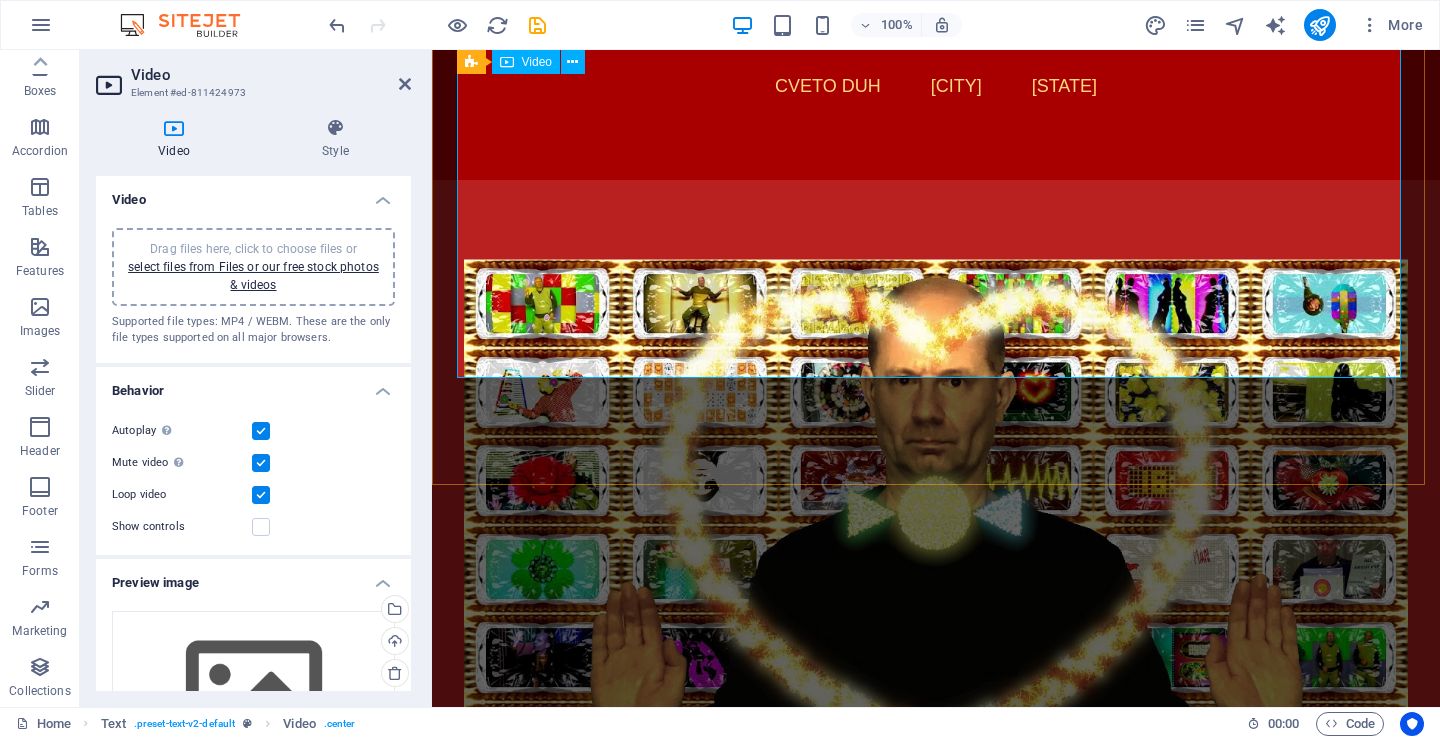 scroll, scrollTop: 1787, scrollLeft: 0, axis: vertical 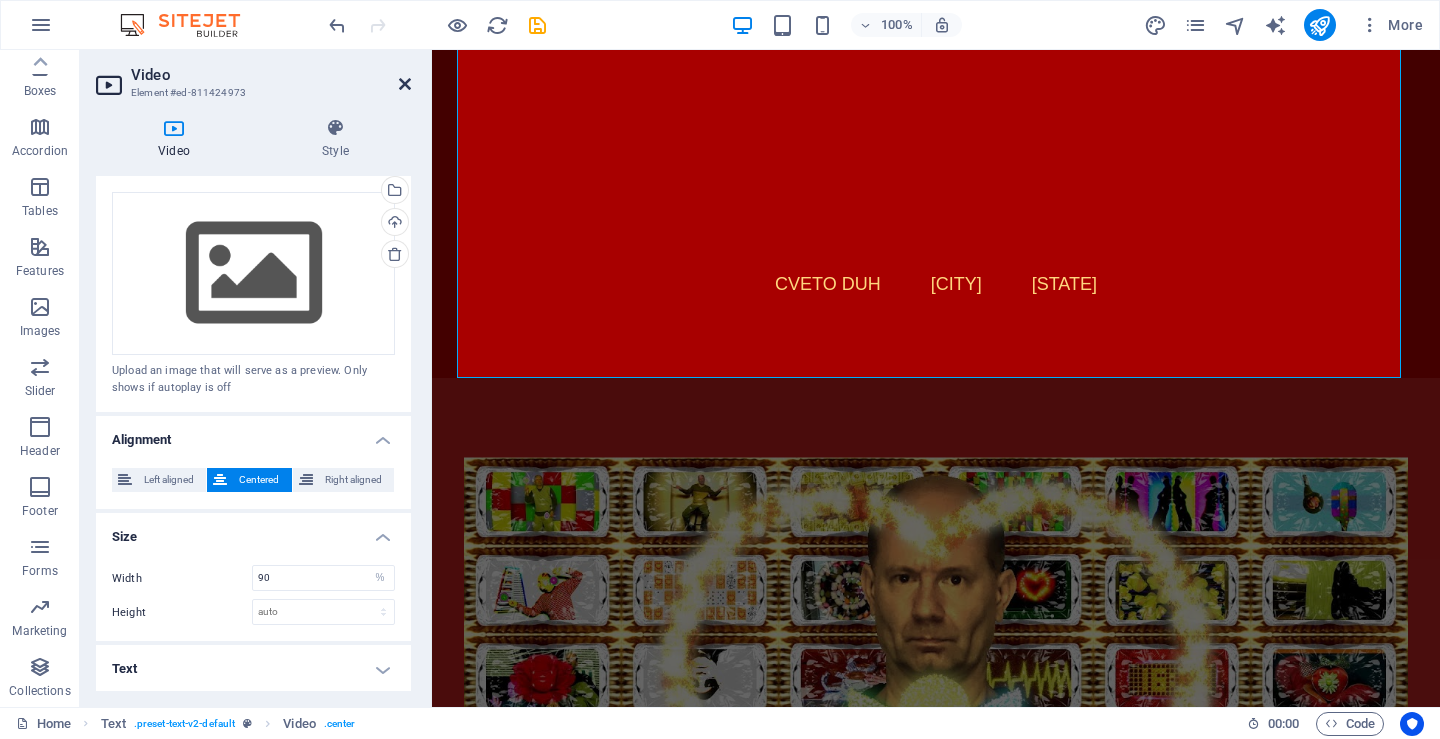 click at bounding box center (405, 84) 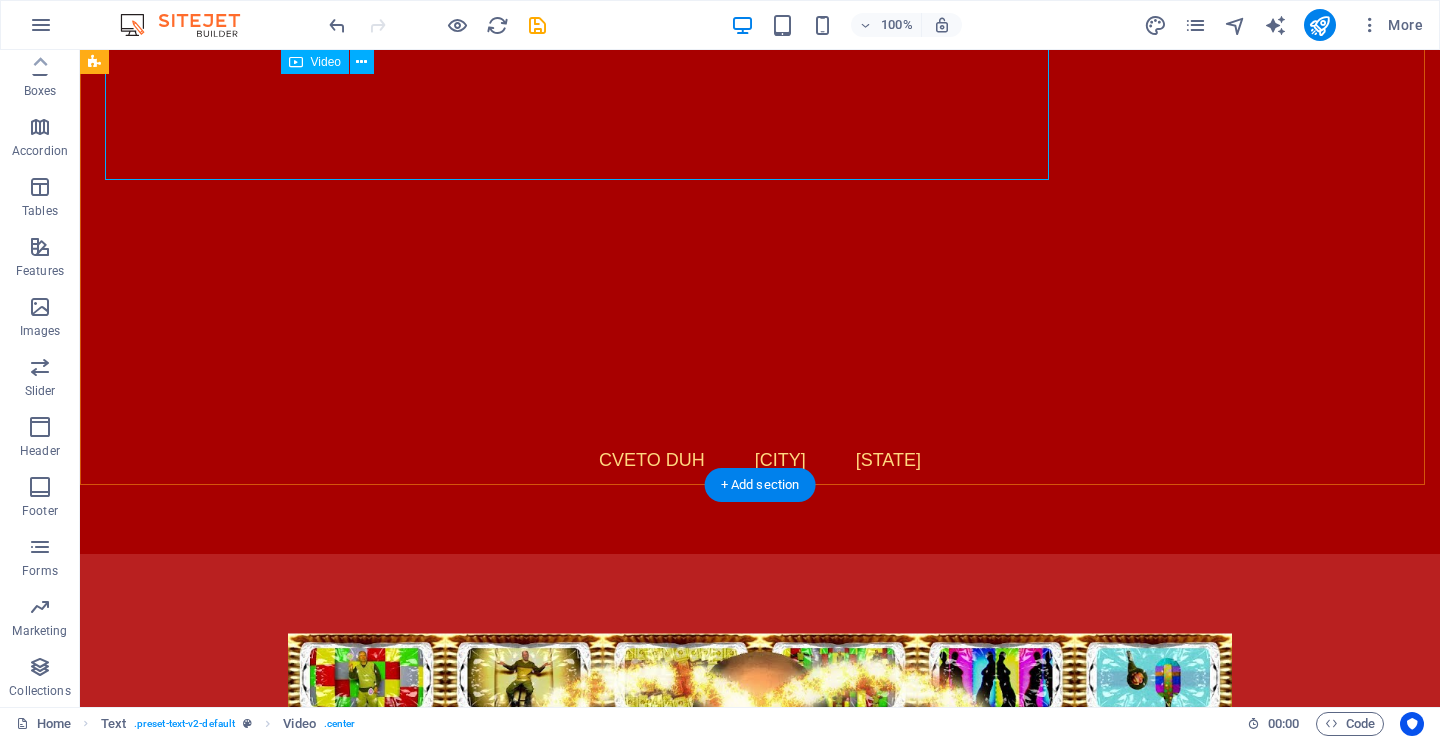 scroll, scrollTop: 1985, scrollLeft: 0, axis: vertical 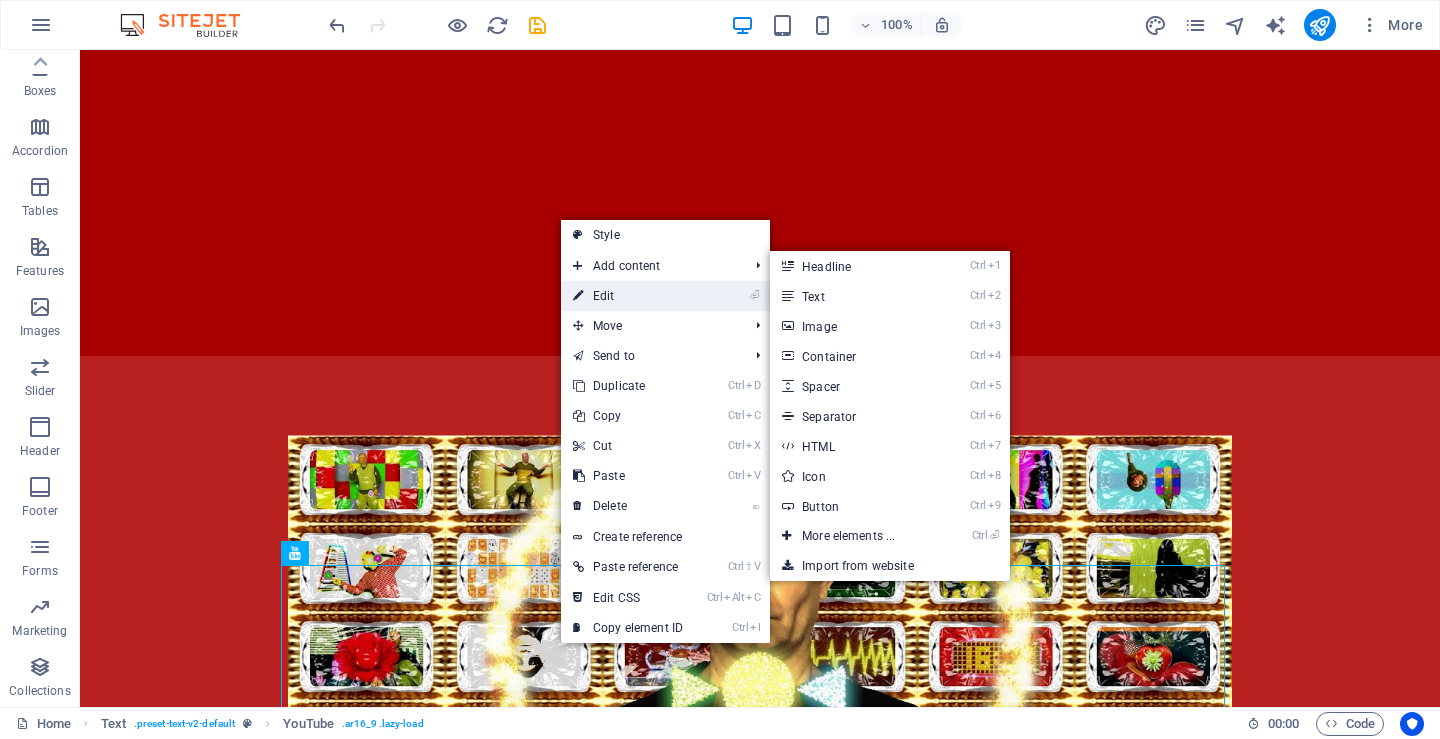 click on "⏎  Edit" at bounding box center (628, 296) 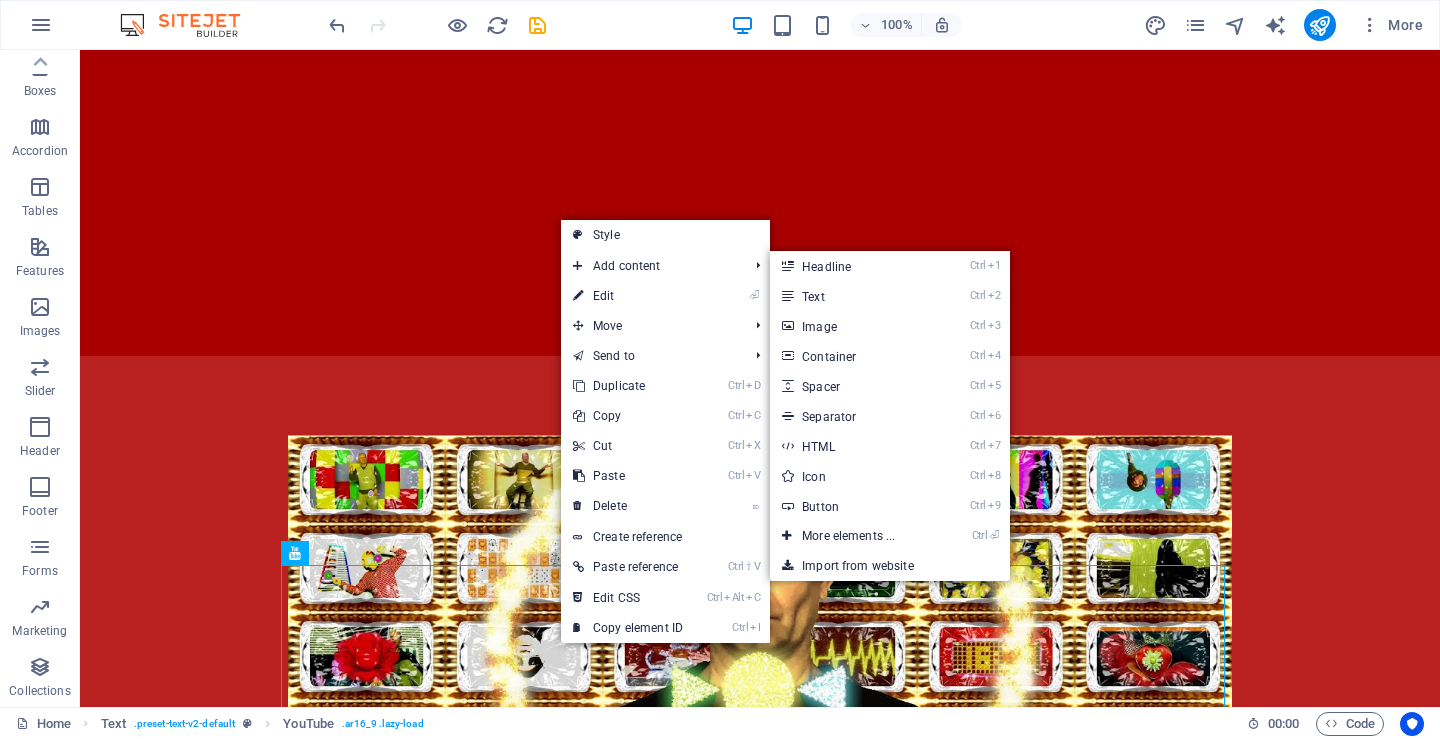 scroll, scrollTop: 1787, scrollLeft: 0, axis: vertical 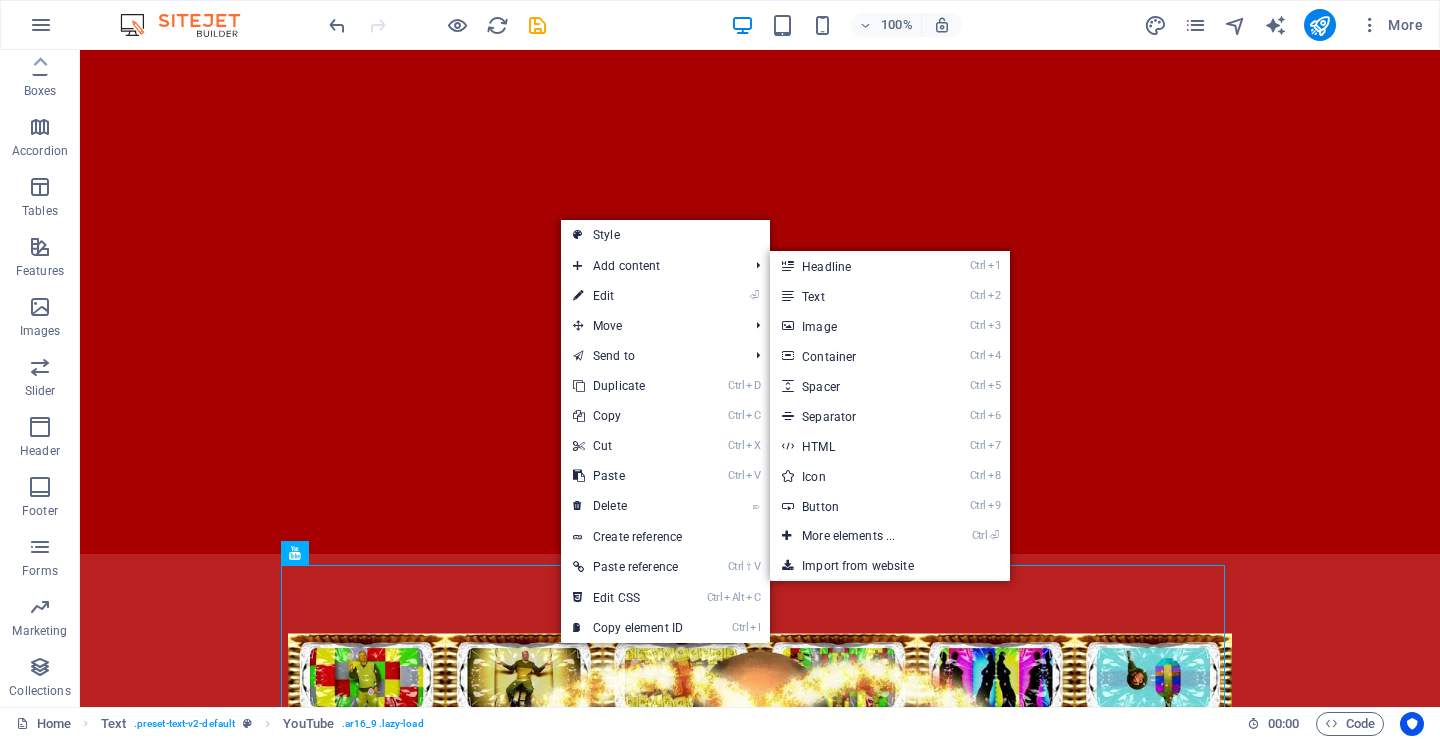 select on "ar16_9" 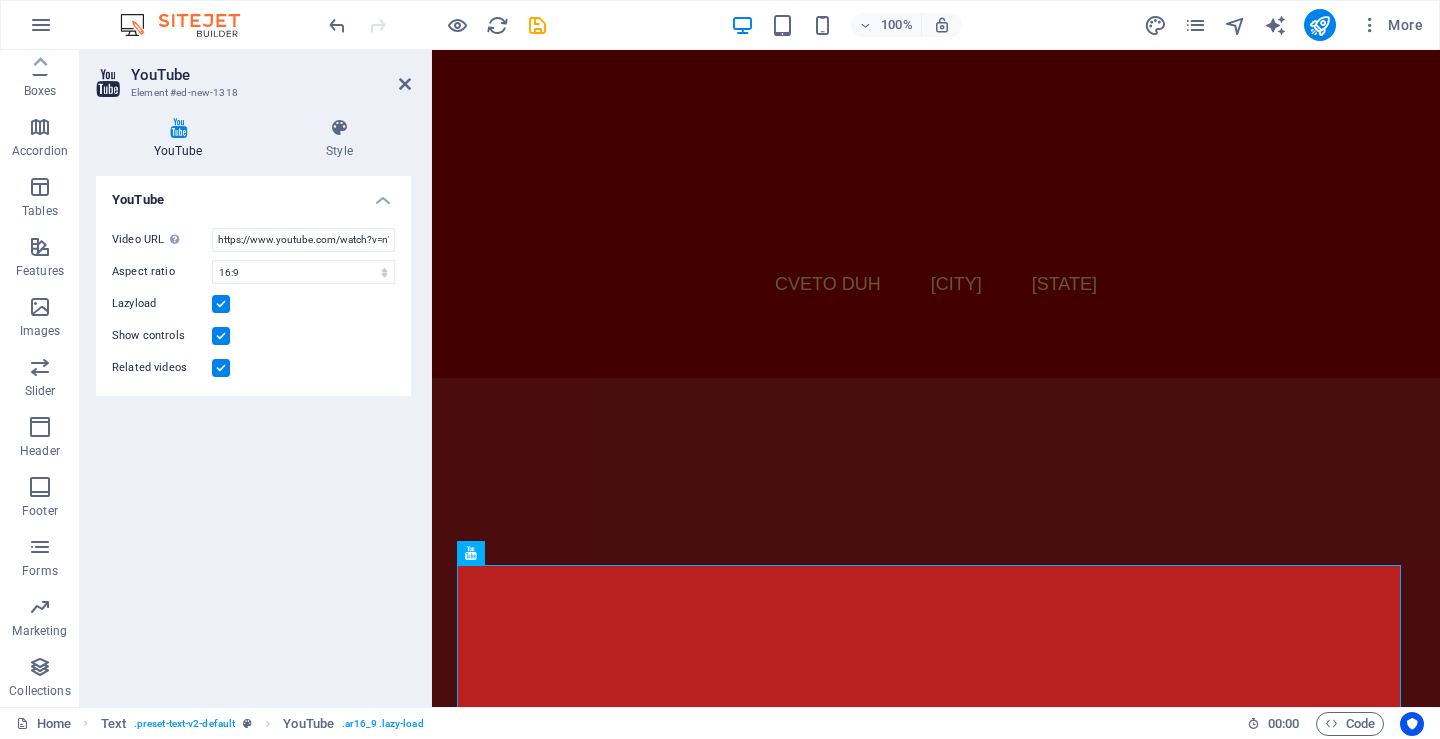 click on "YouTube Element #ed-new-1318 YouTube Style YouTube Video URL Insert (or paste) a video URL. https://www.youtube.com/watch?v=nWzt40kt480 Aspect ratio 16:10 16:9 4:3 2:1 1:1 Lazyload Show controls Related videos Text Element Layout How this element expands within the layout (Flexbox). Size Default auto px % 1/1 1/2 1/3 1/4 1/5 1/6 1/7 1/8 1/9 1/10 Grow Shrink Order Container layout Visible Visible Opacity 100 % Overflow Spacing Margin Default auto px % rem vw vh Custom Custom auto px % rem vw vh auto px % rem vw vh auto px % rem vw vh auto px % rem vw vh Padding Default px rem % vh vw Custom Custom px rem % vh vw px rem % vh vw px rem % vh vw px rem % vh vw Border Style              - Width 1 auto px rem % vh vw Custom Custom 1 auto px rem % vh vw 1 auto px rem % vh vw 1 auto px rem % vh vw 1 auto px rem % vh vw  - Color Round corners Default px rem % vh vw Custom Custom px rem % vh vw px rem % vh vw px rem % vh vw px rem % vh vw Shadow Default None Outside Inside Color X offset 0 px rem vh vw 0 px vh" at bounding box center [256, 378] 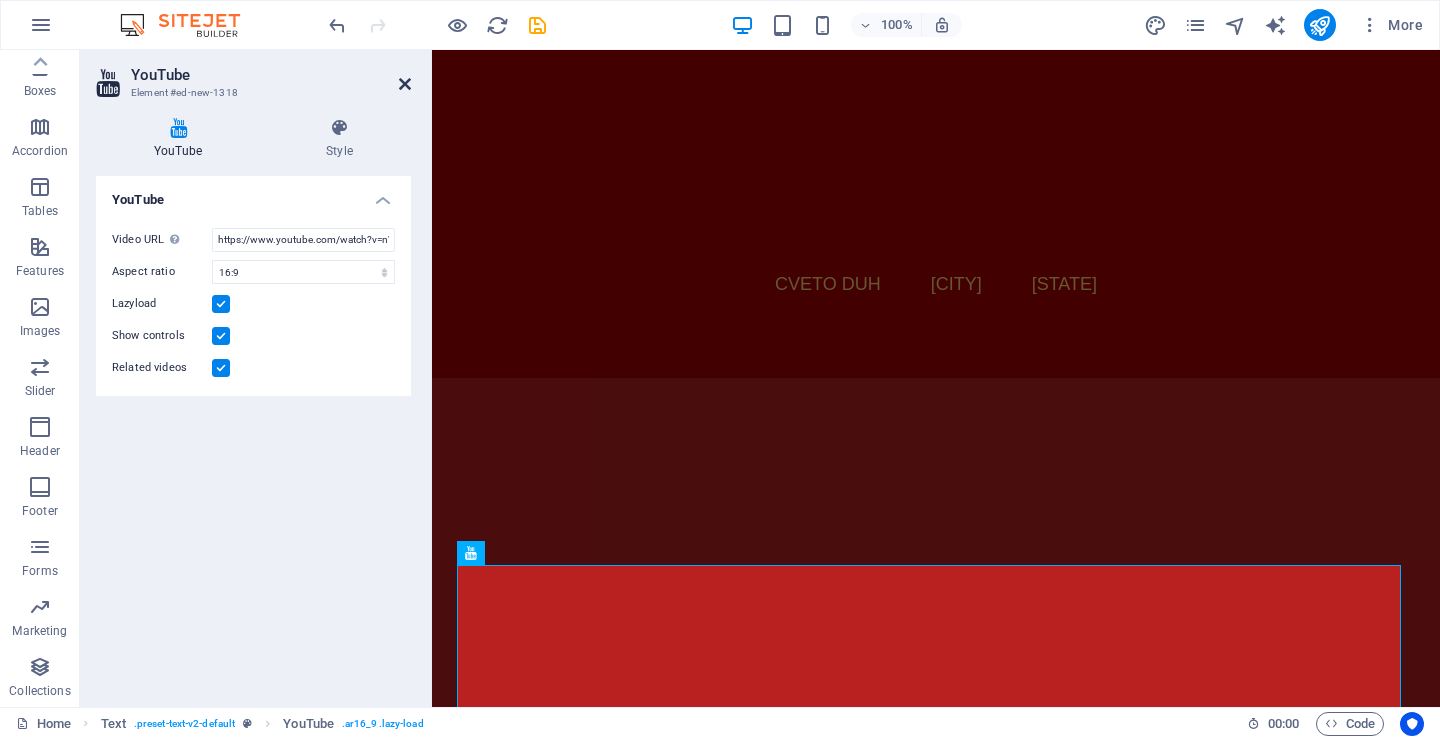click at bounding box center (405, 84) 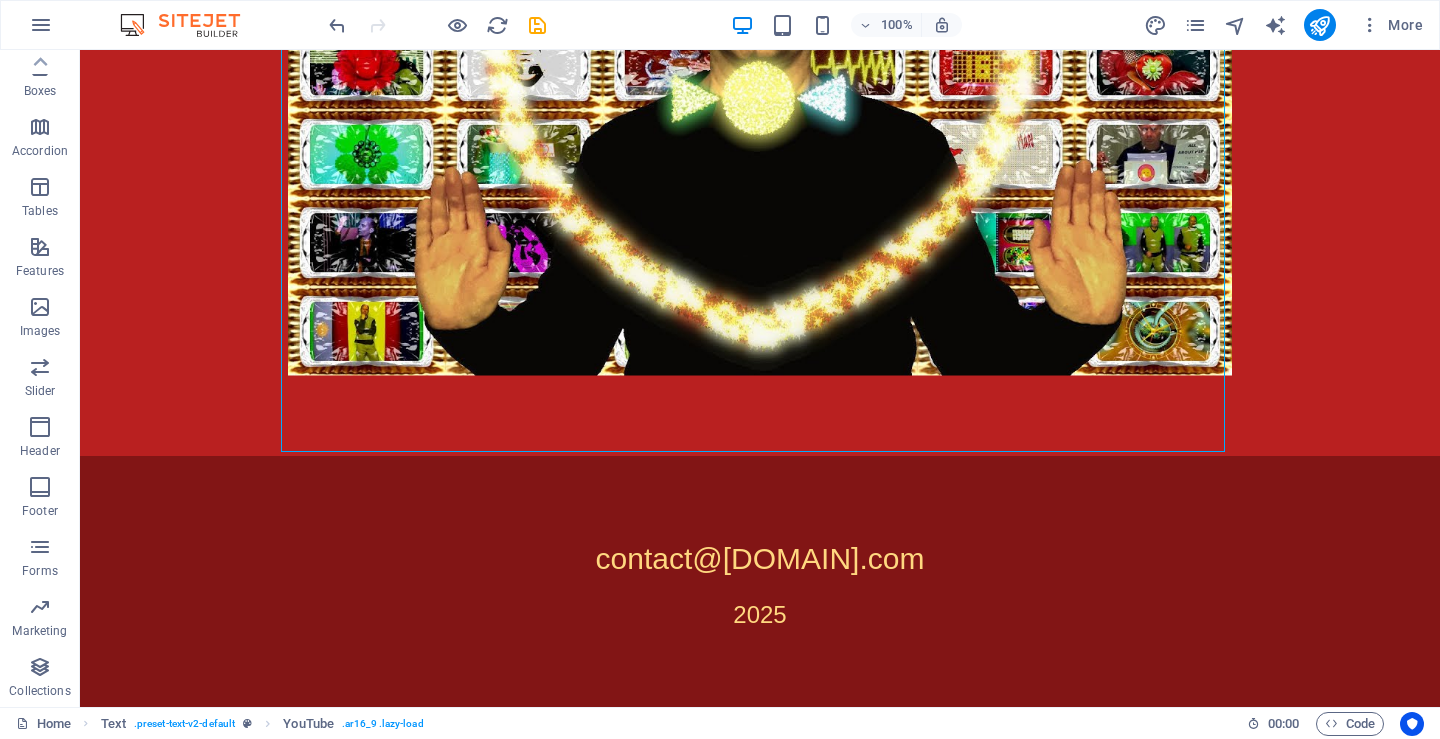 scroll, scrollTop: 2483, scrollLeft: 0, axis: vertical 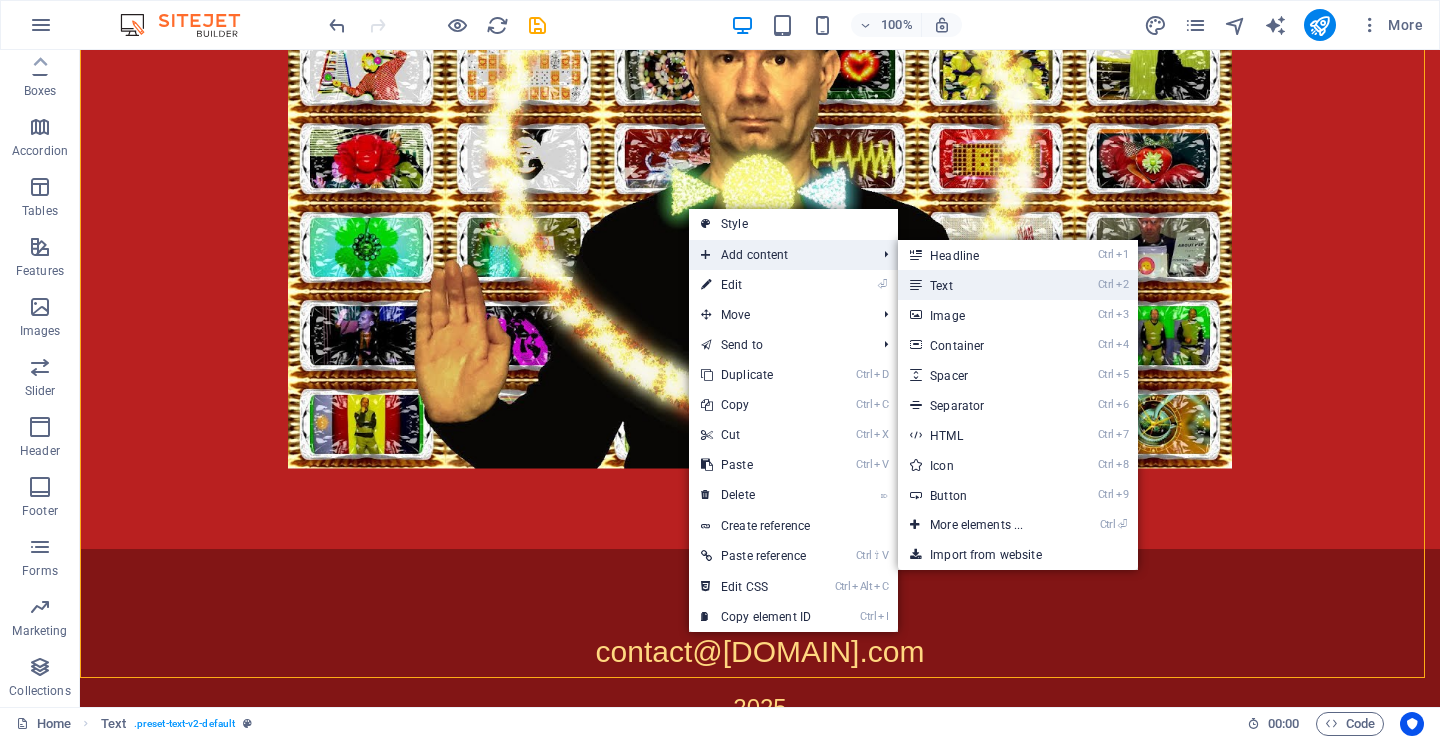 click on "Ctrl 2  Text" at bounding box center [980, 285] 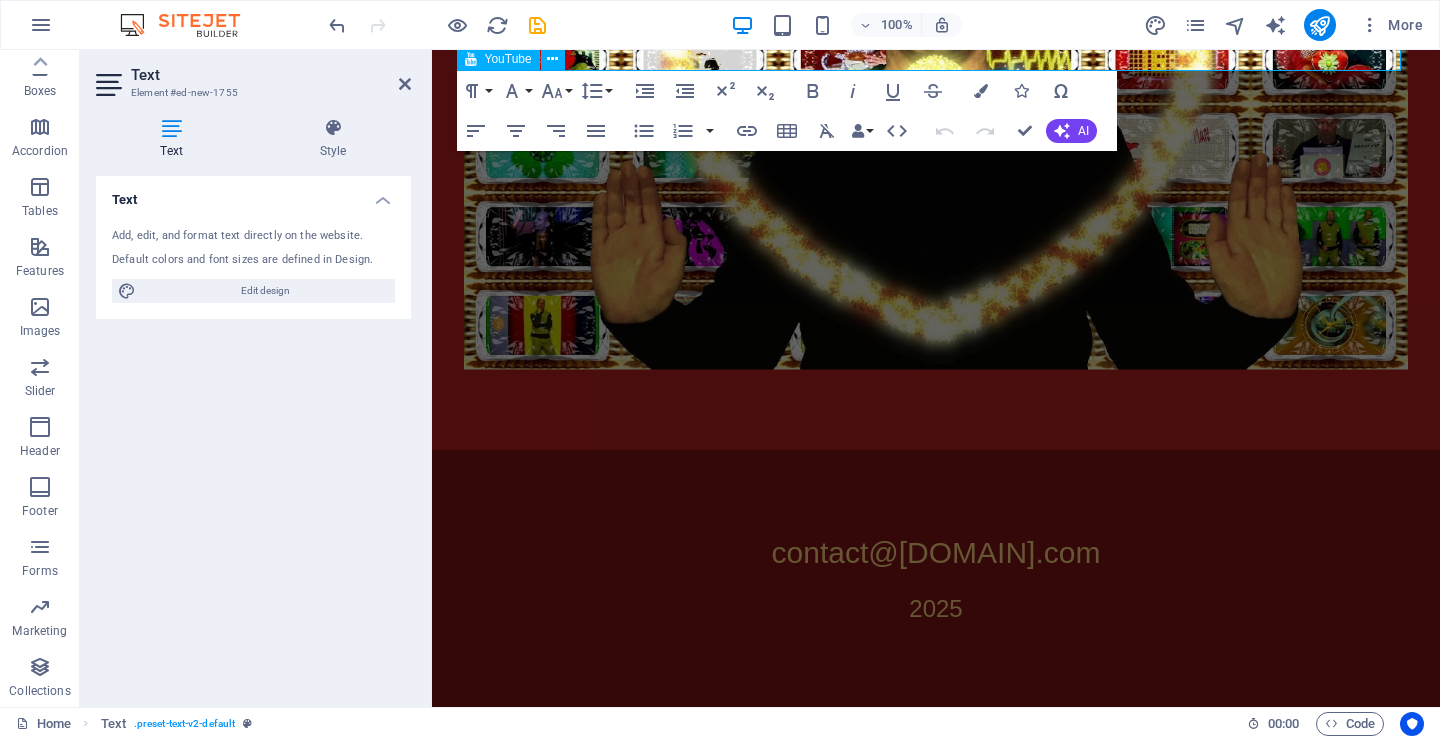 scroll, scrollTop: 2305, scrollLeft: 0, axis: vertical 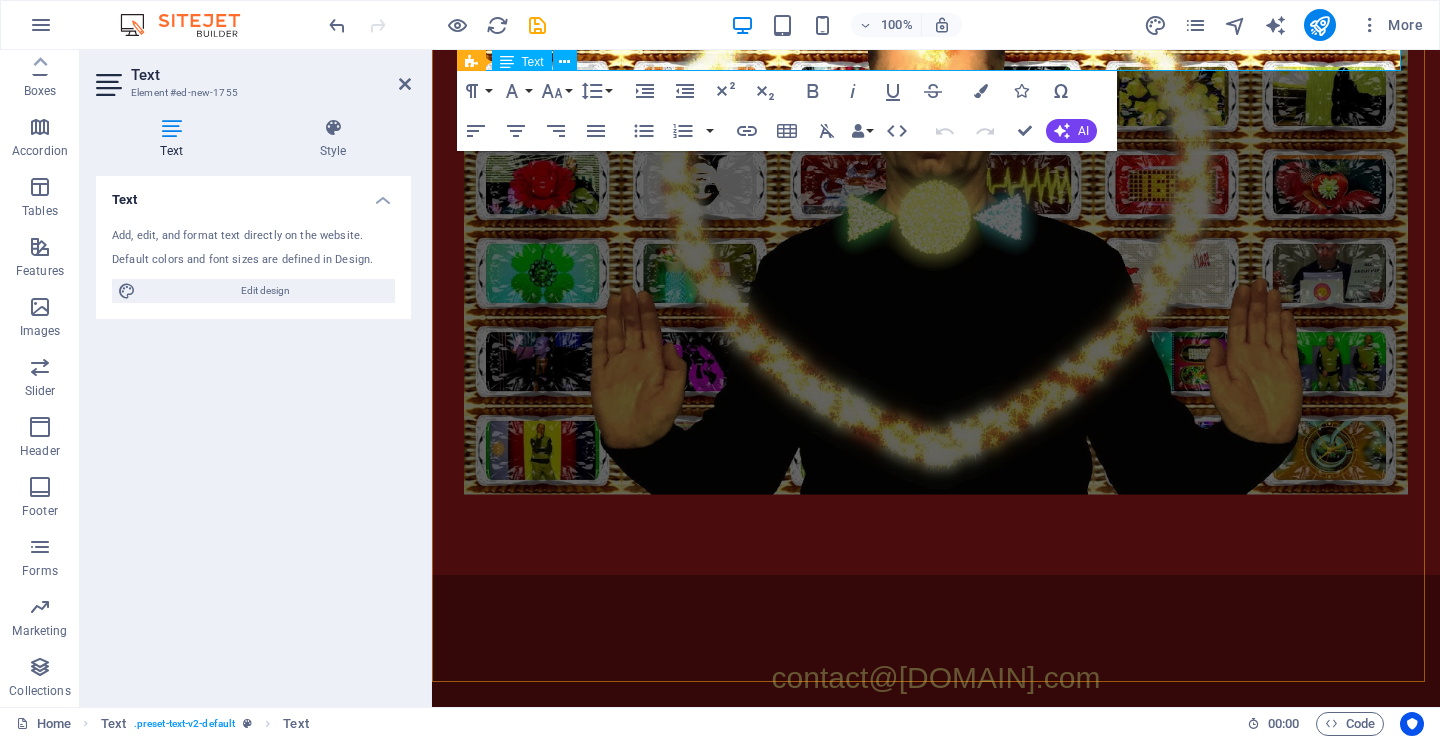 click on "New text element" at bounding box center (936, -48) 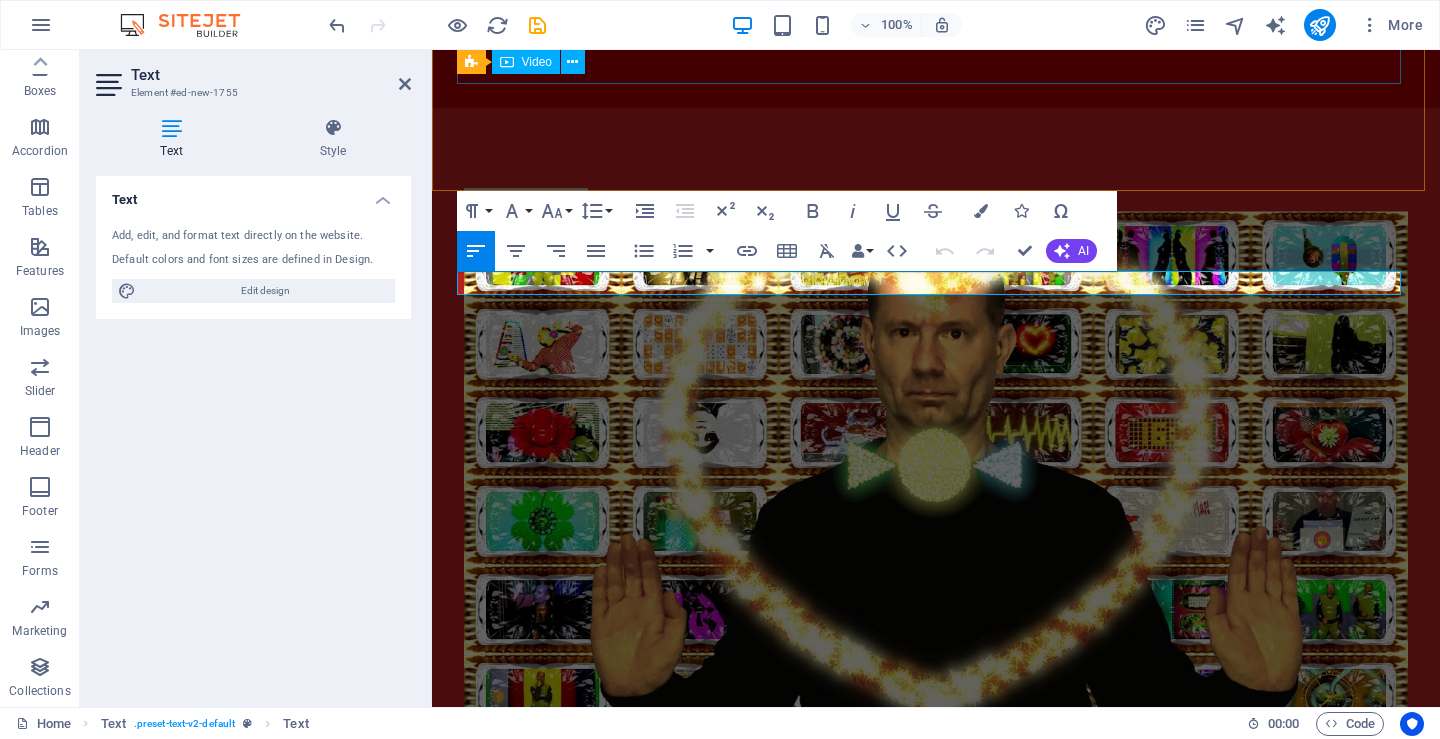 drag, startPoint x: 617, startPoint y: 62, endPoint x: 457, endPoint y: 62, distance: 160 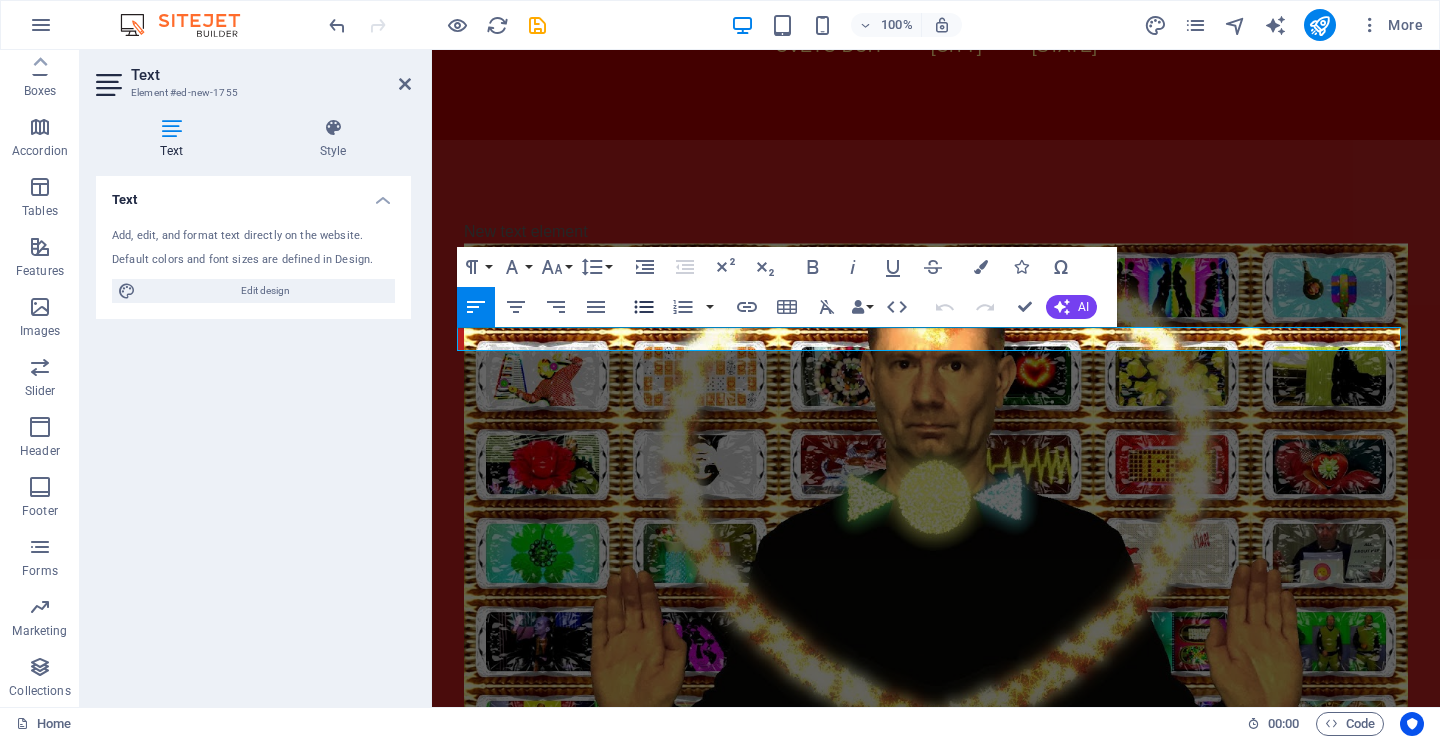 type 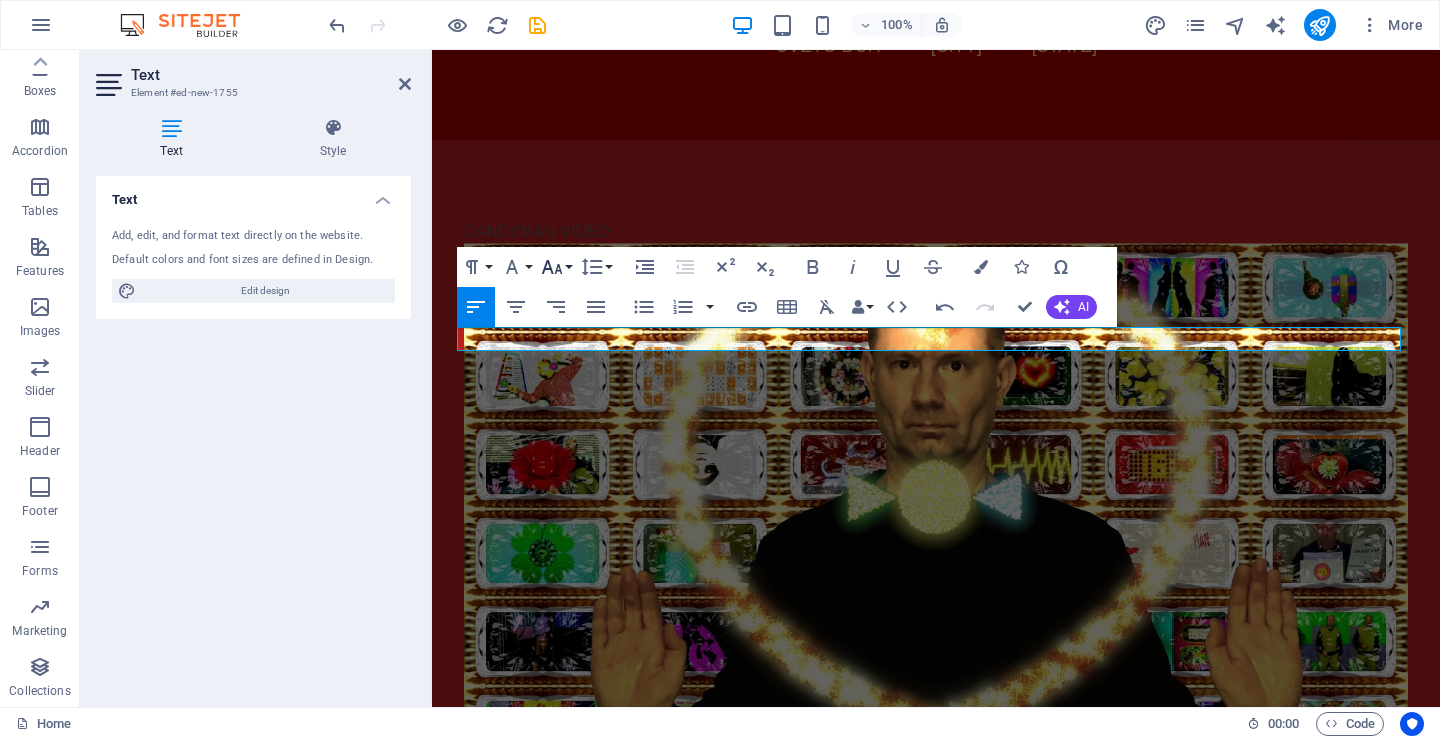 click on "Font Size" at bounding box center [556, 267] 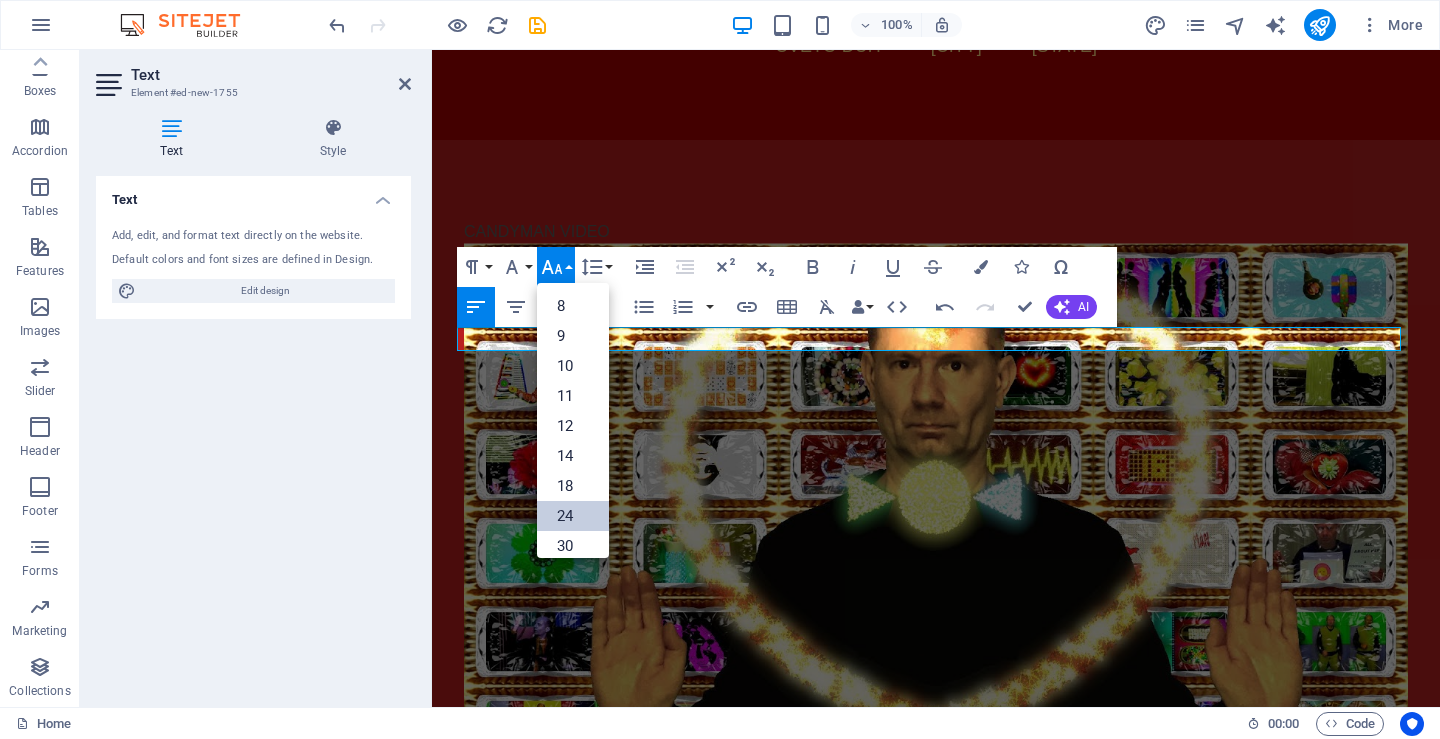 click on "24" at bounding box center (573, 516) 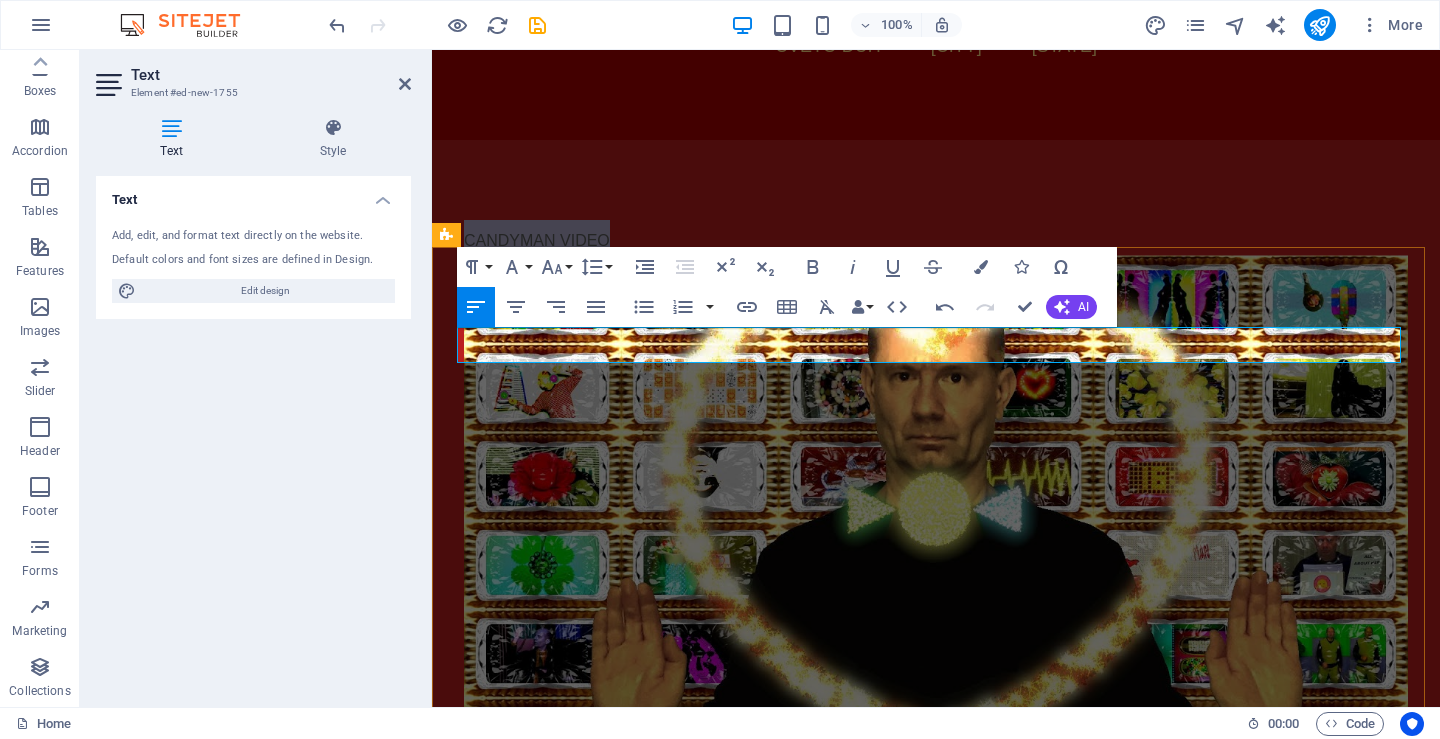 drag, startPoint x: 631, startPoint y: 344, endPoint x: 434, endPoint y: 348, distance: 197.0406 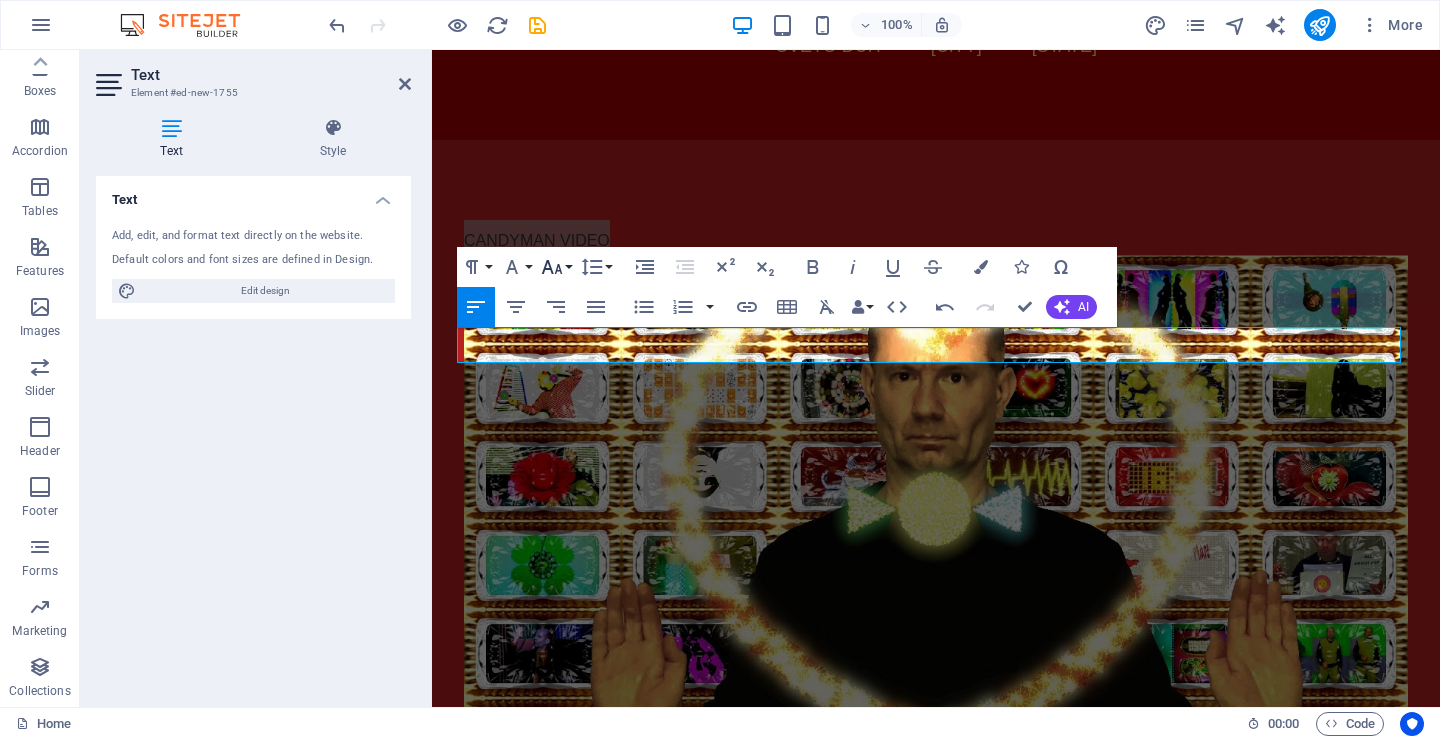 click on "Font Size" at bounding box center (556, 267) 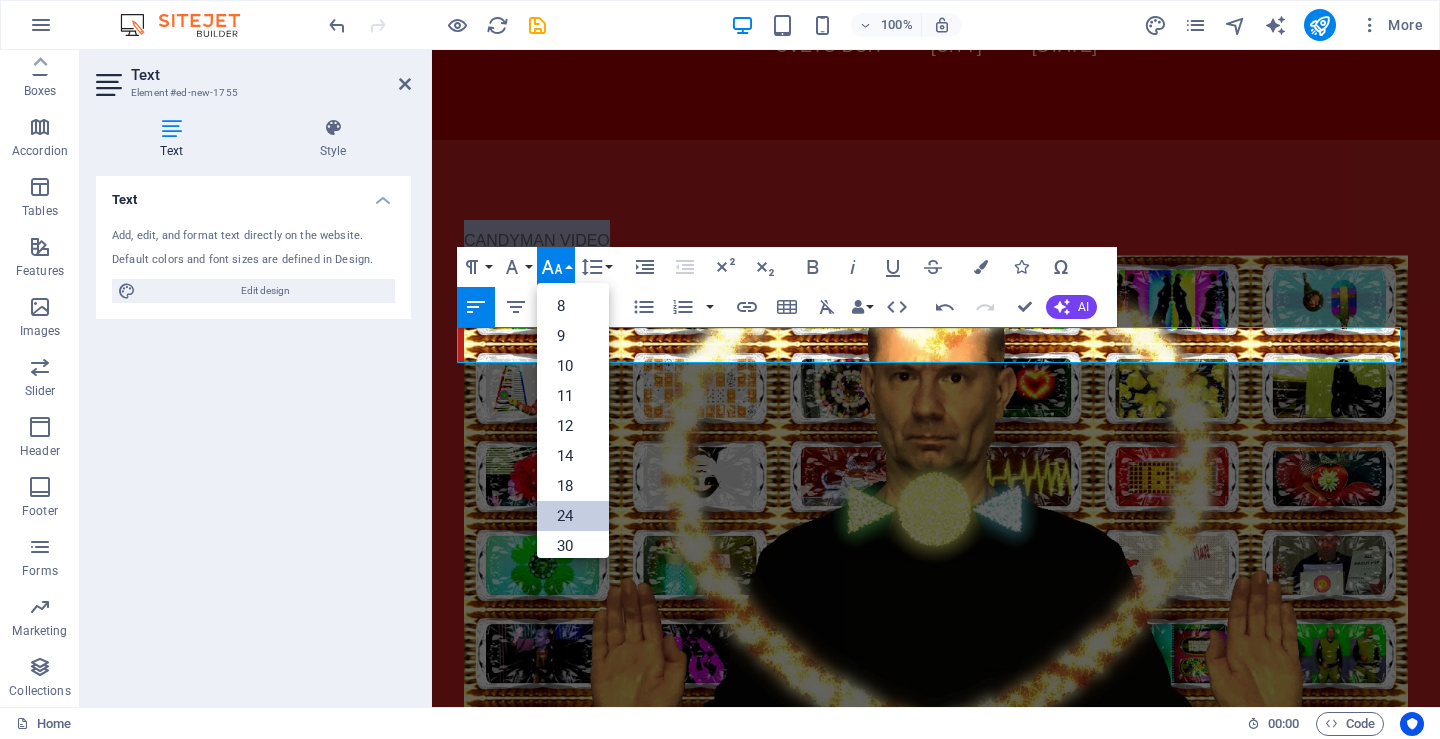 click on "24" at bounding box center [573, 516] 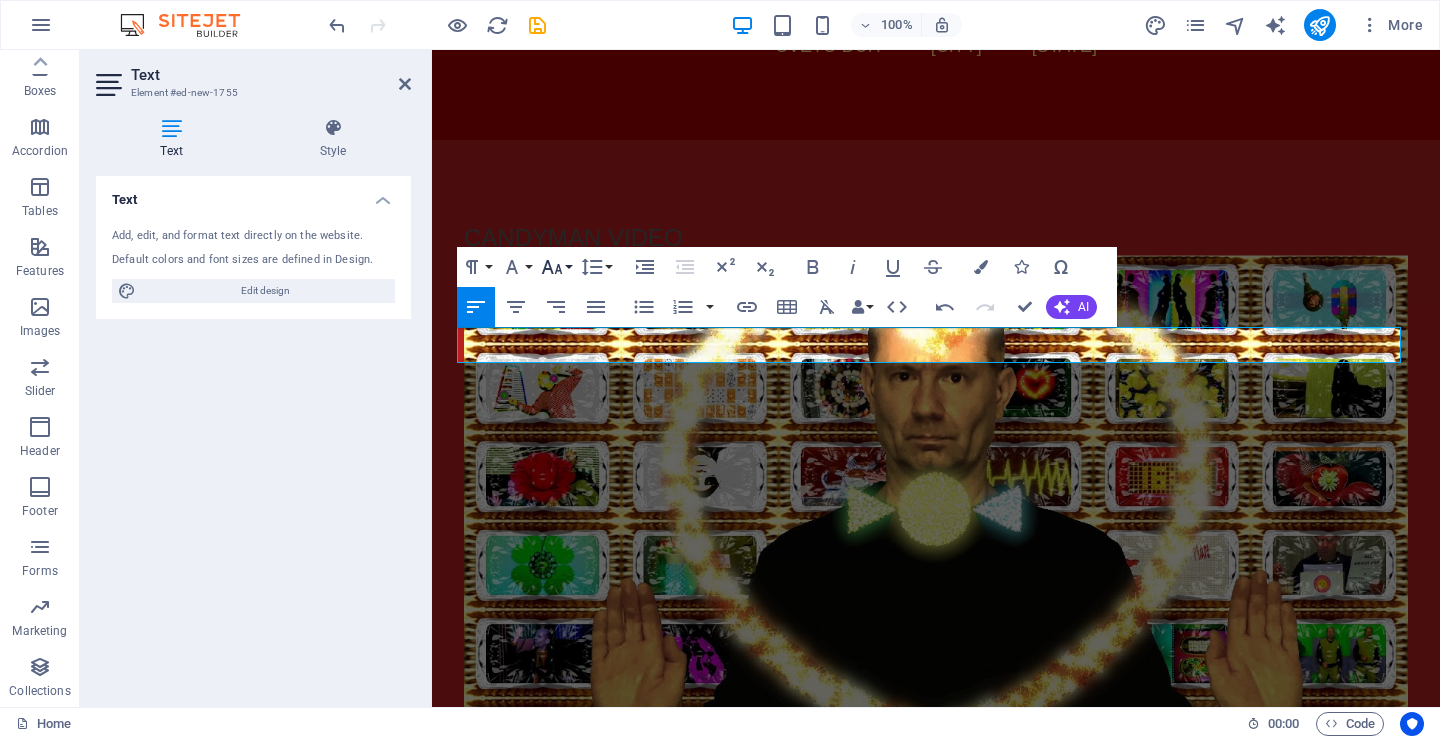 click on "Font Size" at bounding box center (556, 267) 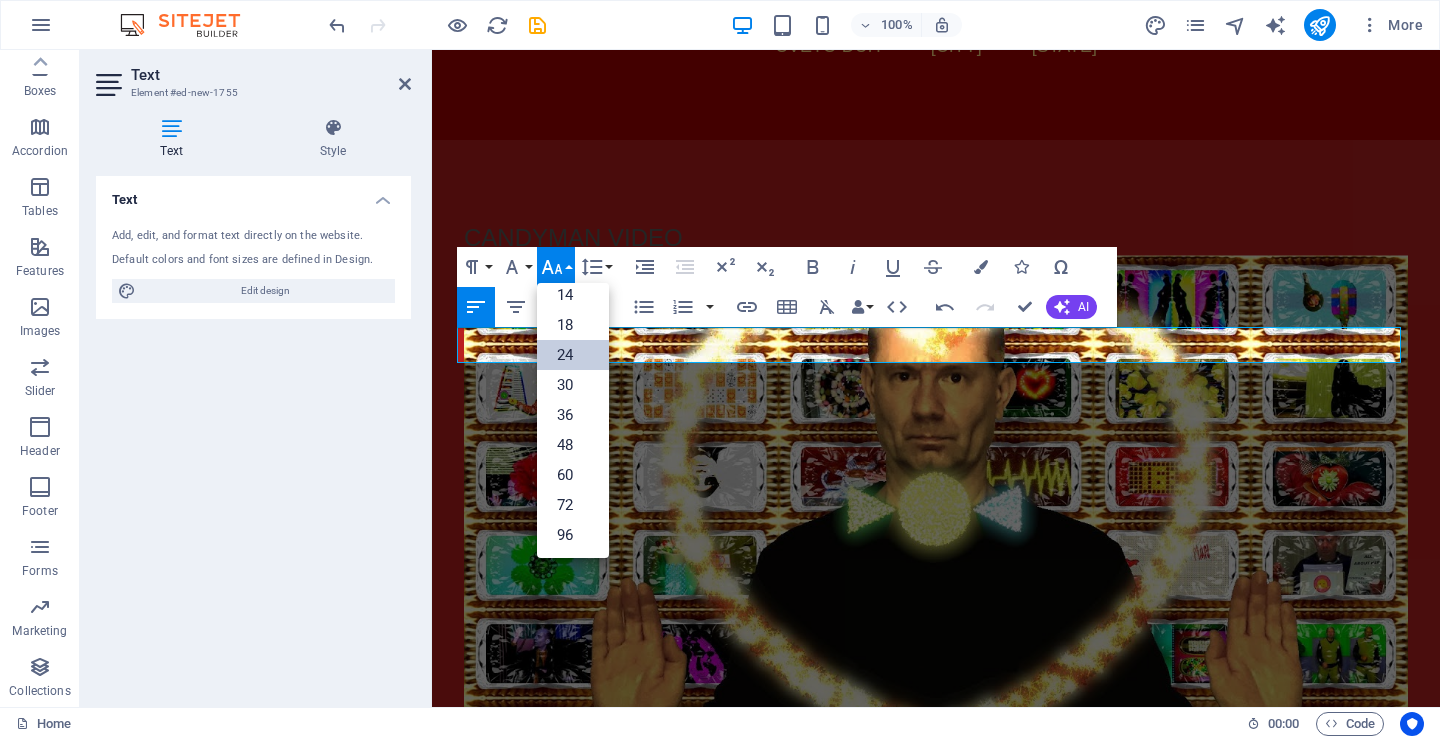 scroll, scrollTop: 161, scrollLeft: 0, axis: vertical 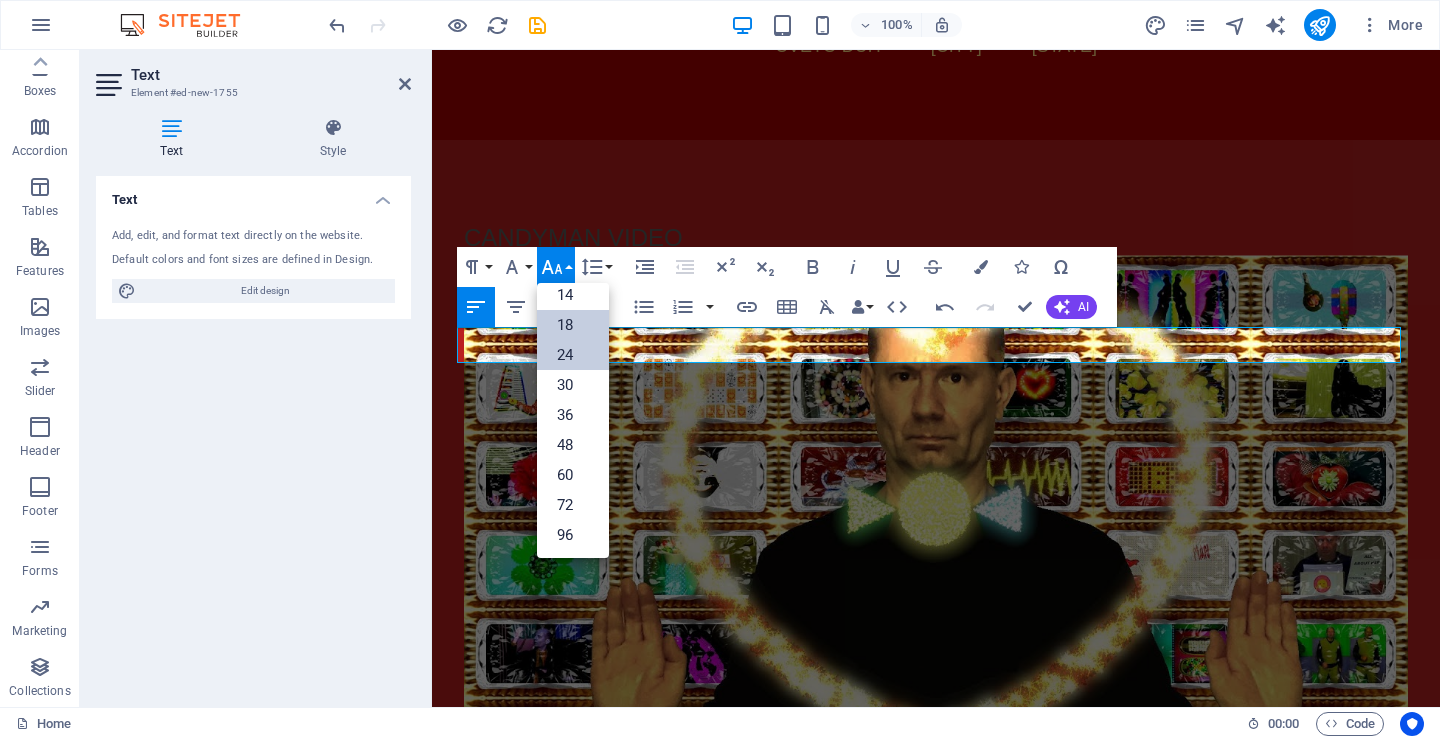 click on "18" at bounding box center (573, 325) 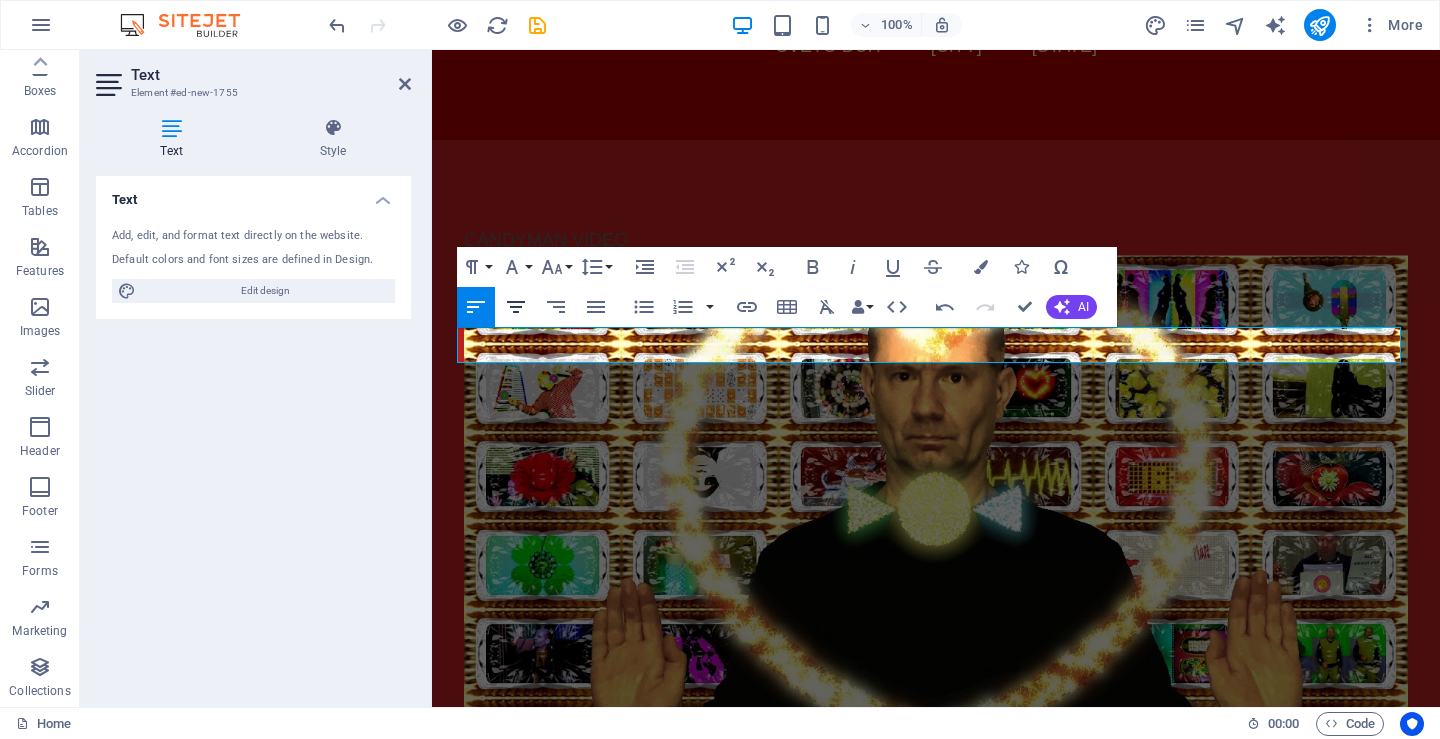 click 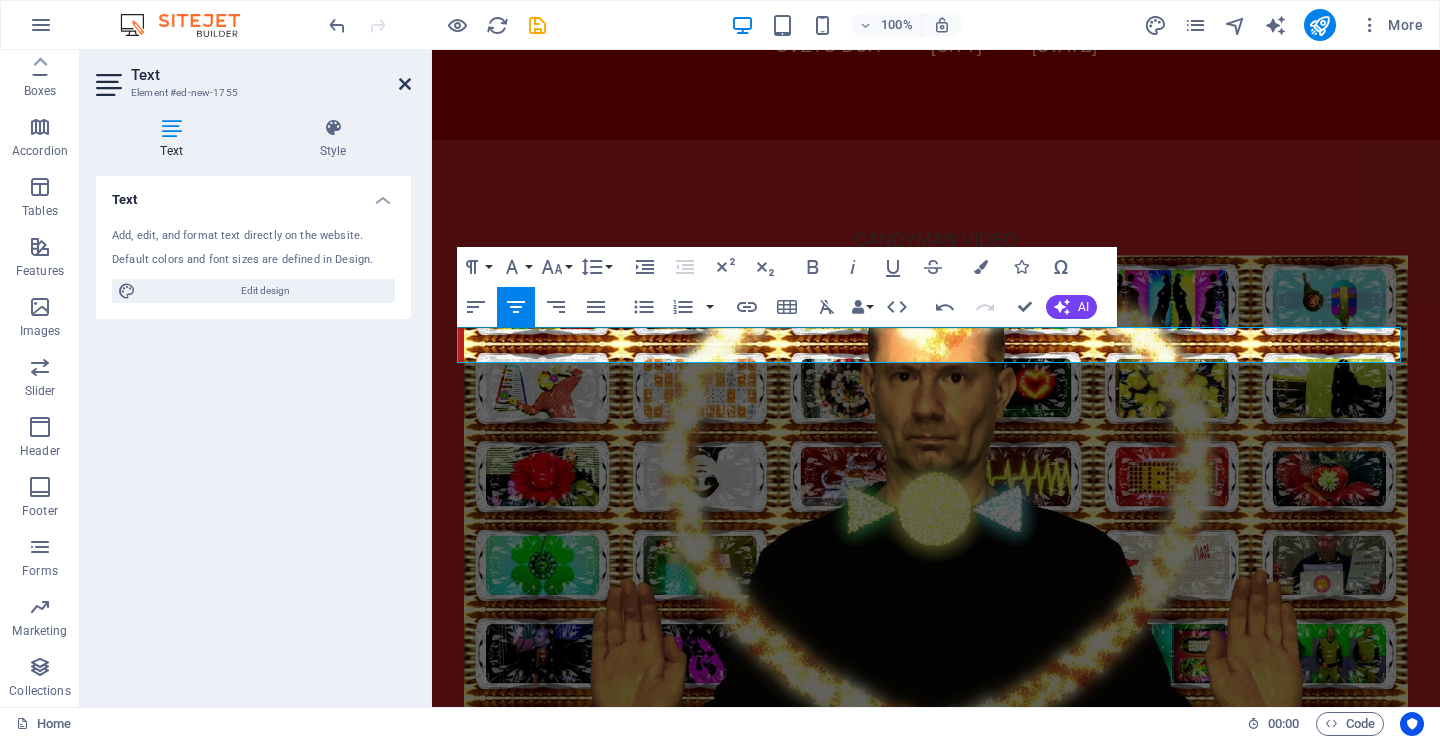 click at bounding box center (405, 84) 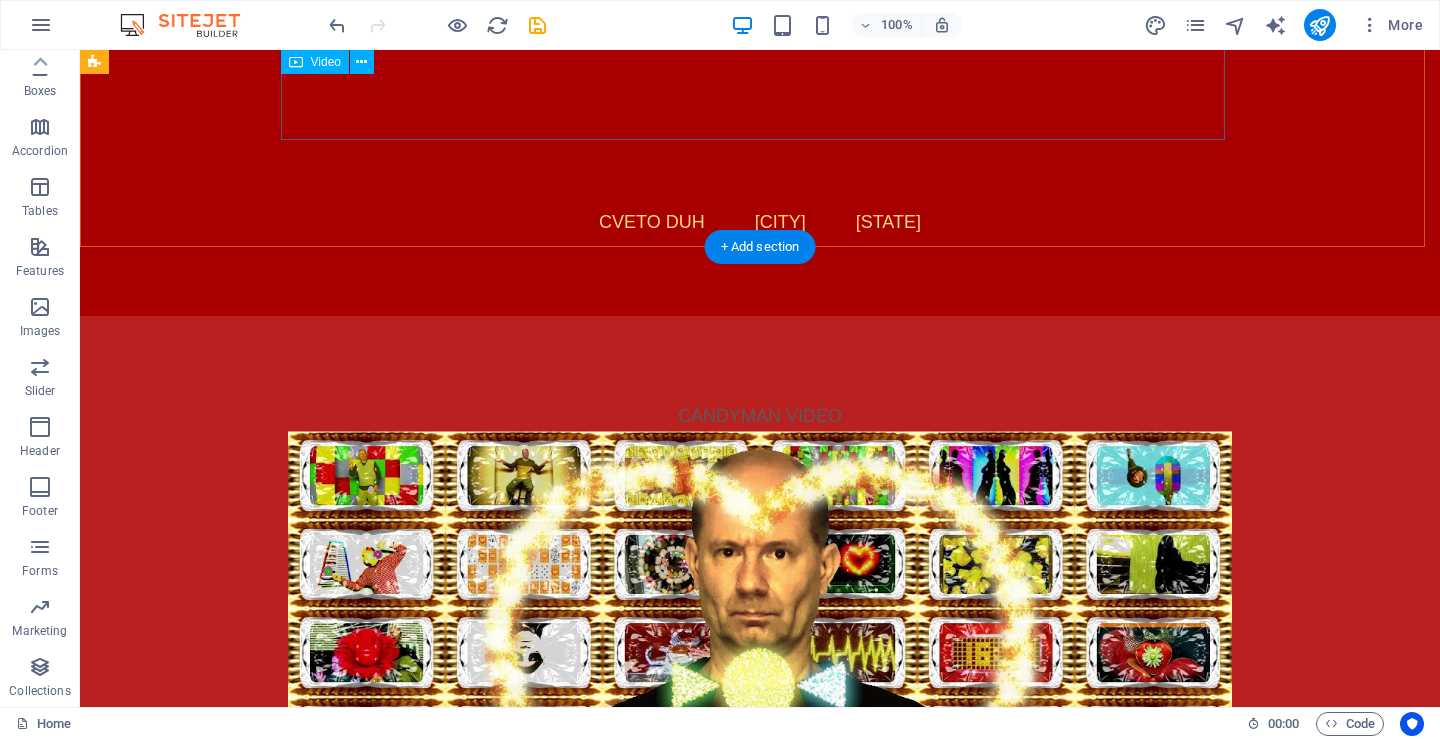 scroll, scrollTop: 2223, scrollLeft: 0, axis: vertical 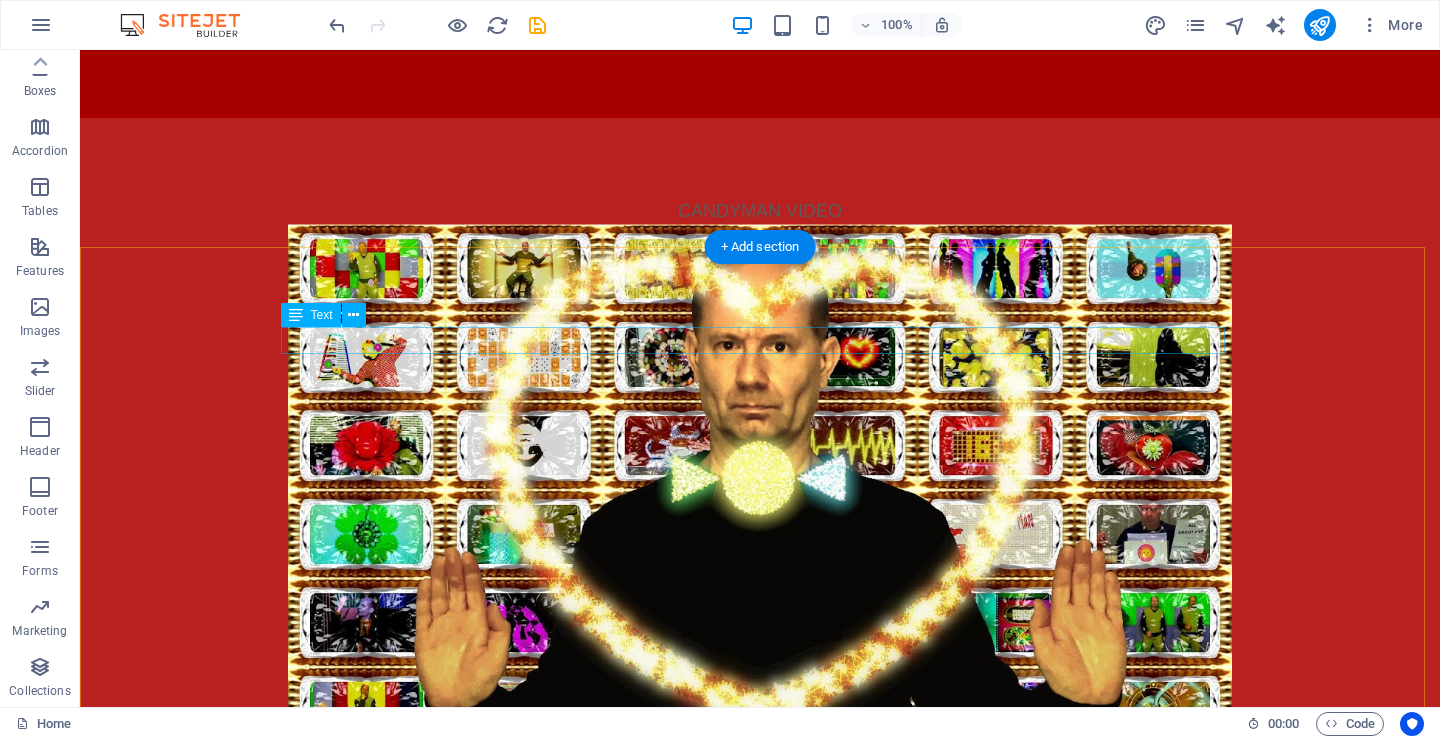 click on "CANDYMAN VIDEO" at bounding box center [760, 211] 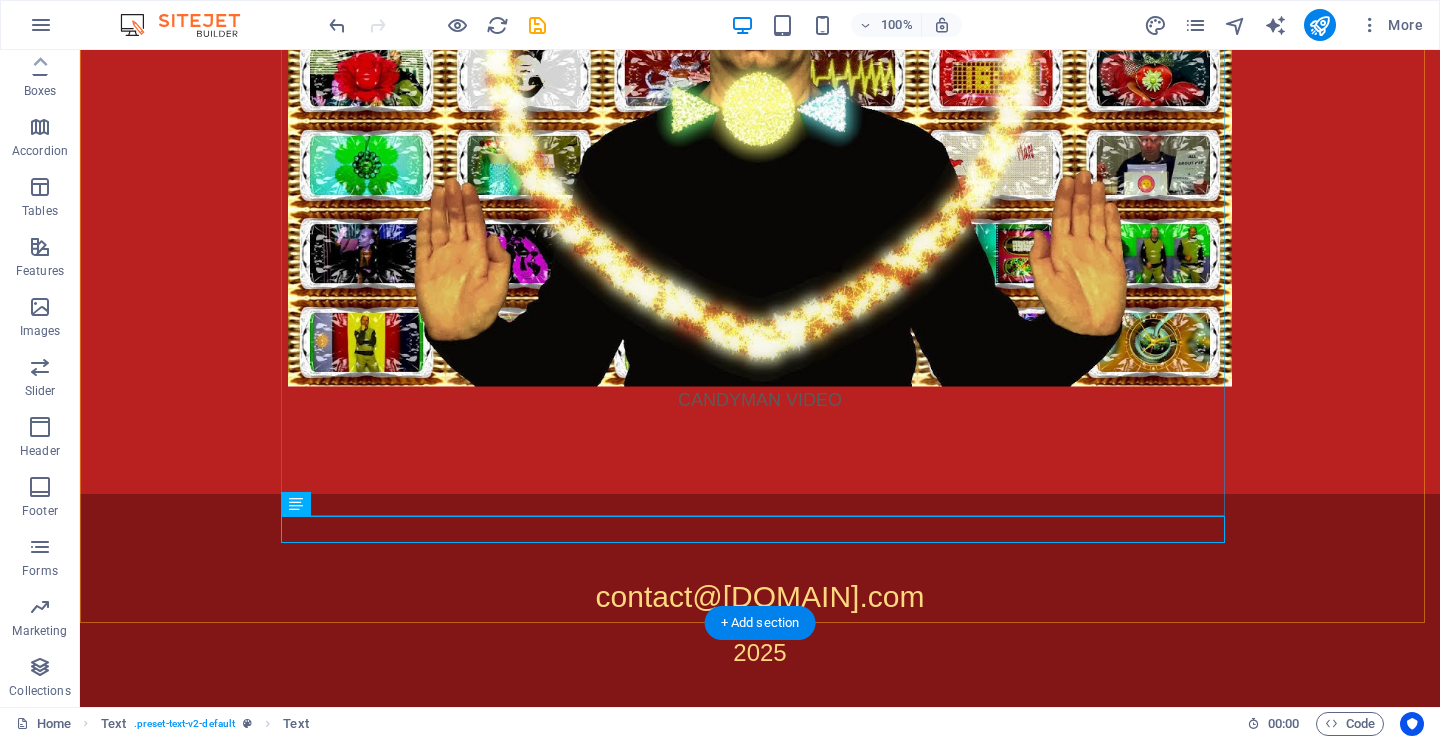 scroll, scrollTop: 2716, scrollLeft: 0, axis: vertical 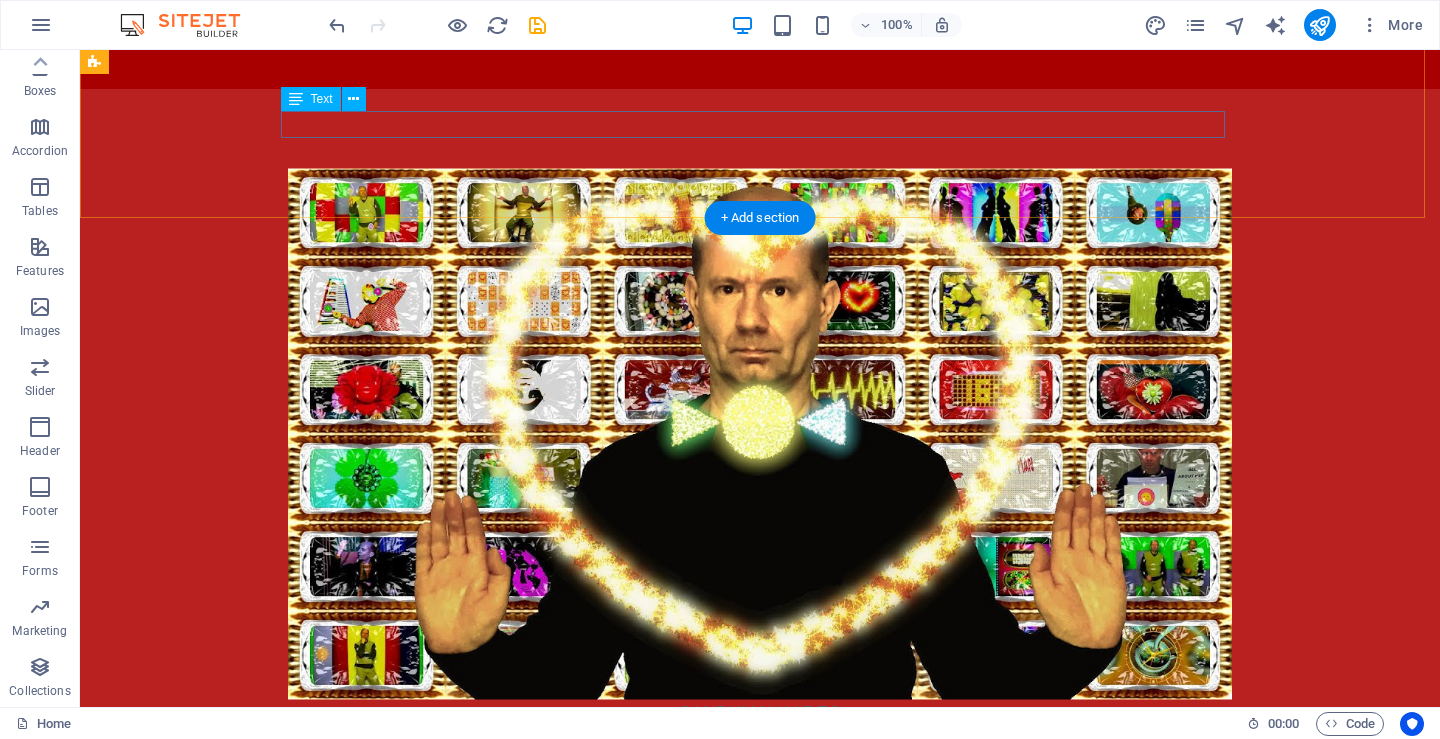 click on "CVETO DUH          [CITY]          [STATE]" at bounding box center (760, -5) 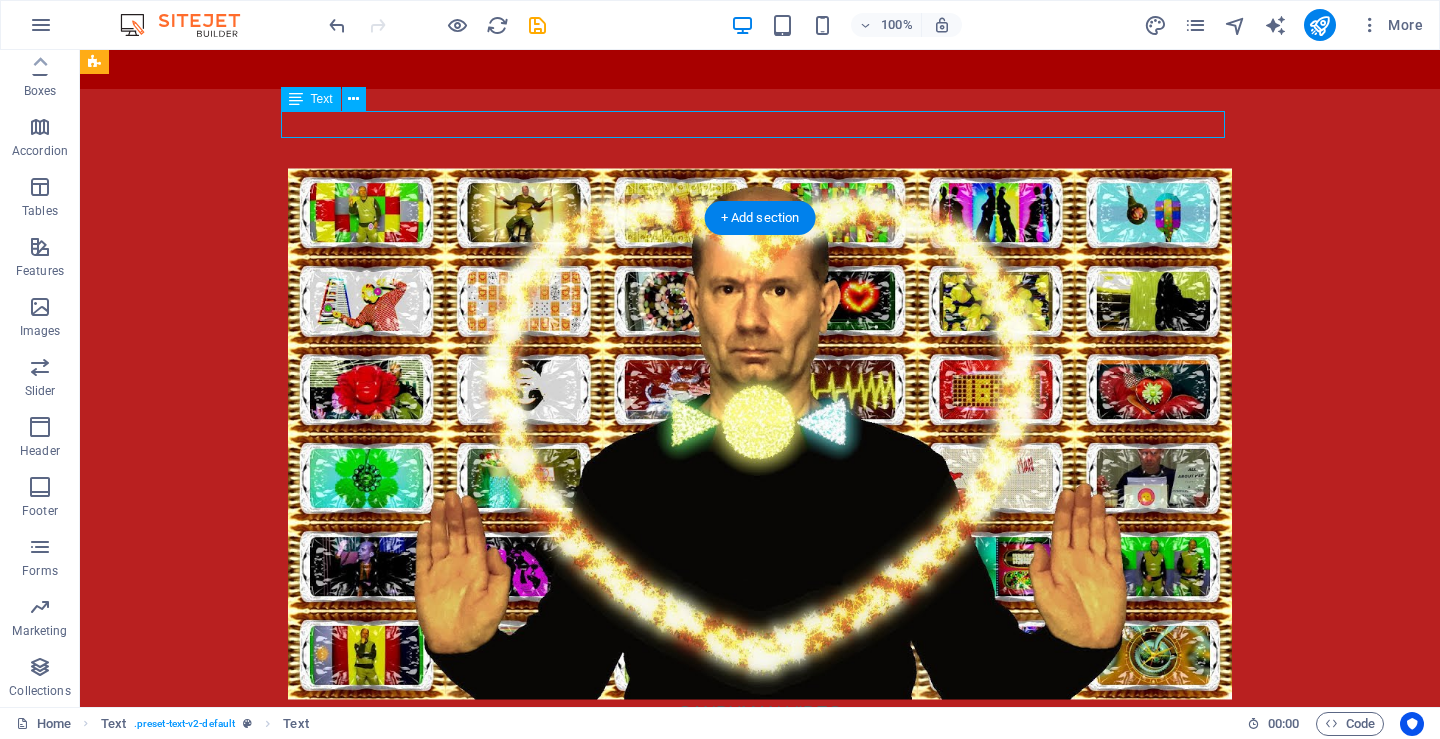 click on "CVETO DUH          [CITY]          [STATE]" at bounding box center [760, -5] 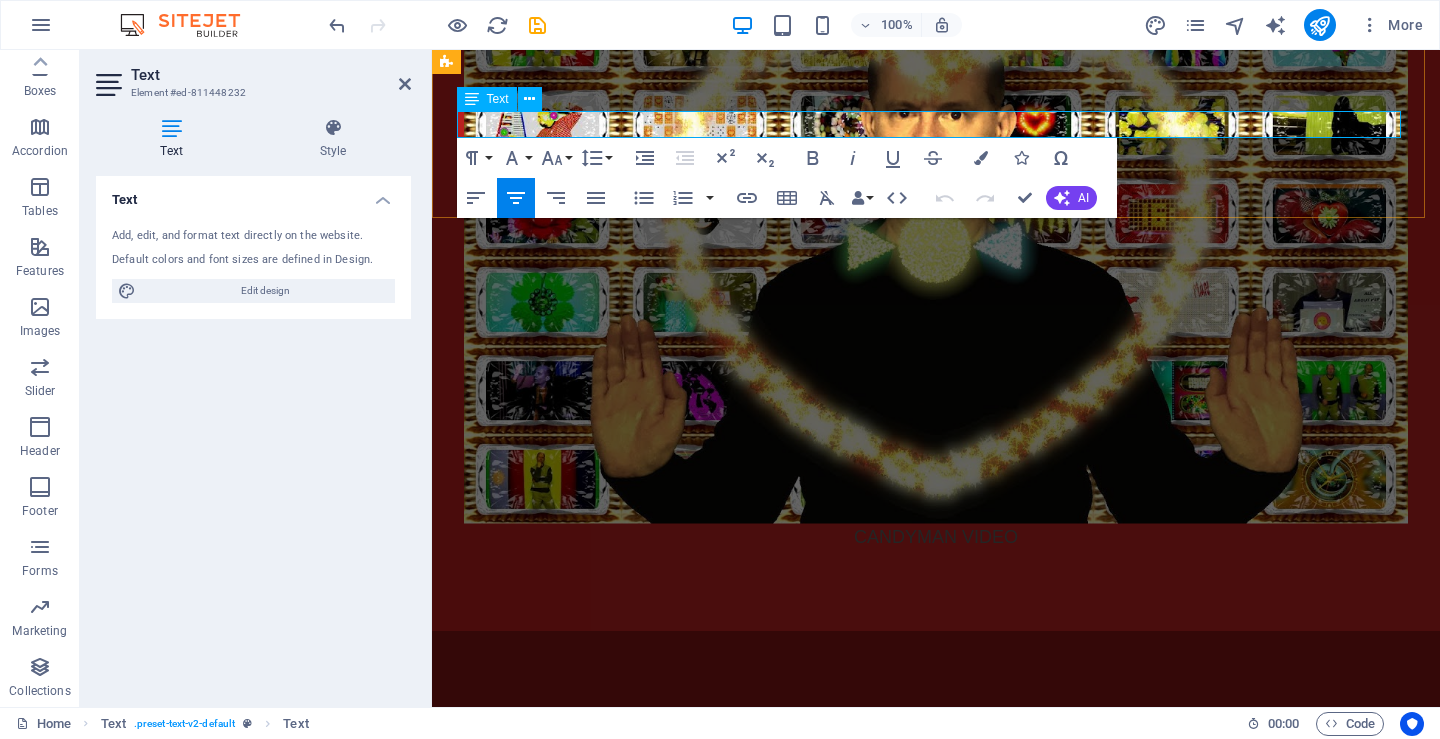scroll, scrollTop: 2054, scrollLeft: 0, axis: vertical 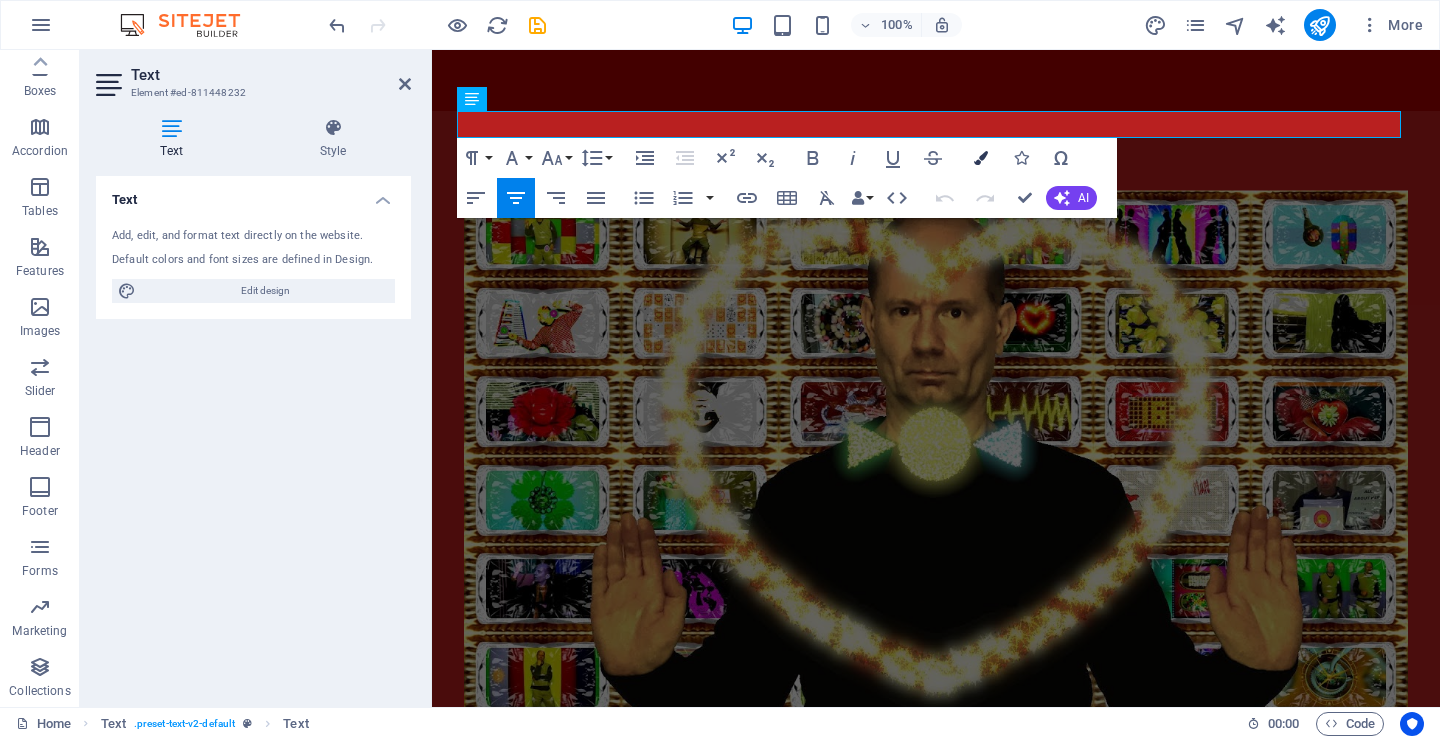 click at bounding box center (981, 158) 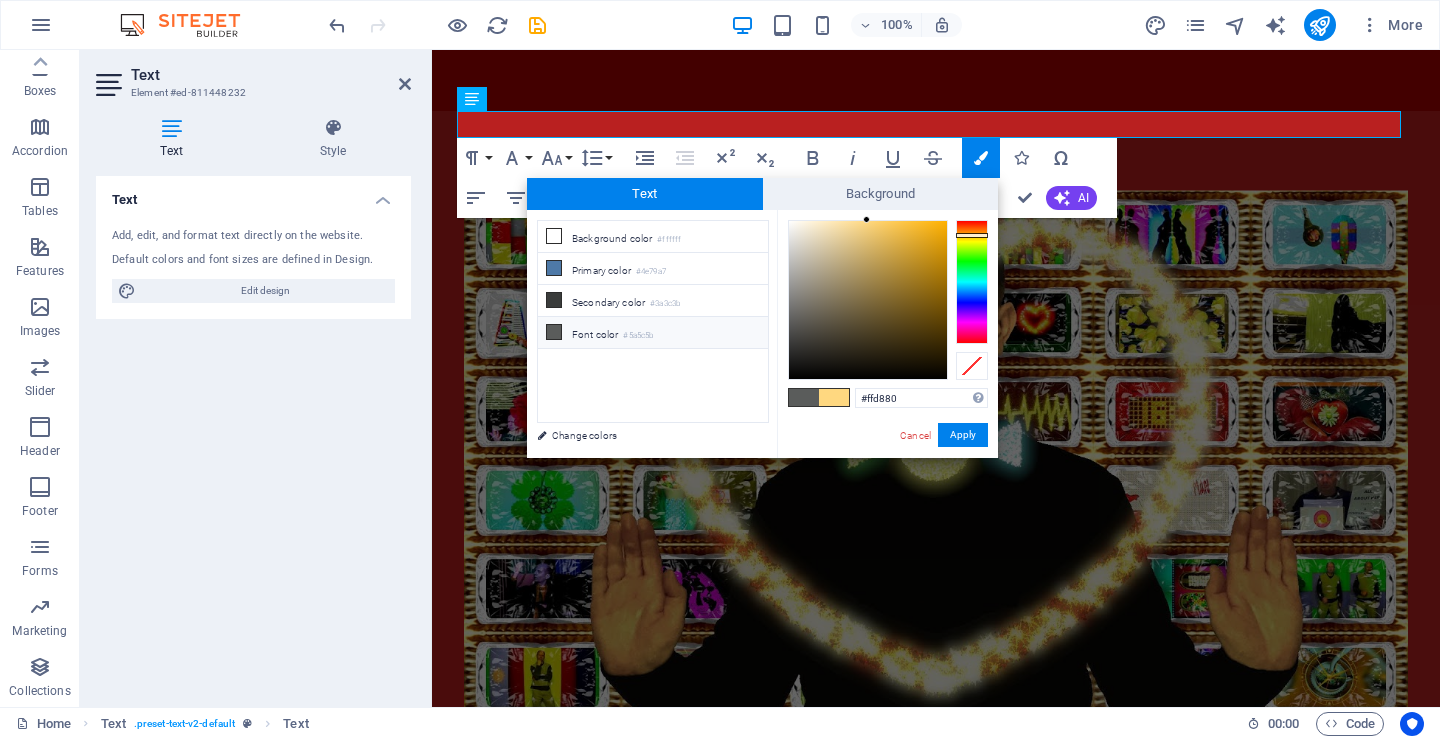 drag, startPoint x: 899, startPoint y: 402, endPoint x: 844, endPoint y: 401, distance: 55.00909 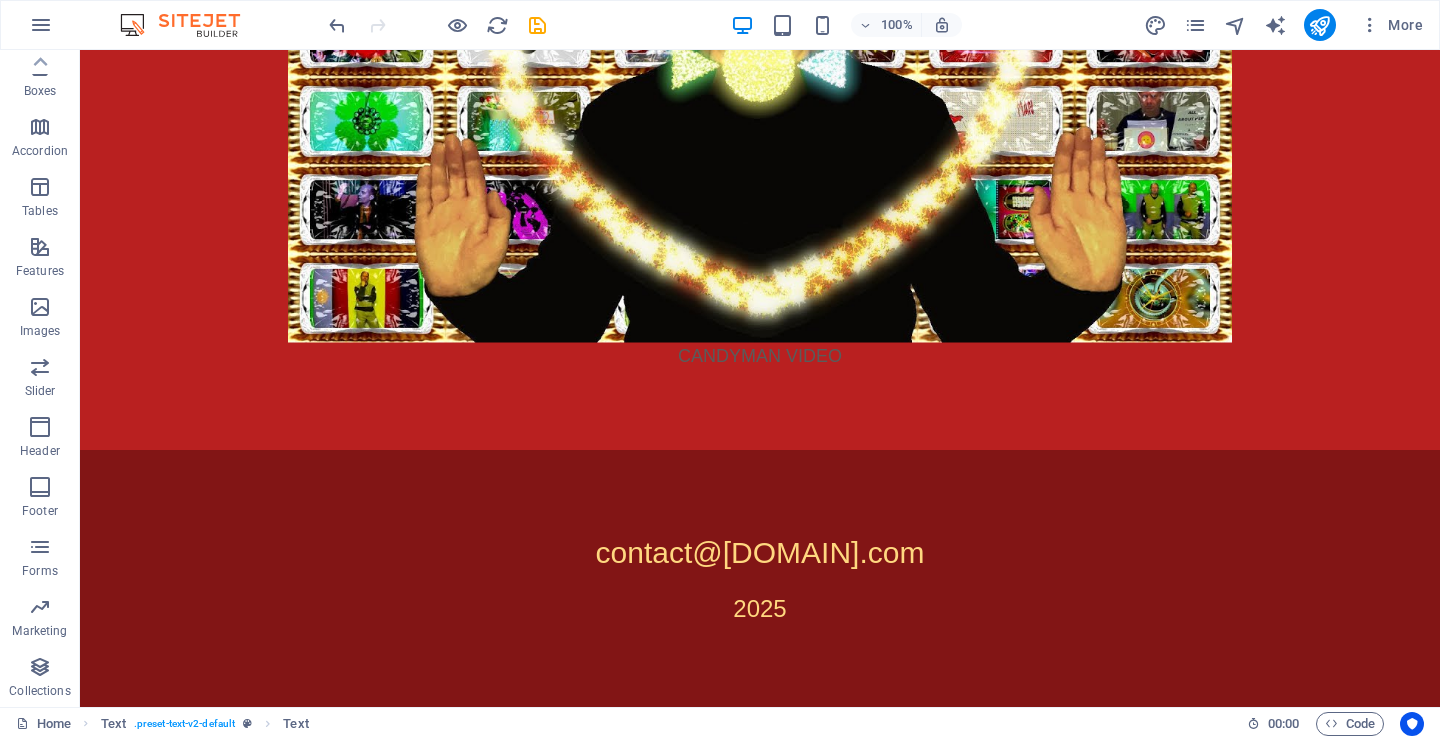 scroll, scrollTop: 2738, scrollLeft: 0, axis: vertical 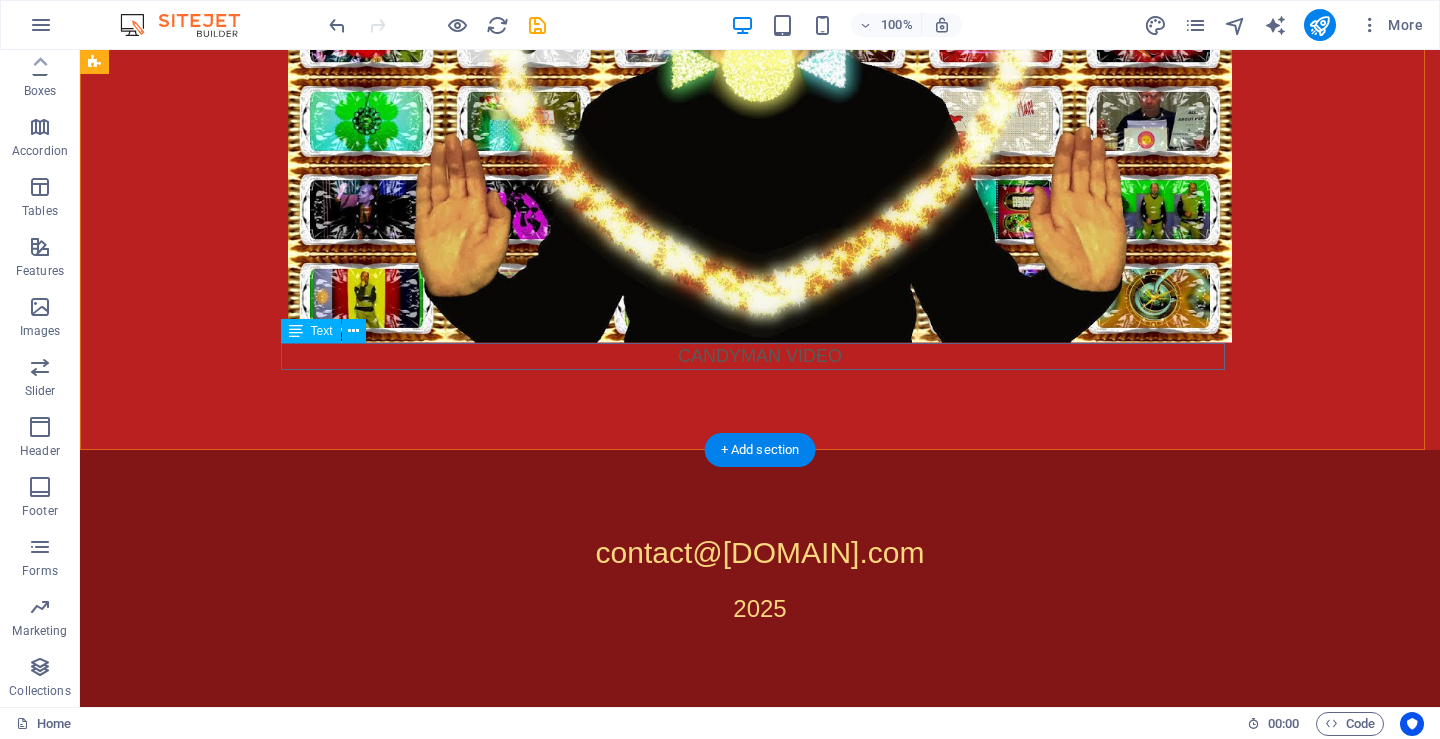 click on "CANDYMAN VIDEO" at bounding box center (760, 356) 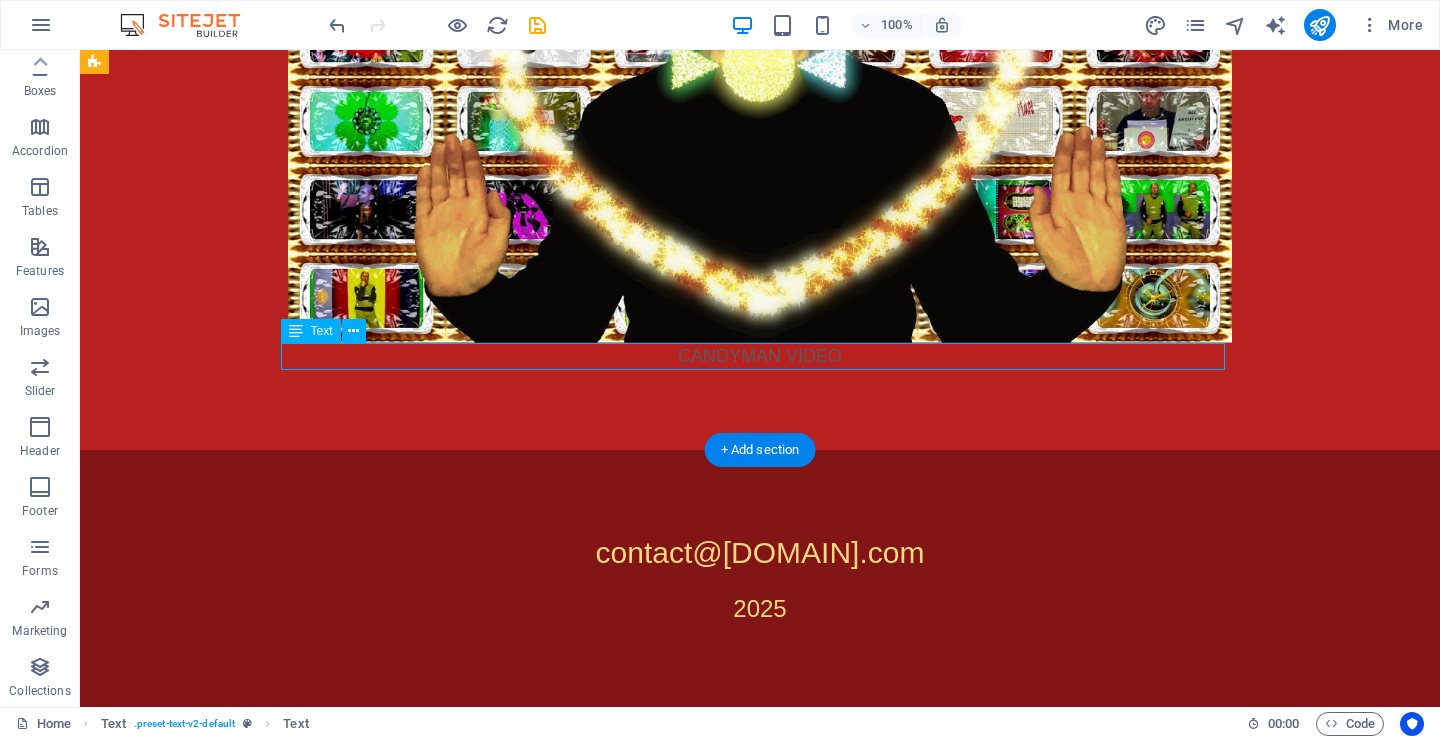 click on "CANDYMAN VIDEO" at bounding box center (760, 356) 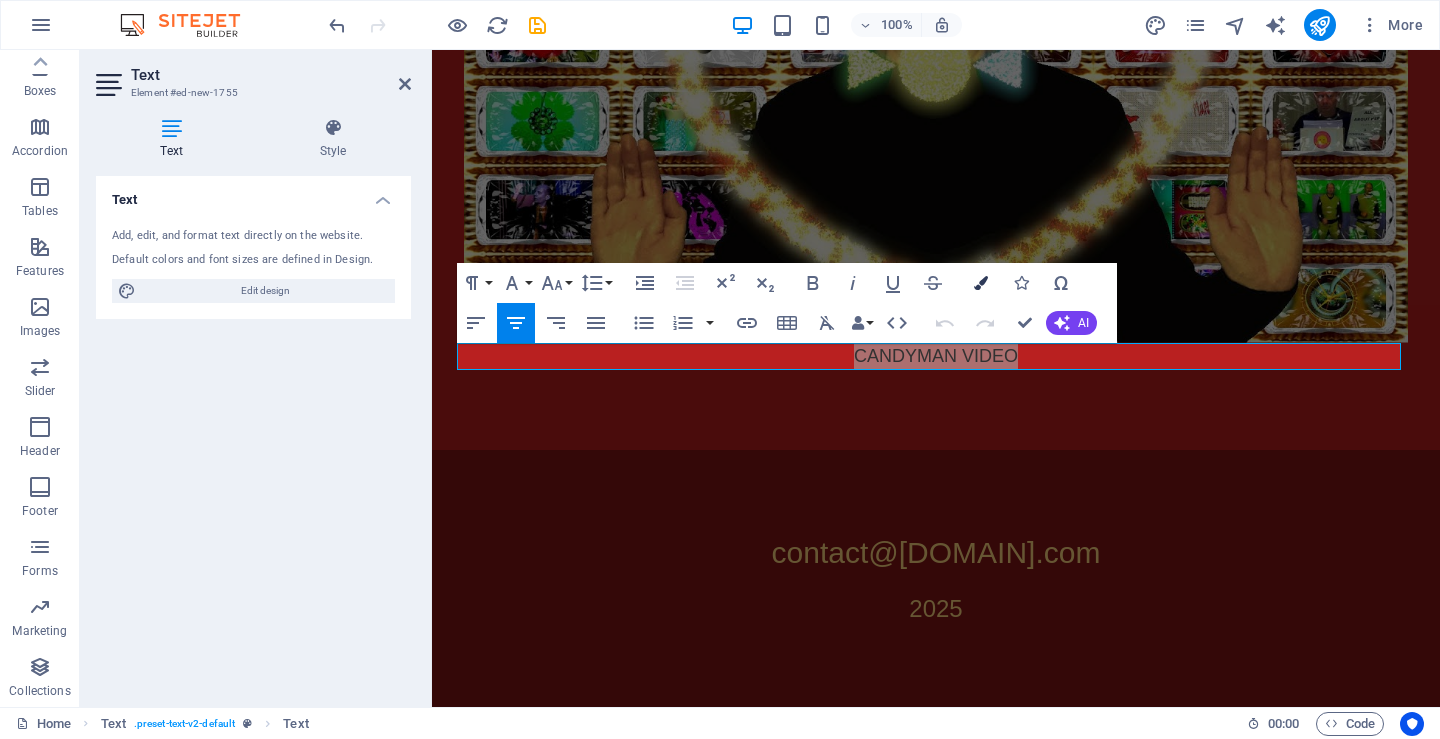 click at bounding box center (981, 283) 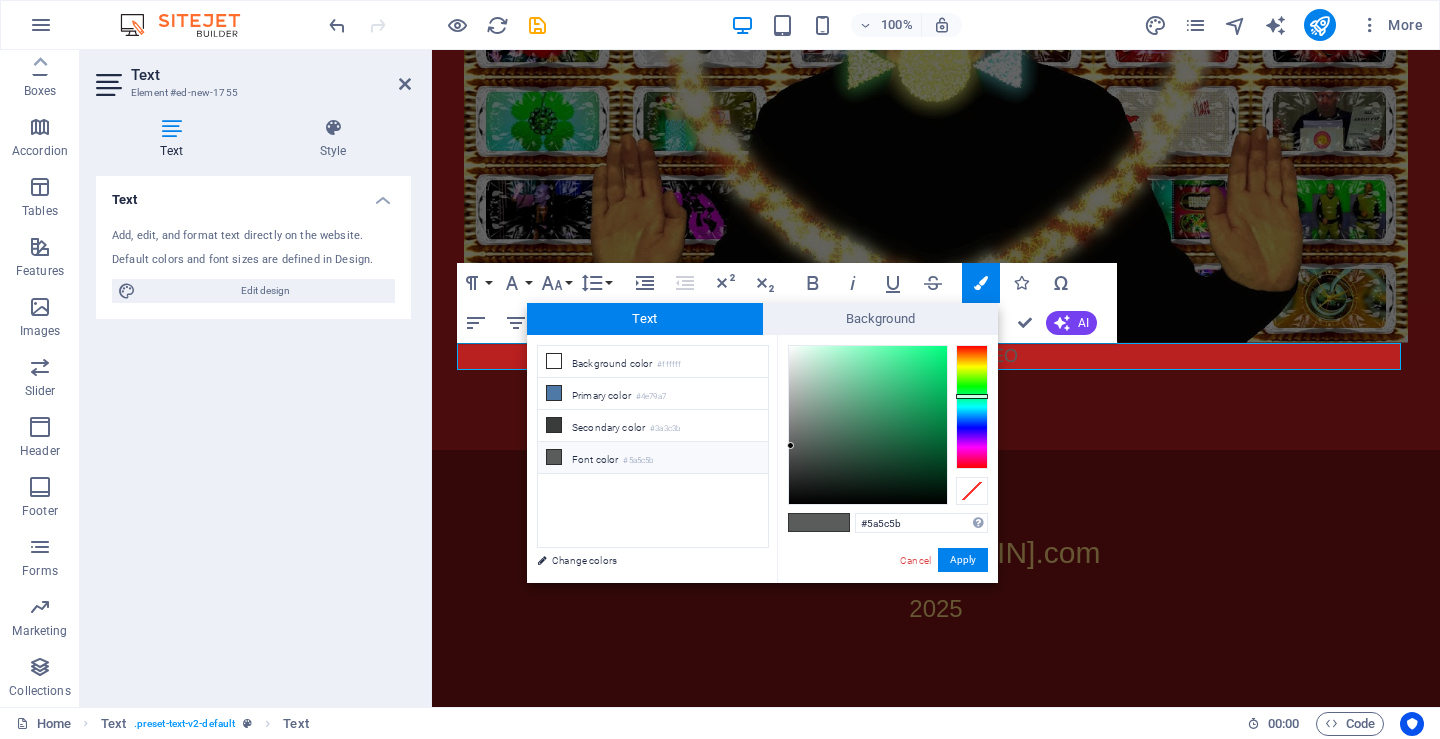 drag, startPoint x: 910, startPoint y: 522, endPoint x: 825, endPoint y: 523, distance: 85.00588 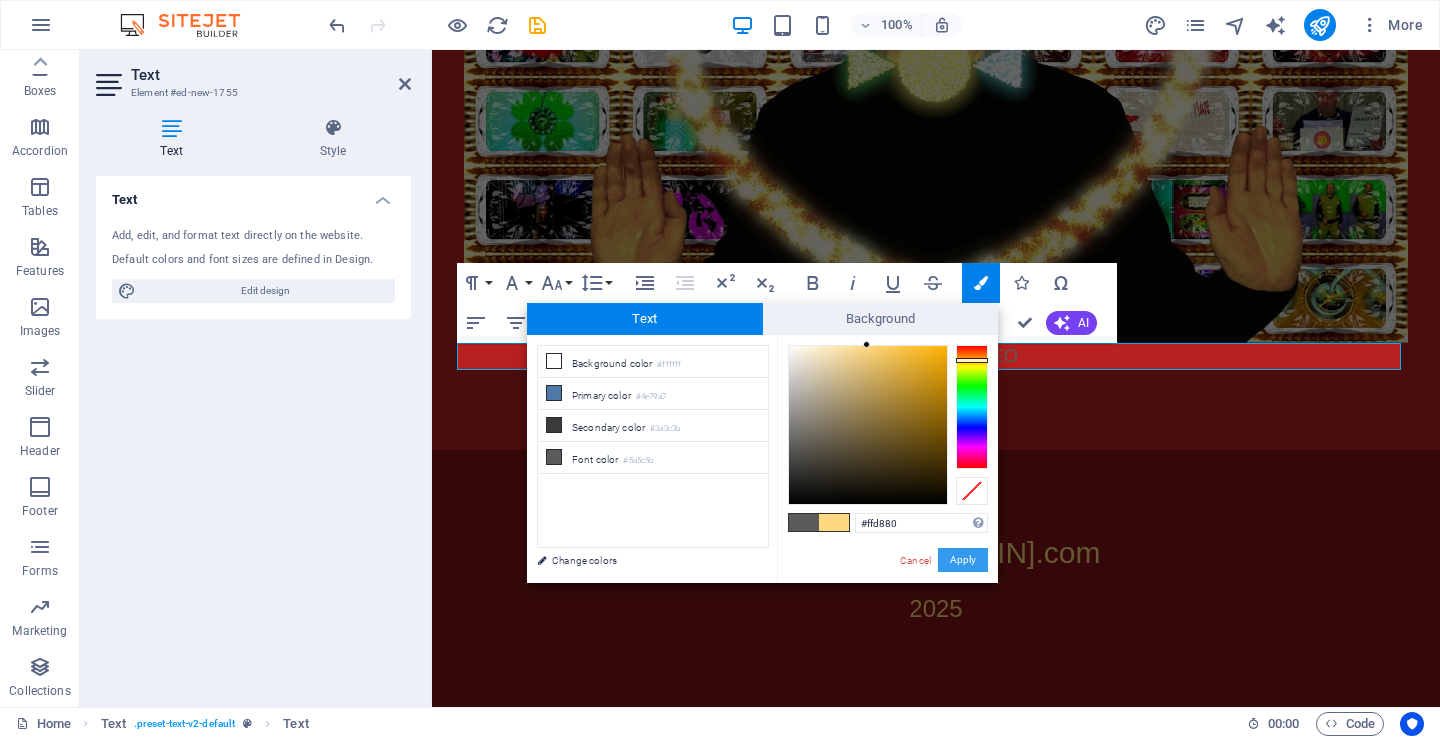 click on "Apply" at bounding box center (963, 560) 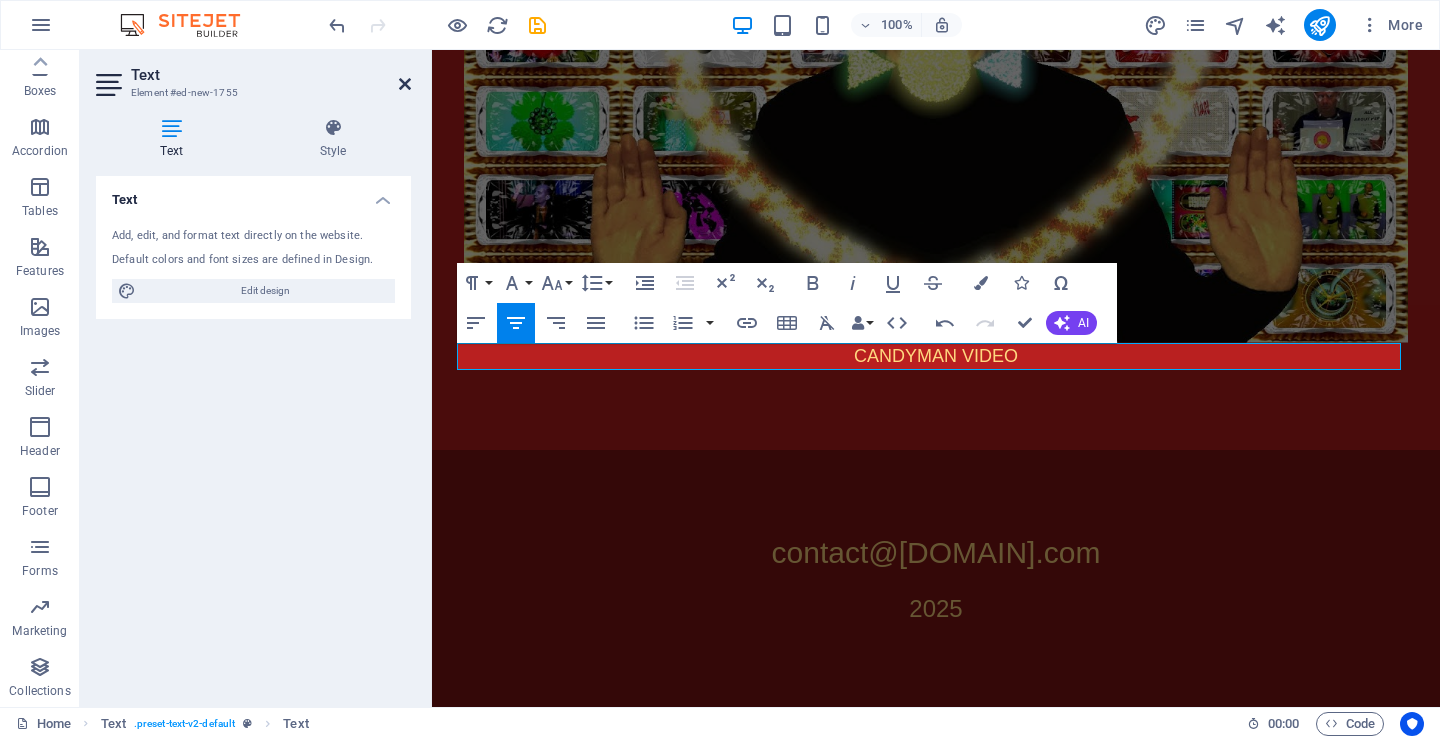 drag, startPoint x: 407, startPoint y: 79, endPoint x: 330, endPoint y: 29, distance: 91.809586 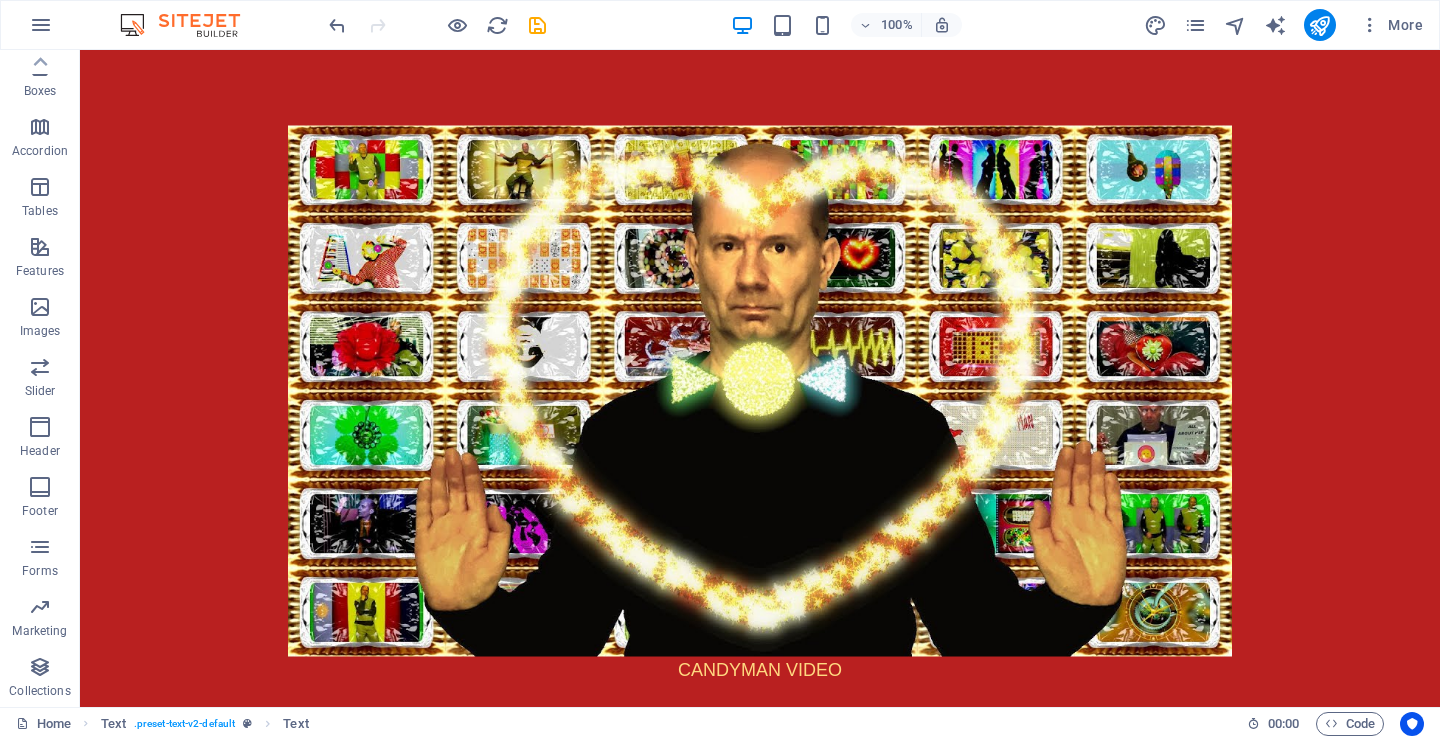 scroll, scrollTop: 2164, scrollLeft: 0, axis: vertical 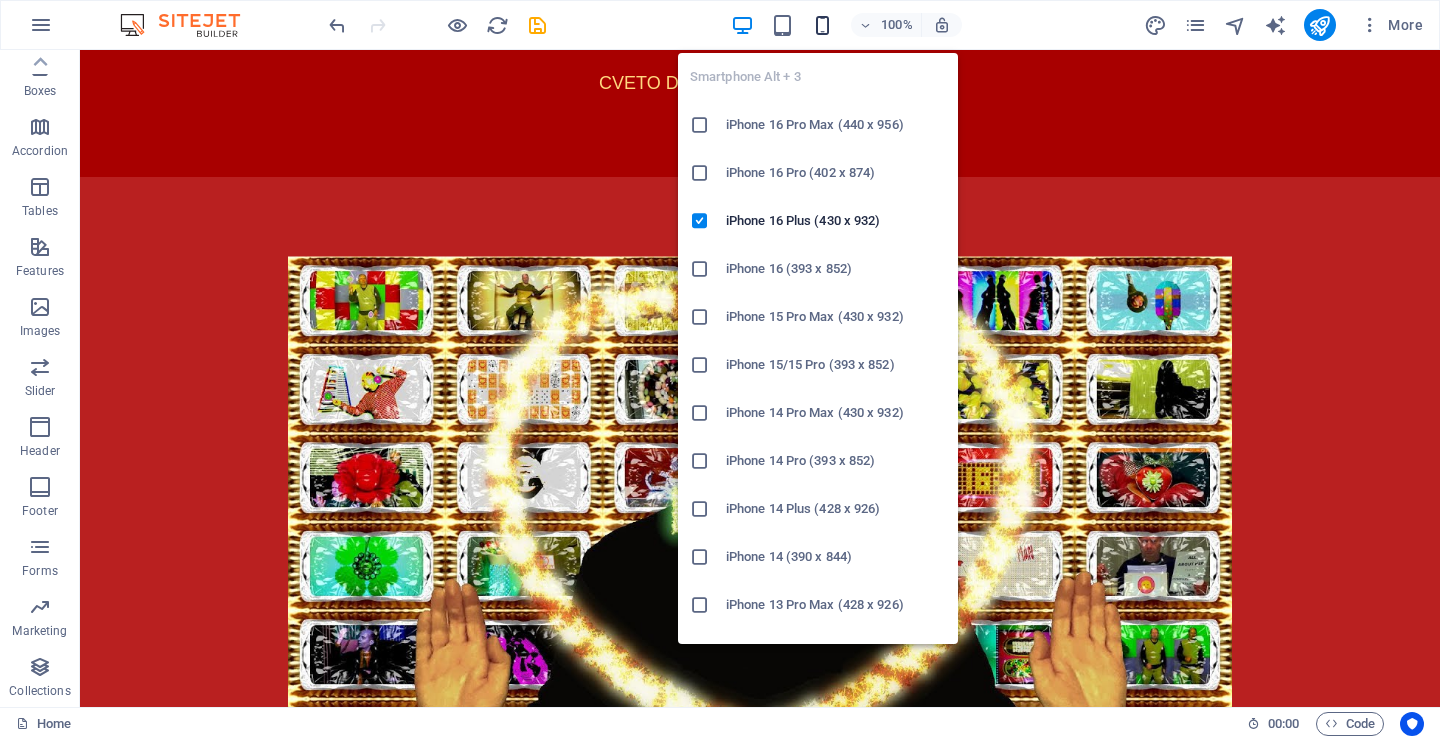 click at bounding box center [822, 25] 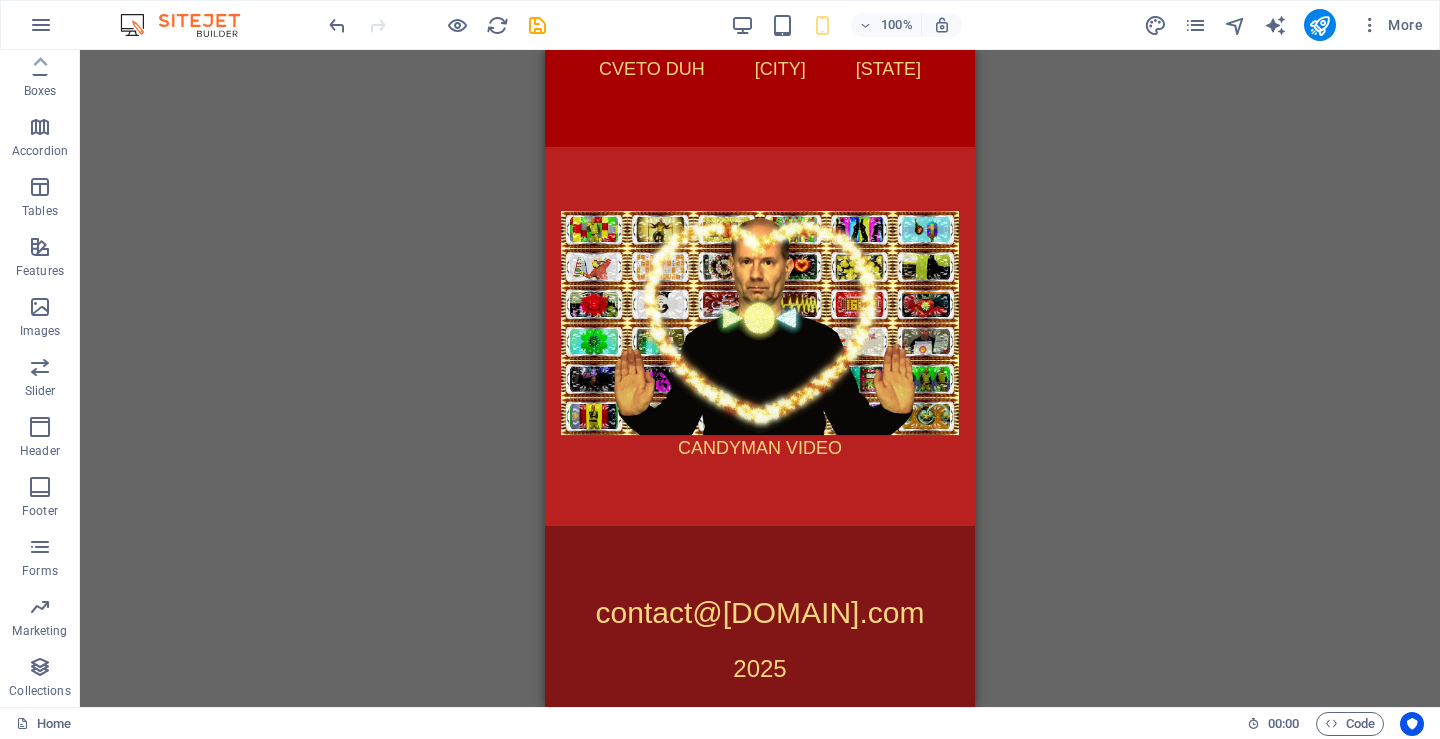 scroll, scrollTop: 1488, scrollLeft: 0, axis: vertical 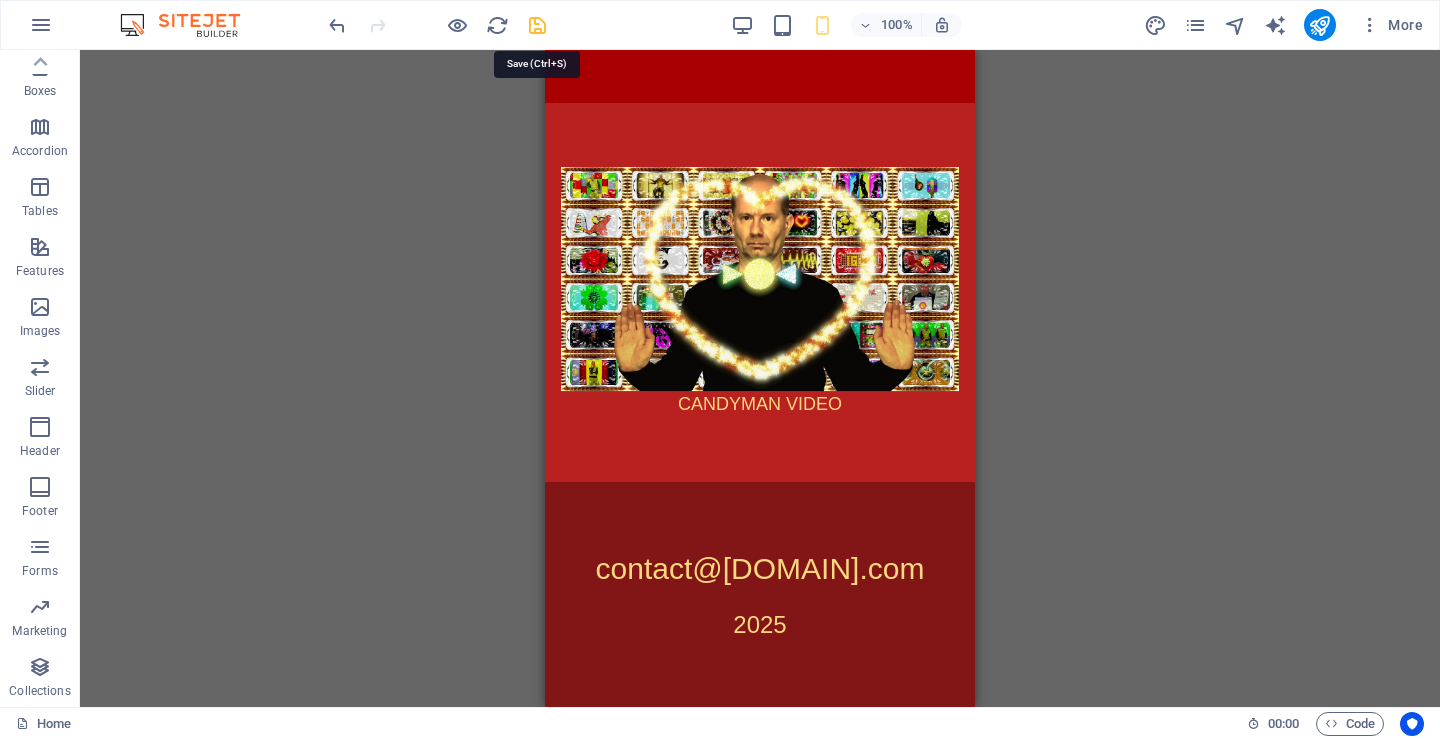 click at bounding box center [537, 25] 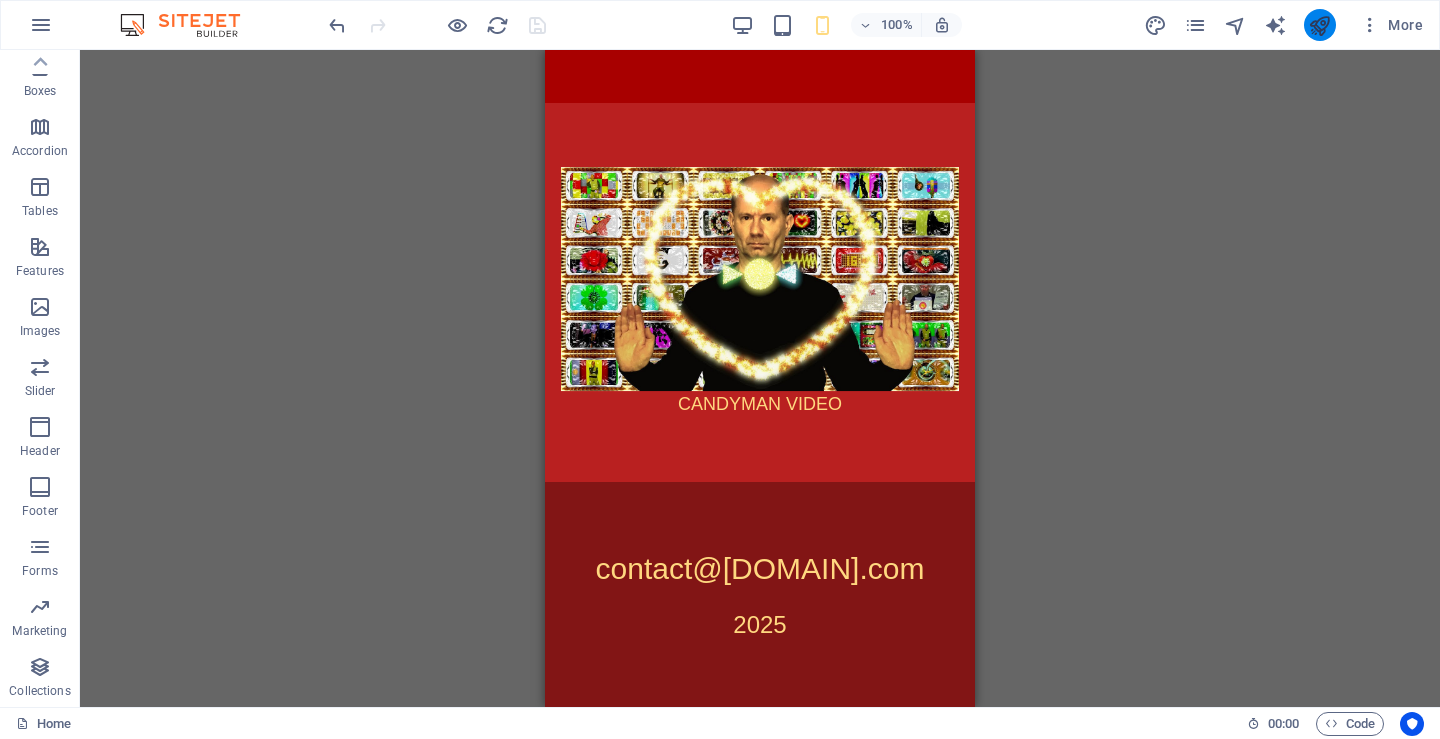click at bounding box center [1320, 25] 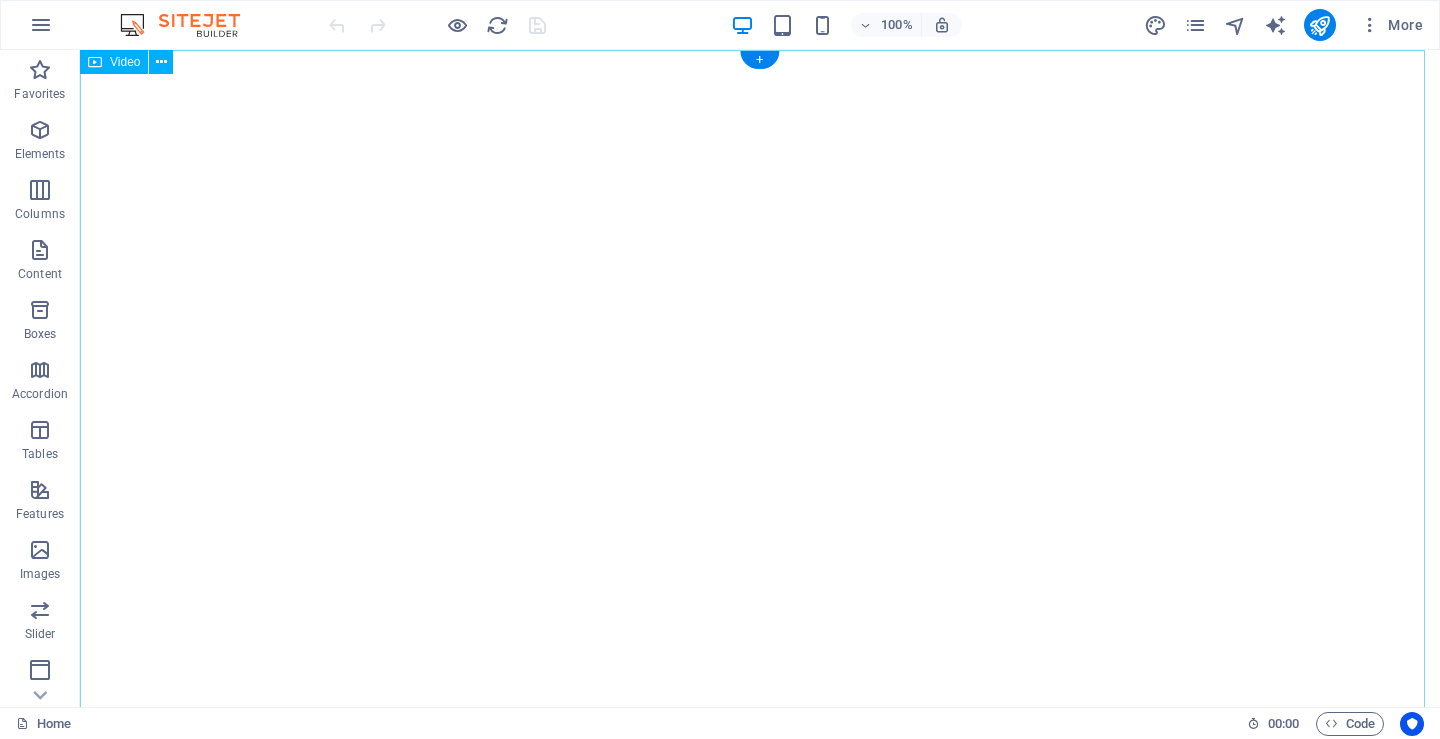 scroll, scrollTop: 0, scrollLeft: 0, axis: both 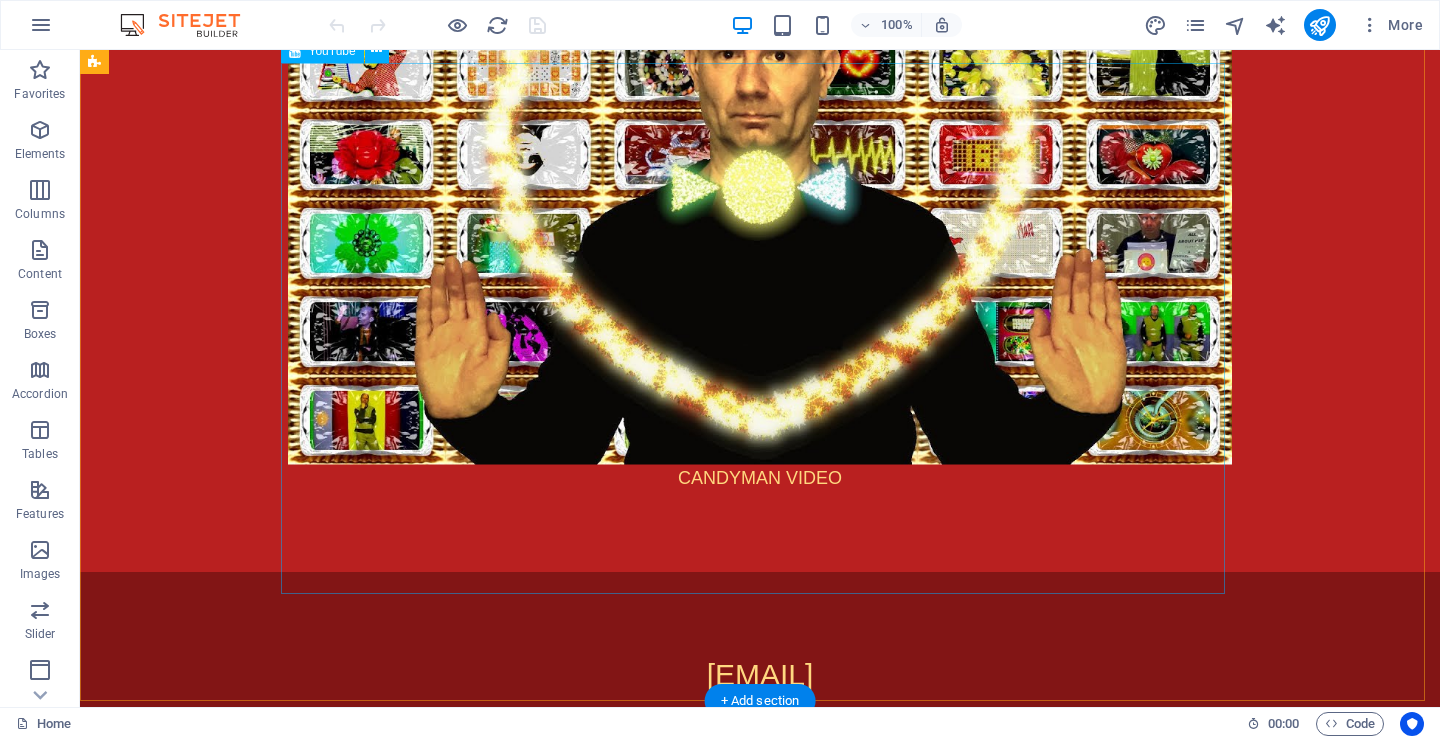 click at bounding box center (760, 199) 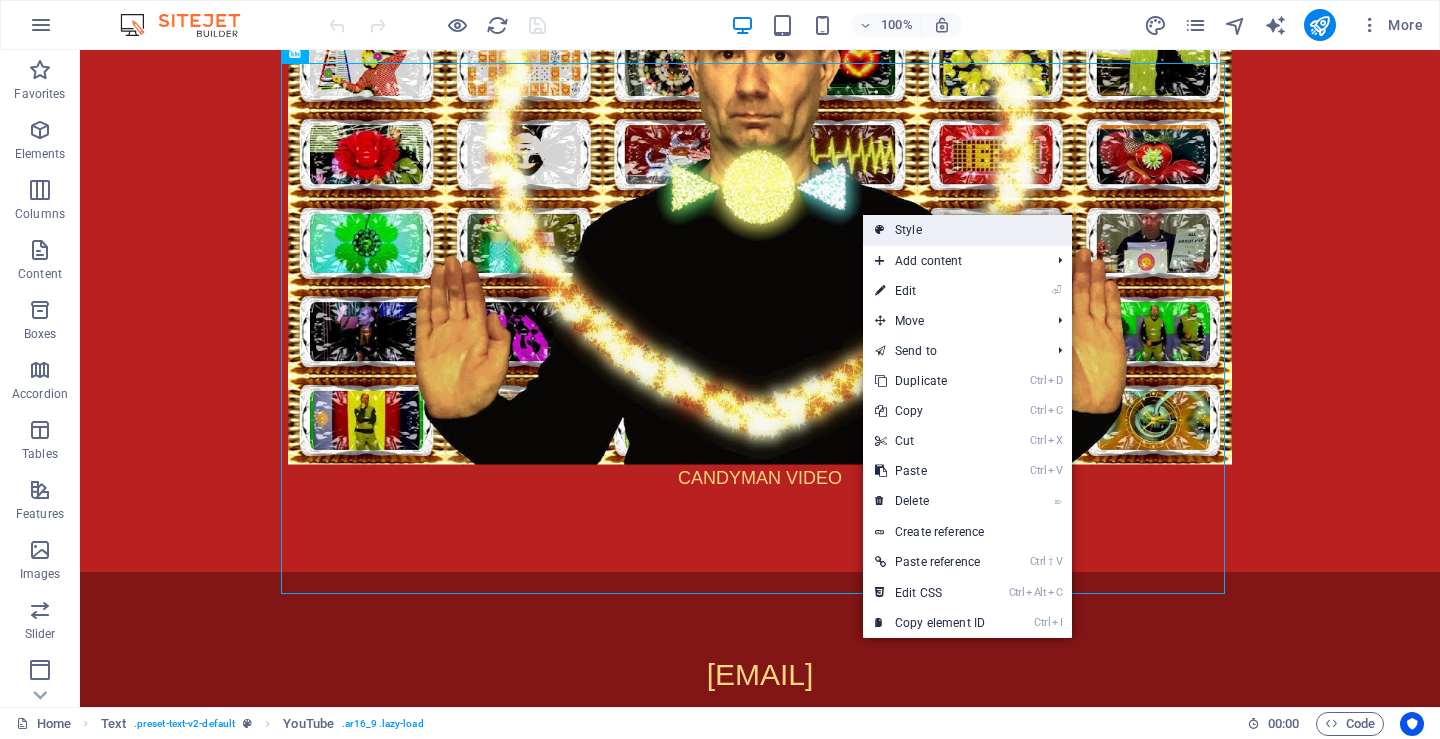 click on "Style" at bounding box center (967, 230) 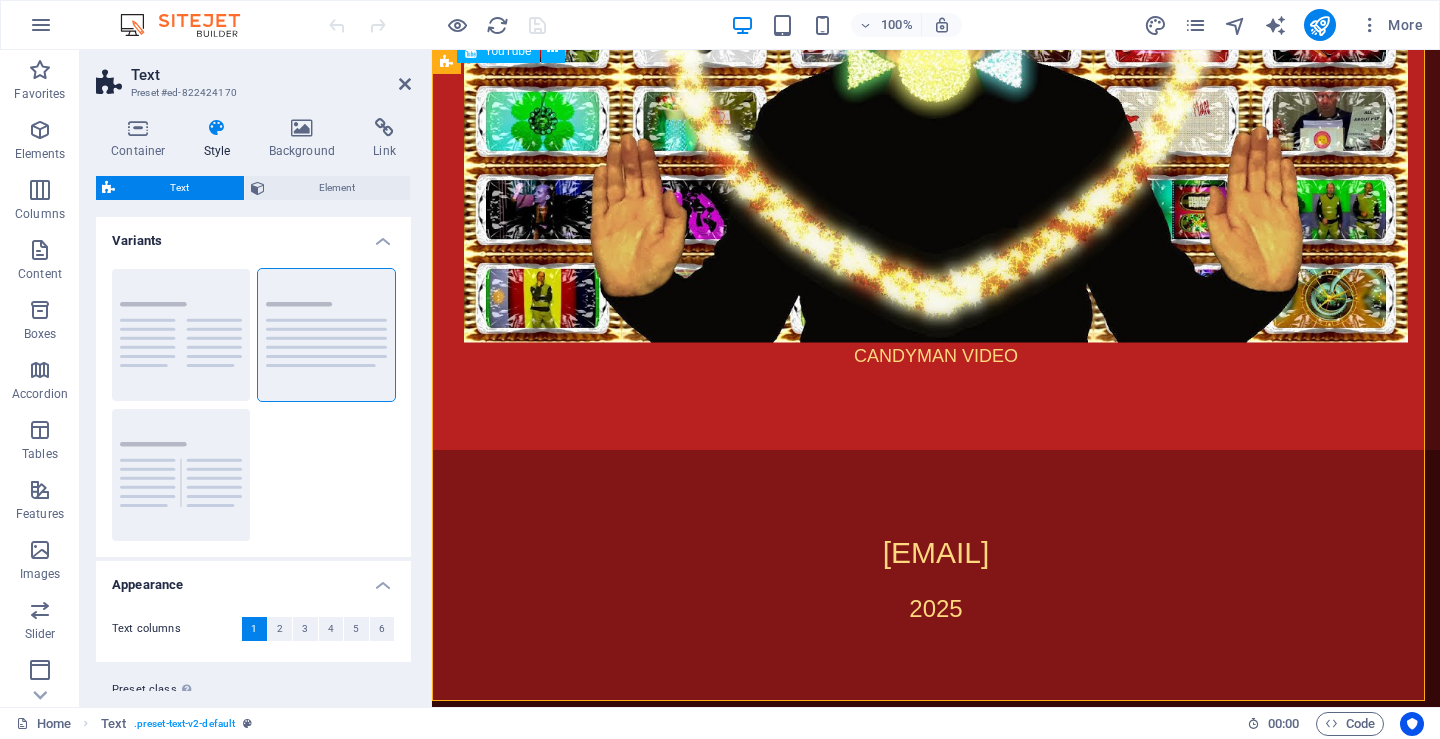 scroll, scrollTop: 2289, scrollLeft: 0, axis: vertical 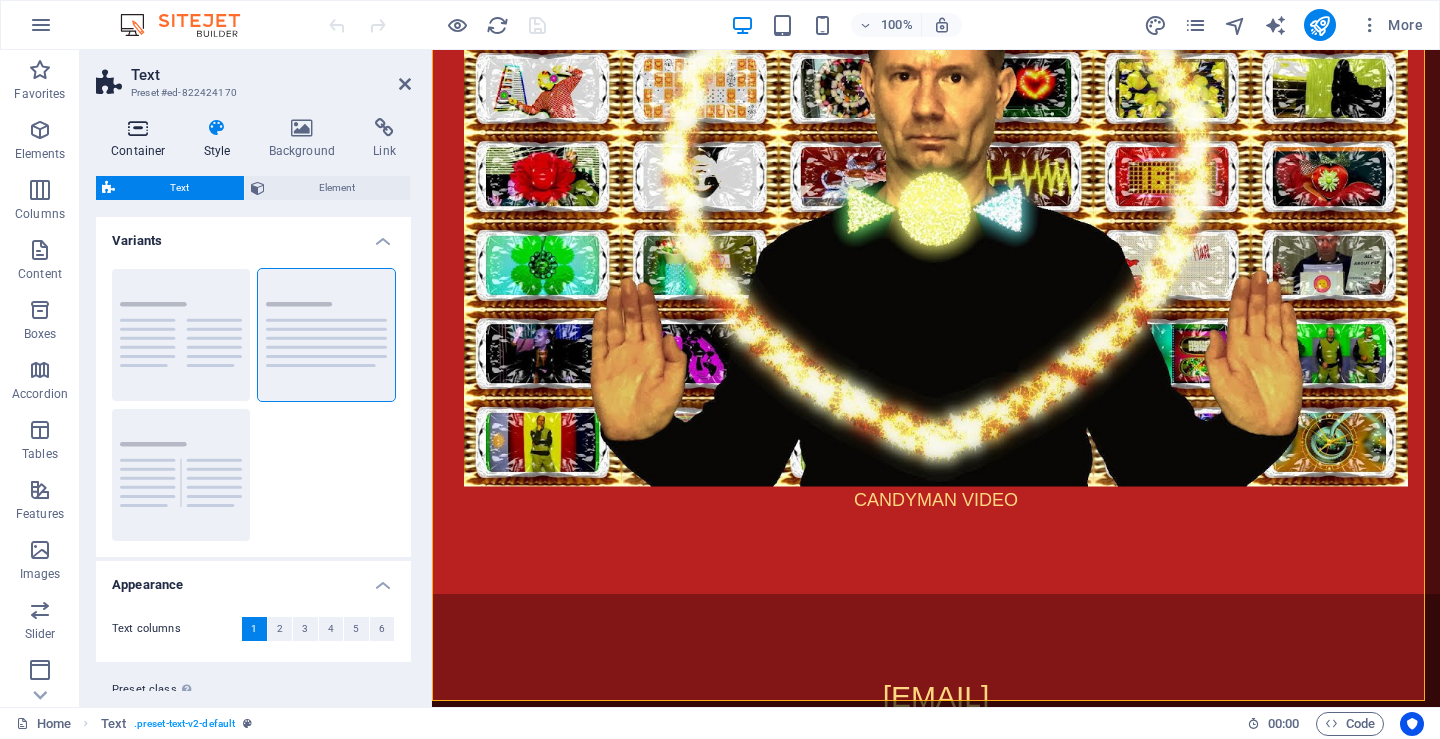 click on "Container" at bounding box center (142, 139) 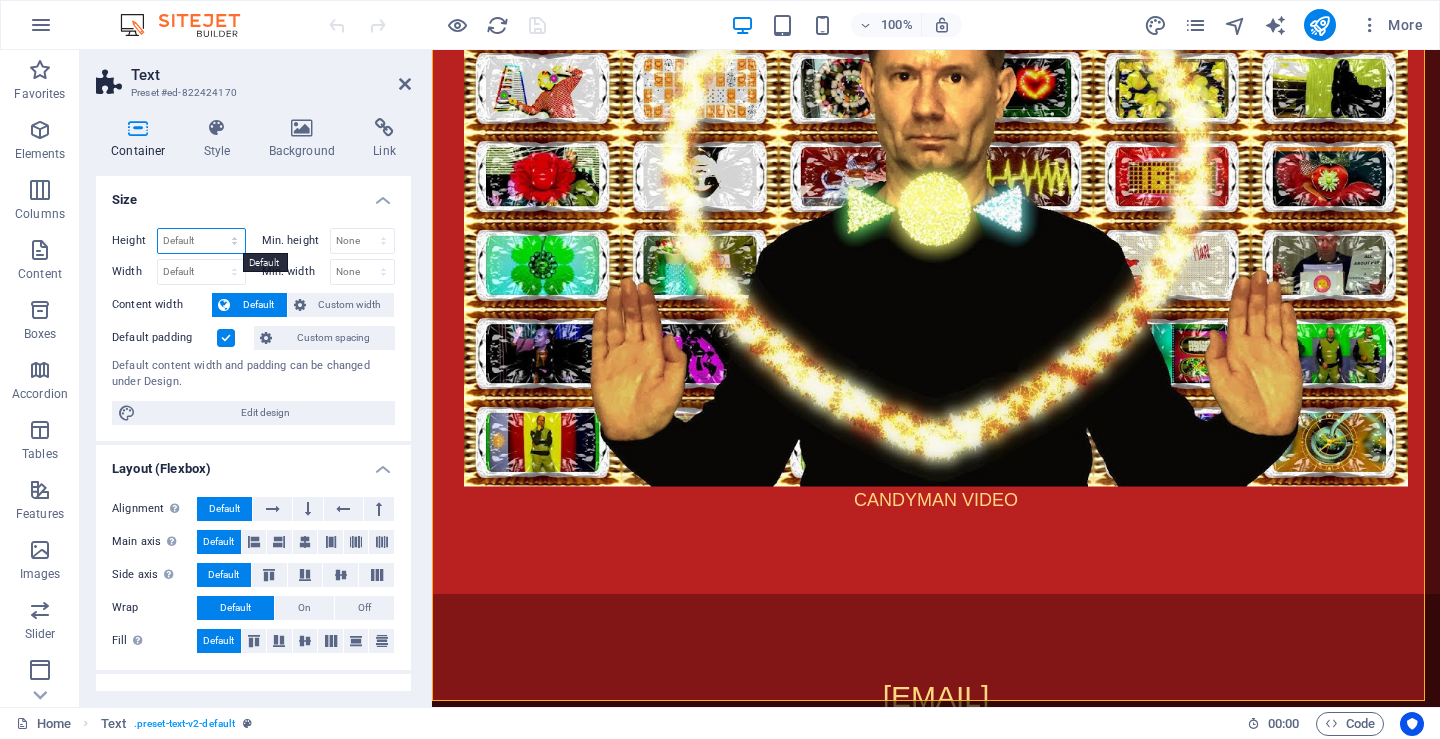click on "Default px rem % vh vw" at bounding box center [201, 241] 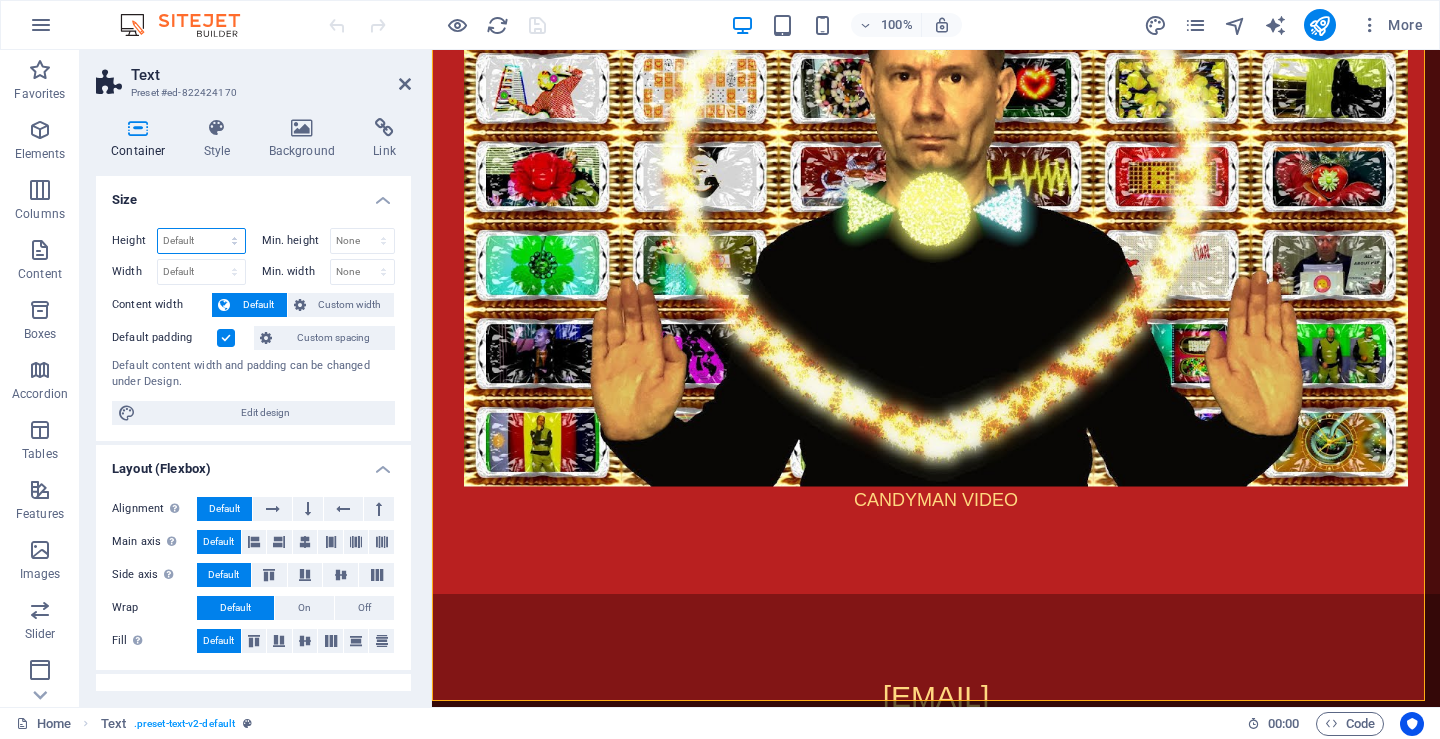 select on "%" 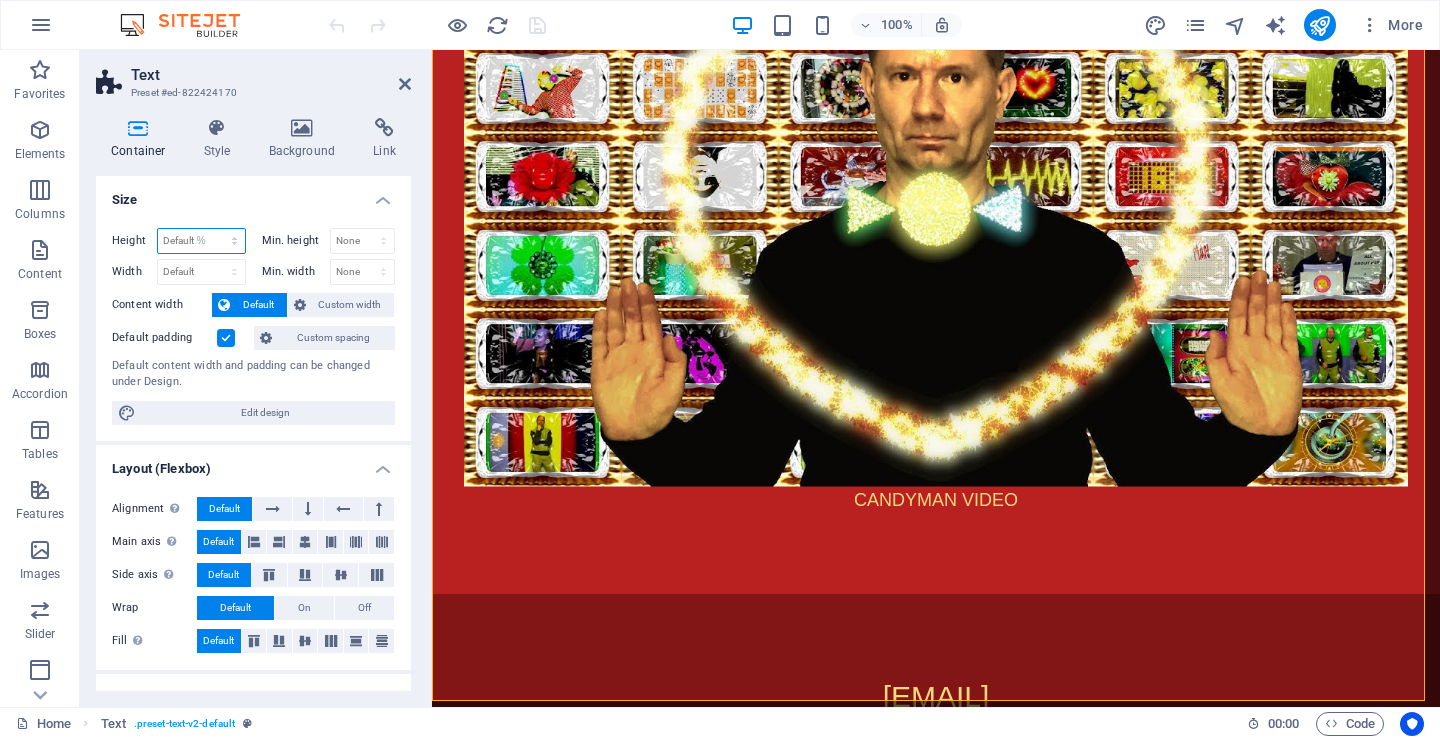 click on "Default px rem % vh vw" at bounding box center (201, 241) 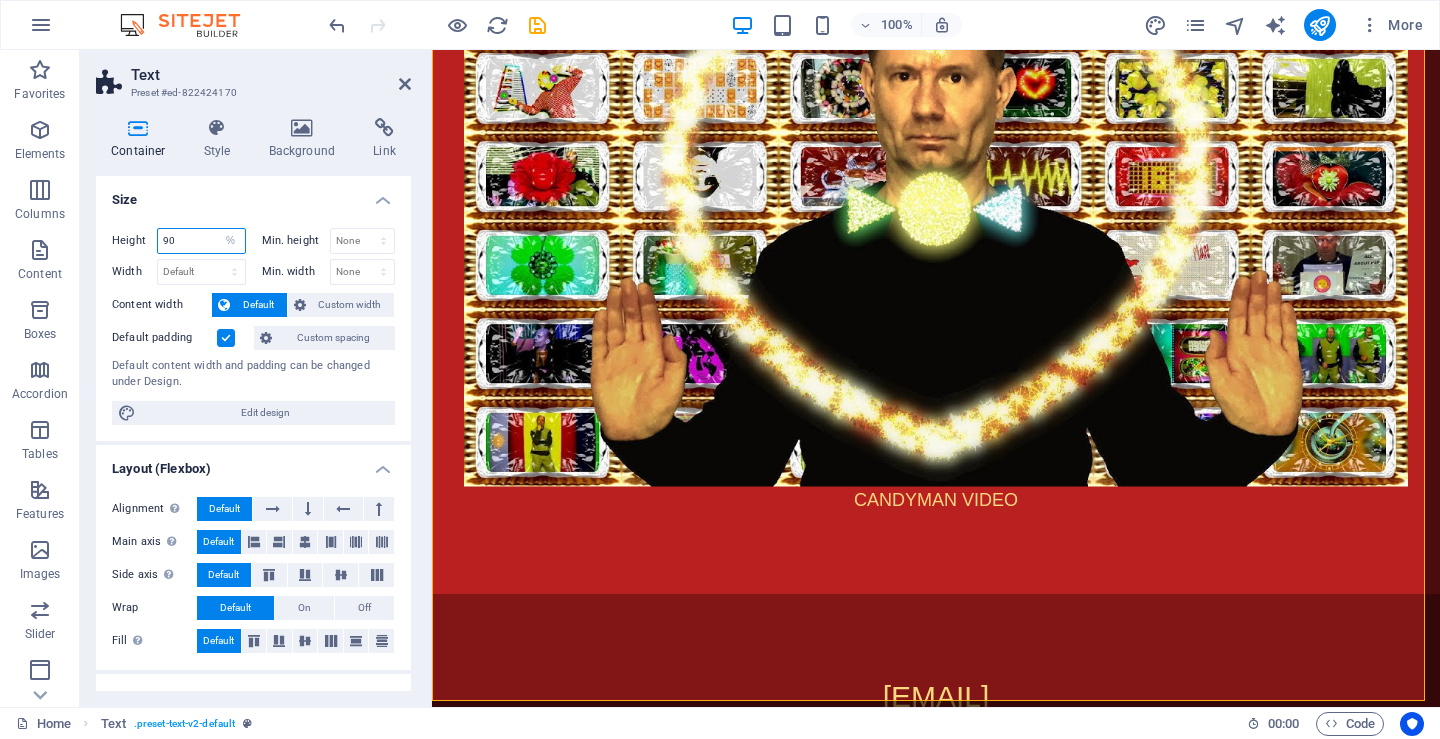 type on "90" 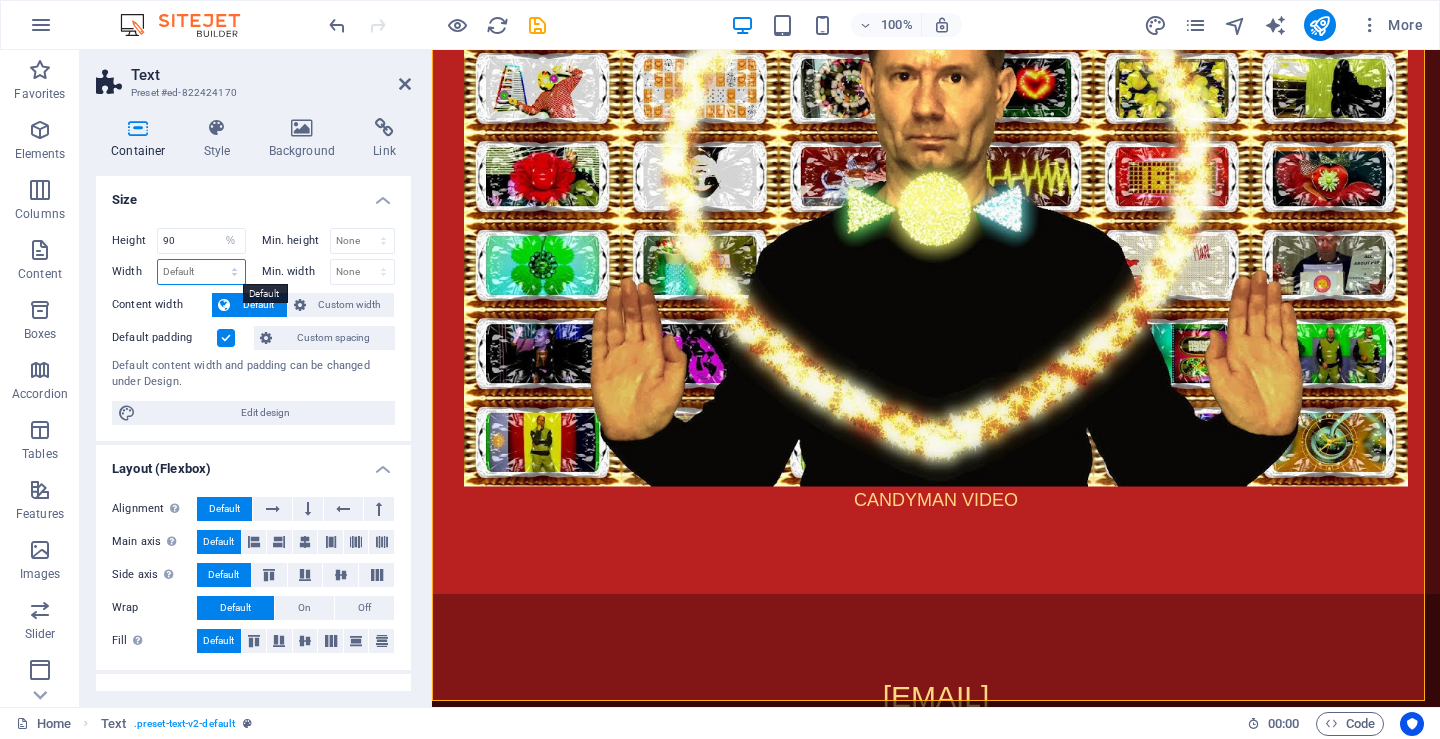 click on "Default px rem % em vh vw" at bounding box center (201, 272) 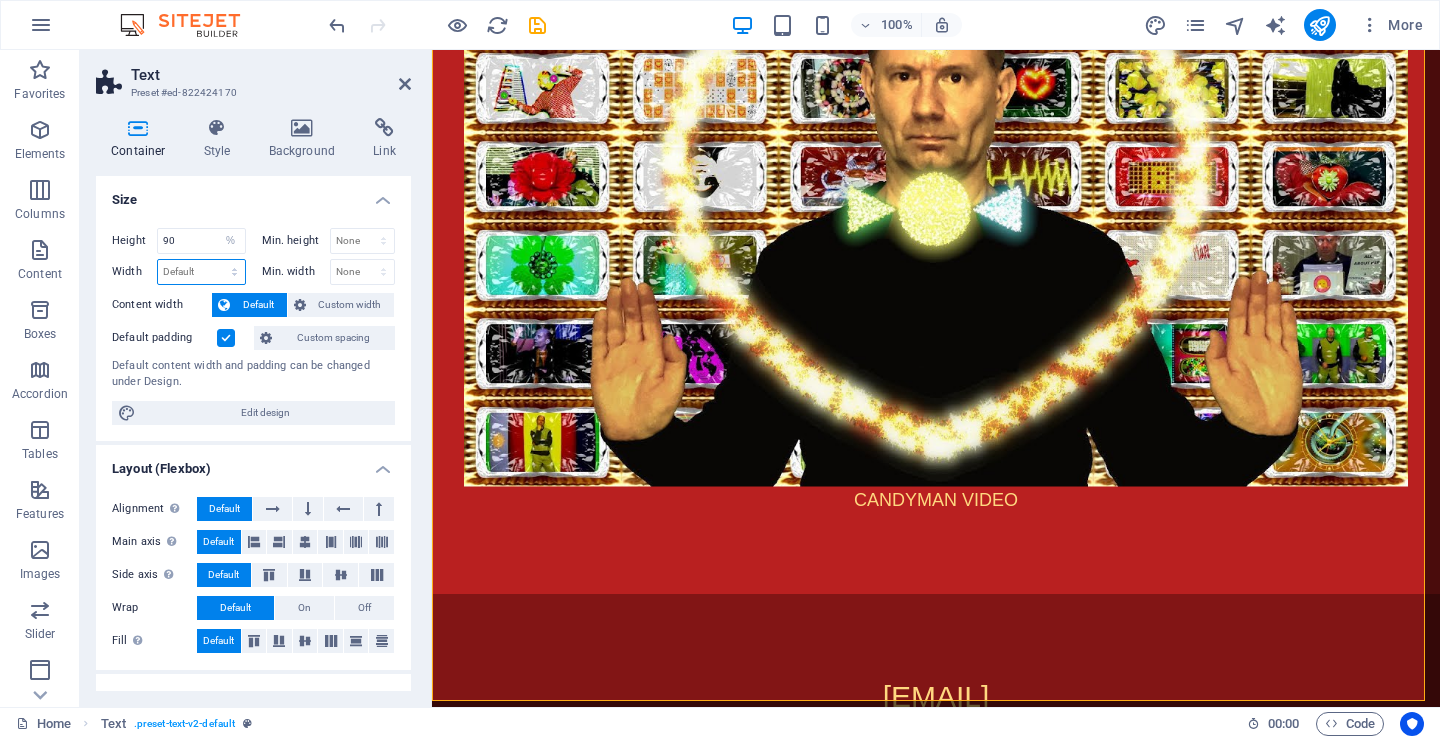 select on "%" 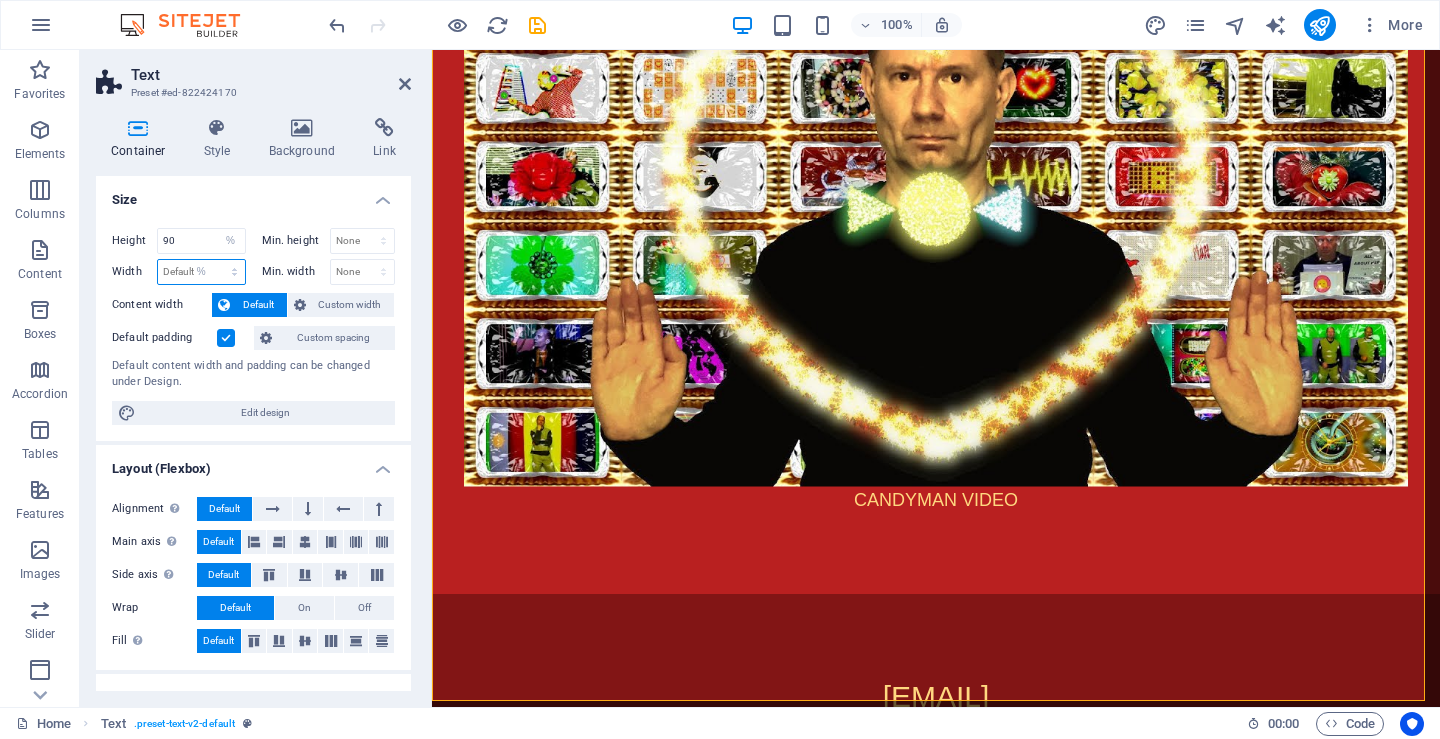 click on "Default px rem % em vh vw" at bounding box center (201, 272) 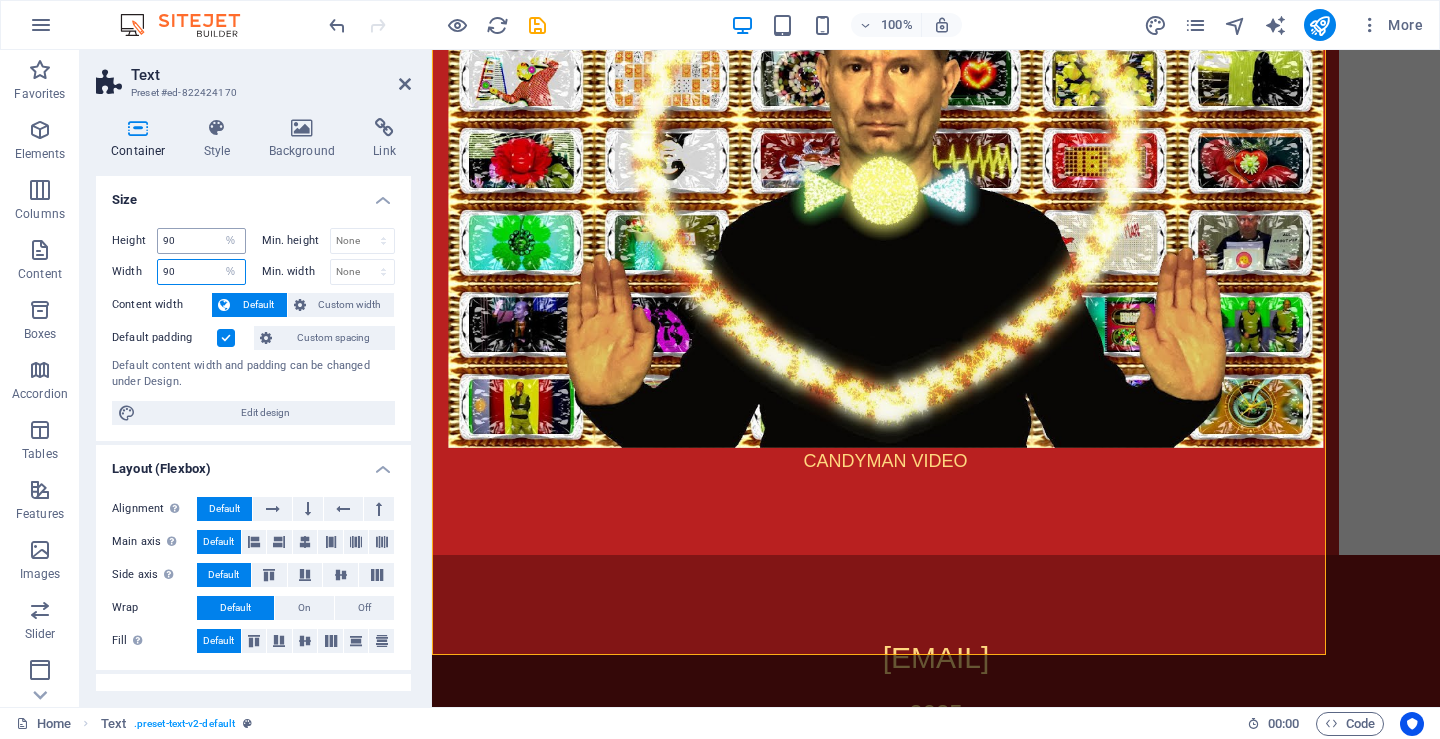 type on "100" 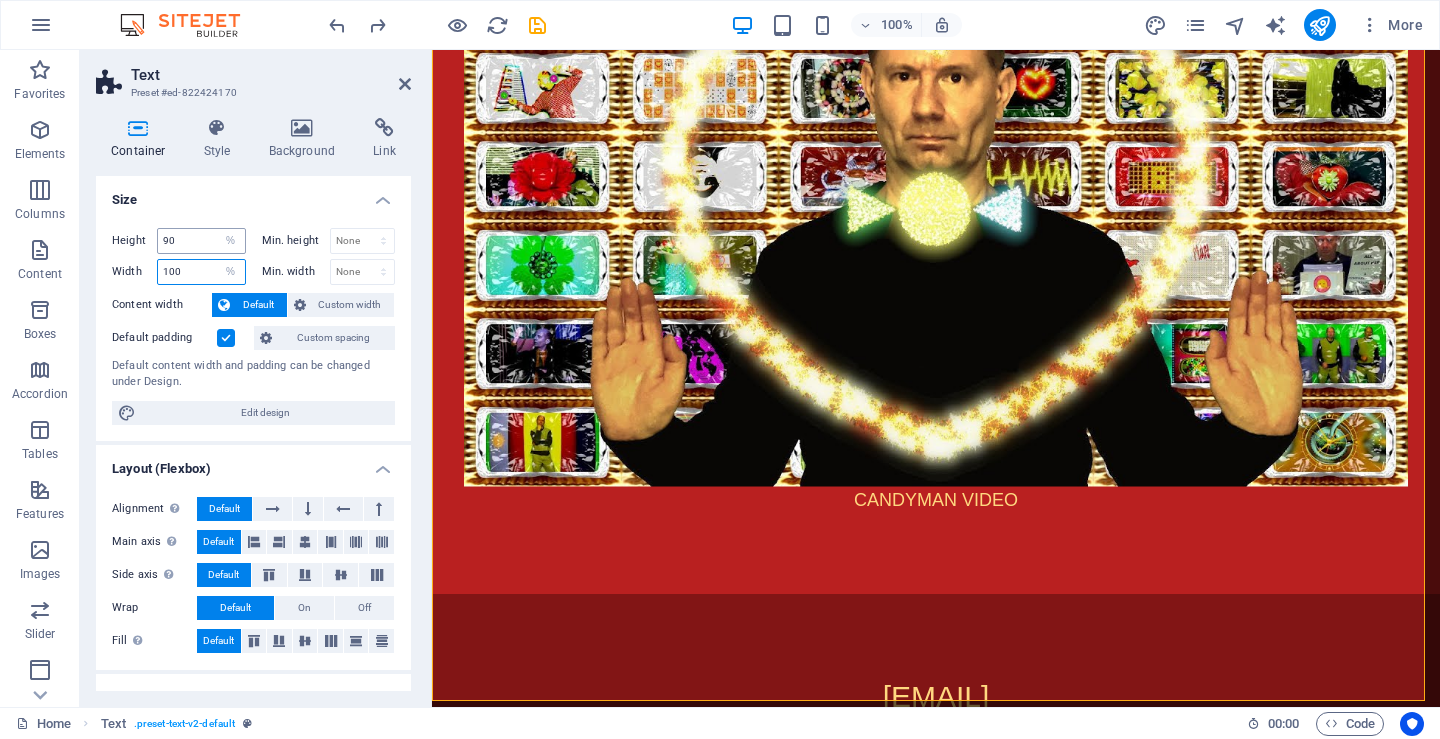 type 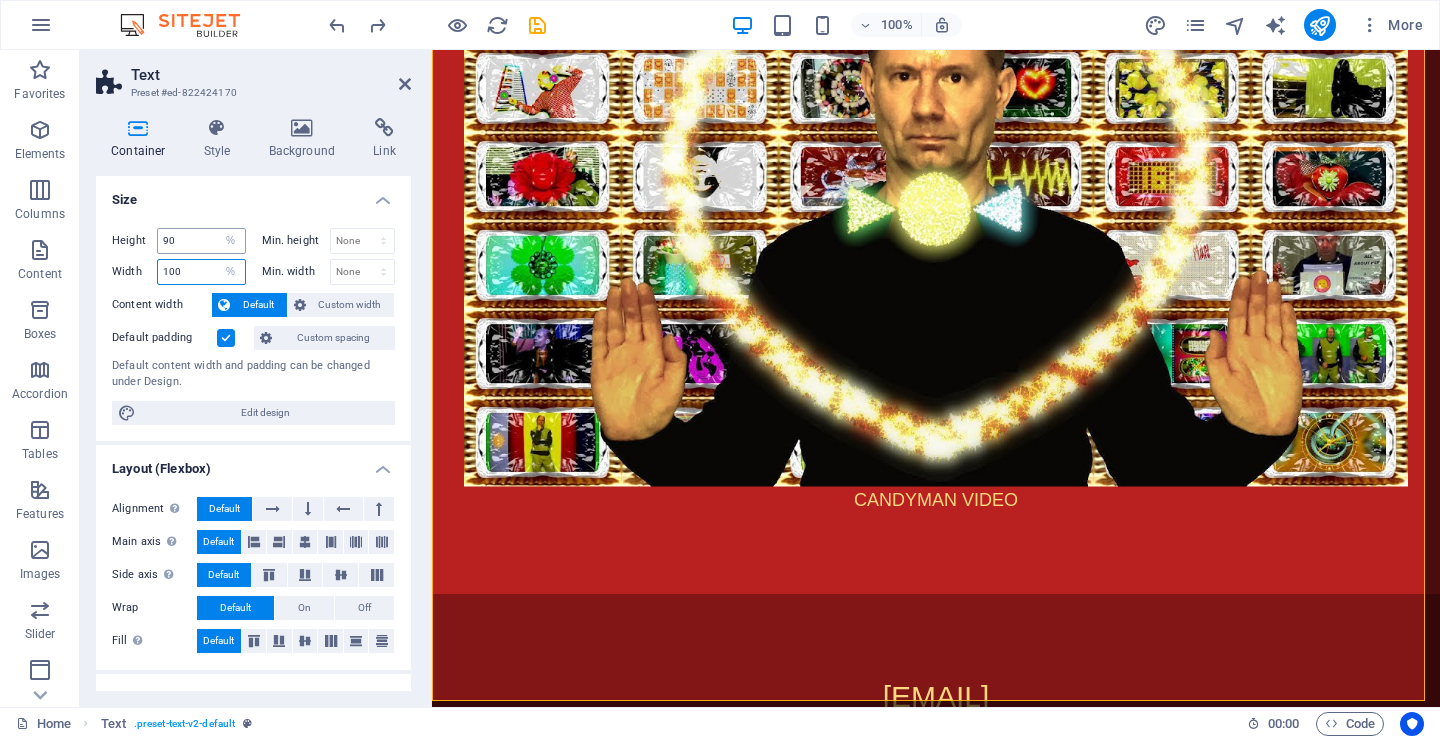 select on "DISABLED_OPTION_VALUE" 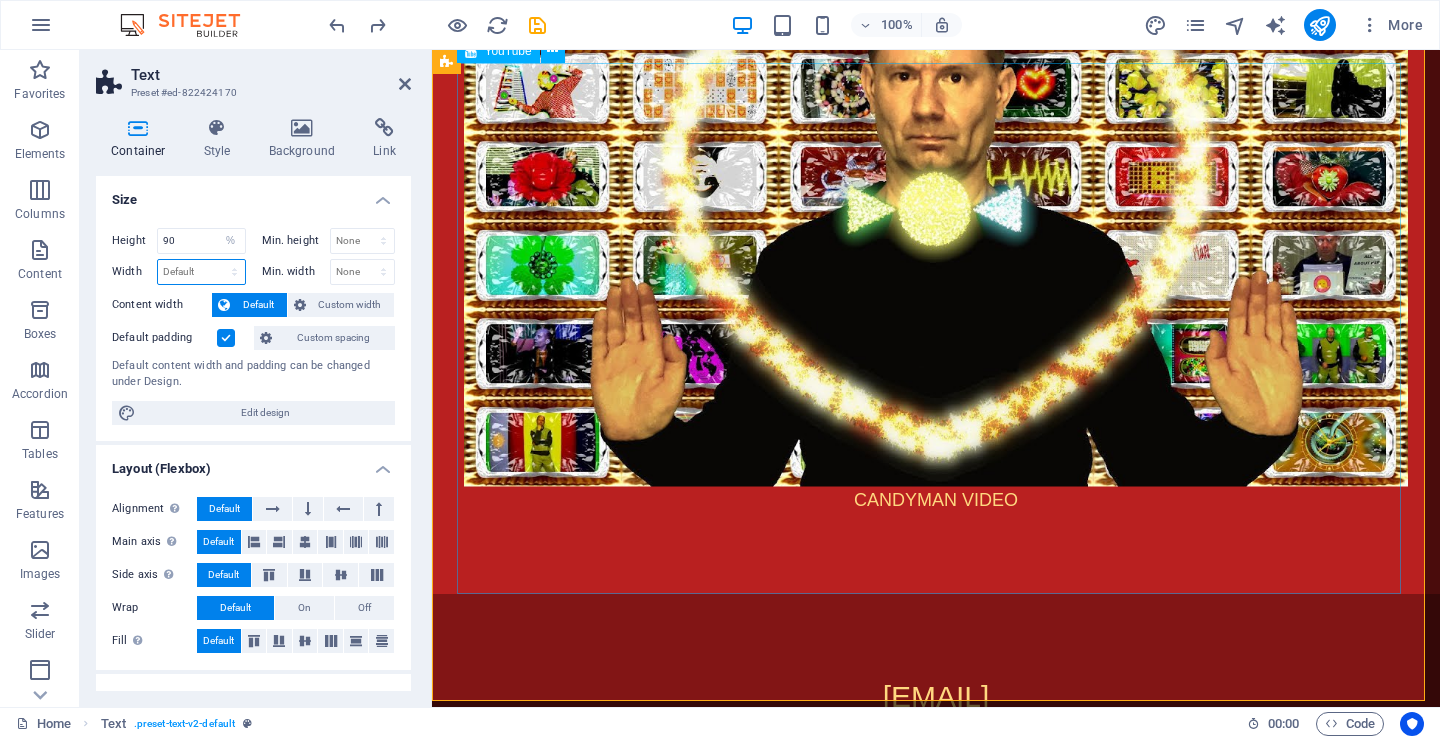 type on "100" 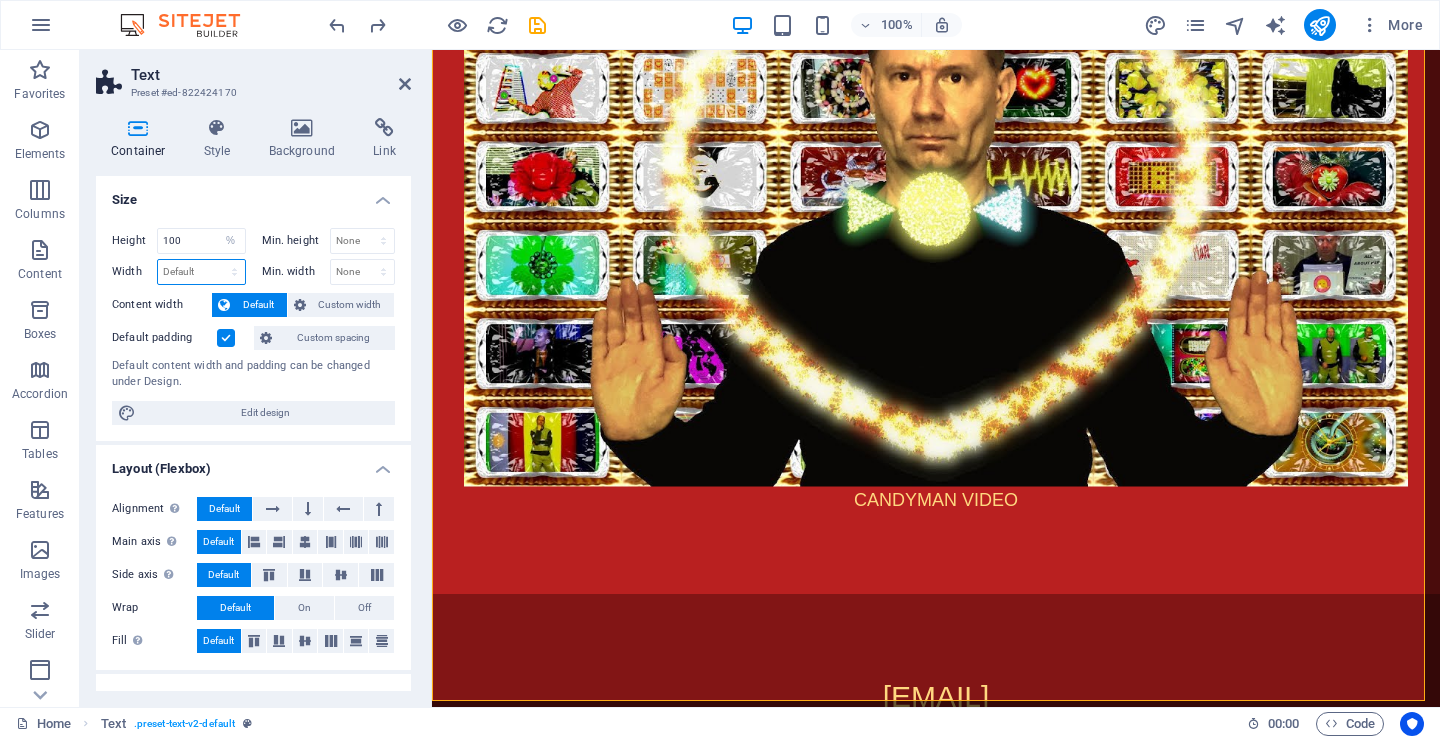 type 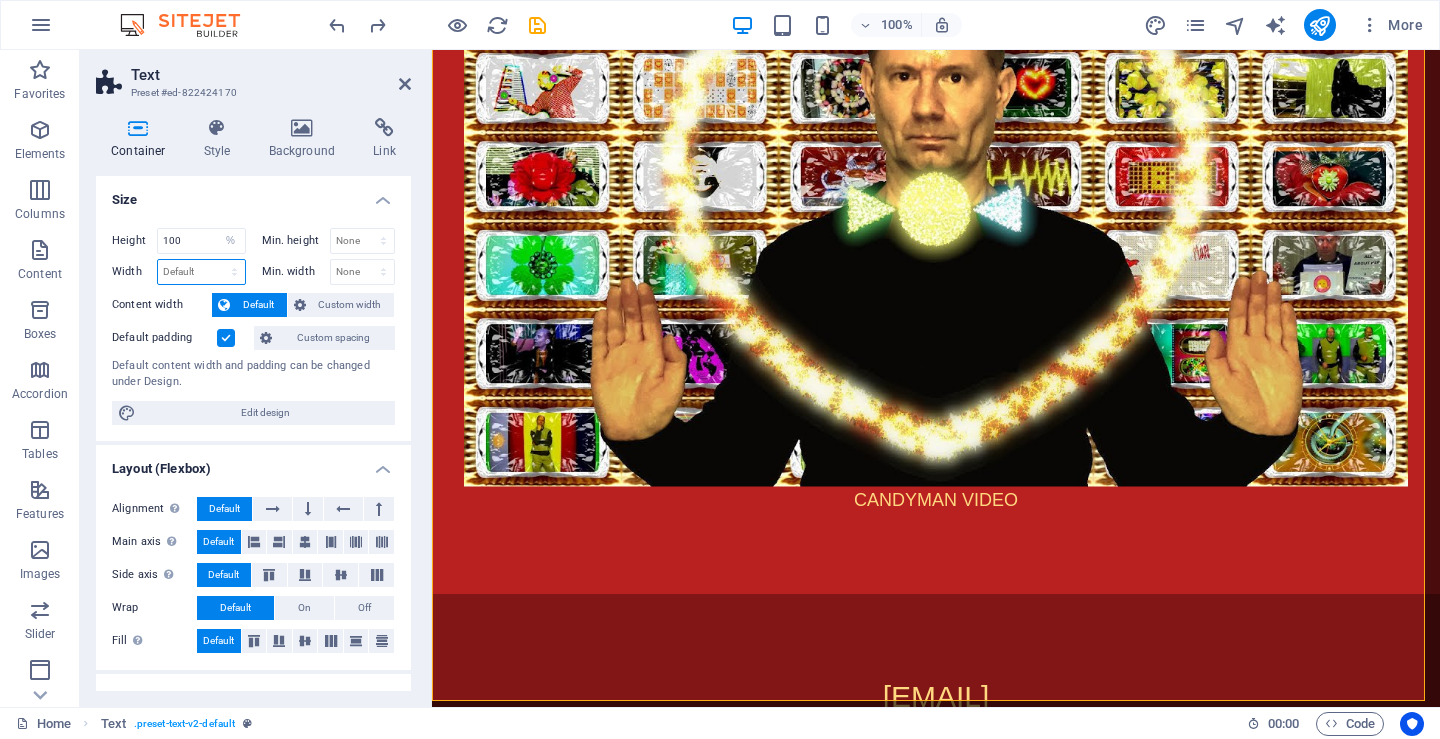 select on "DISABLED_OPTION_VALUE" 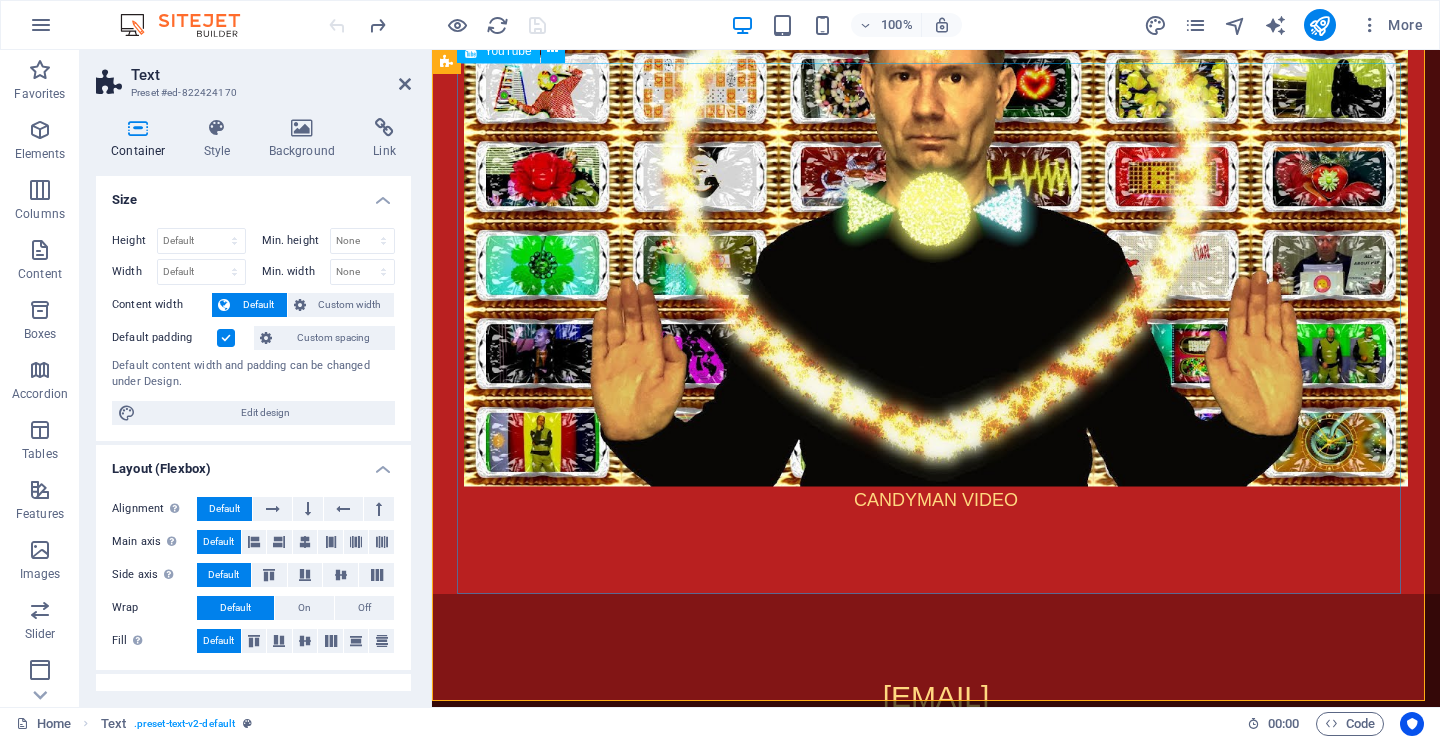 click at bounding box center [936, 221] 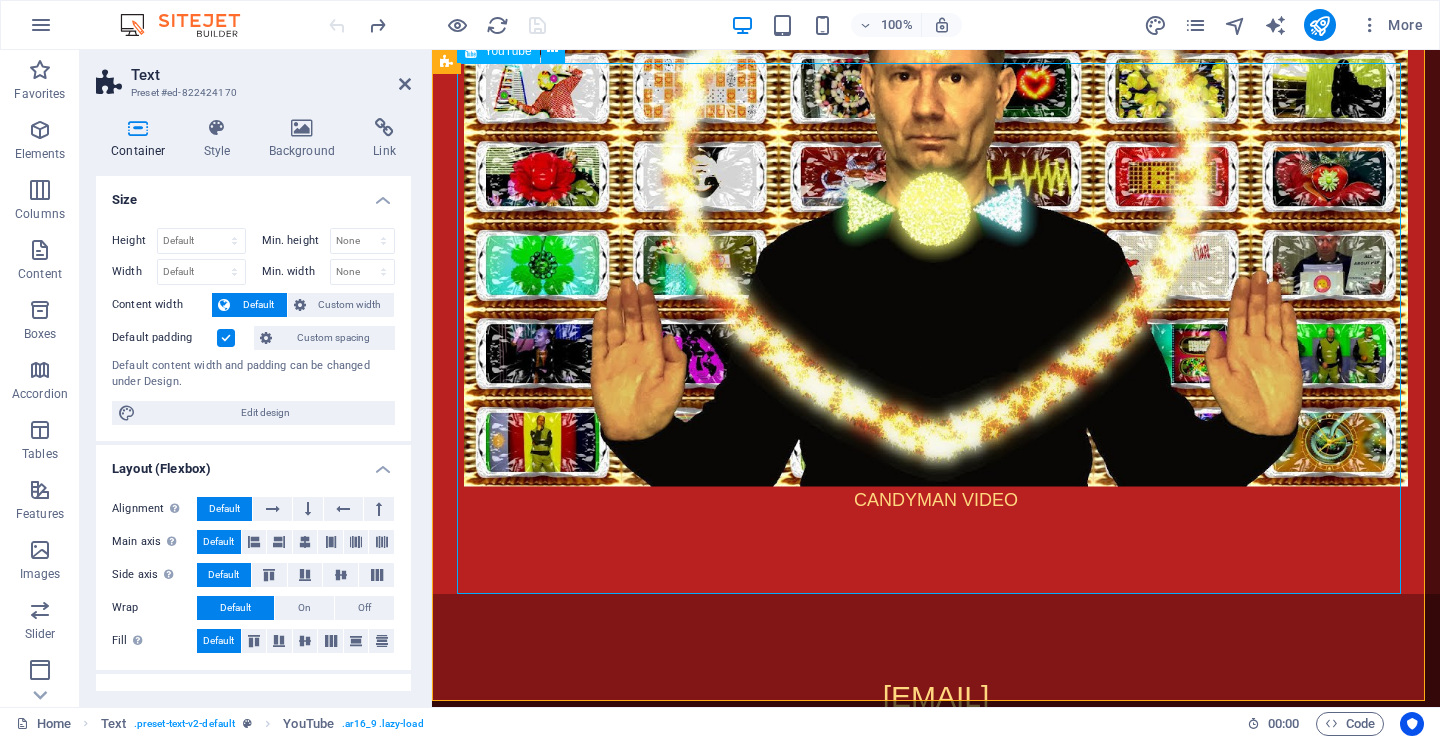 click at bounding box center [936, 221] 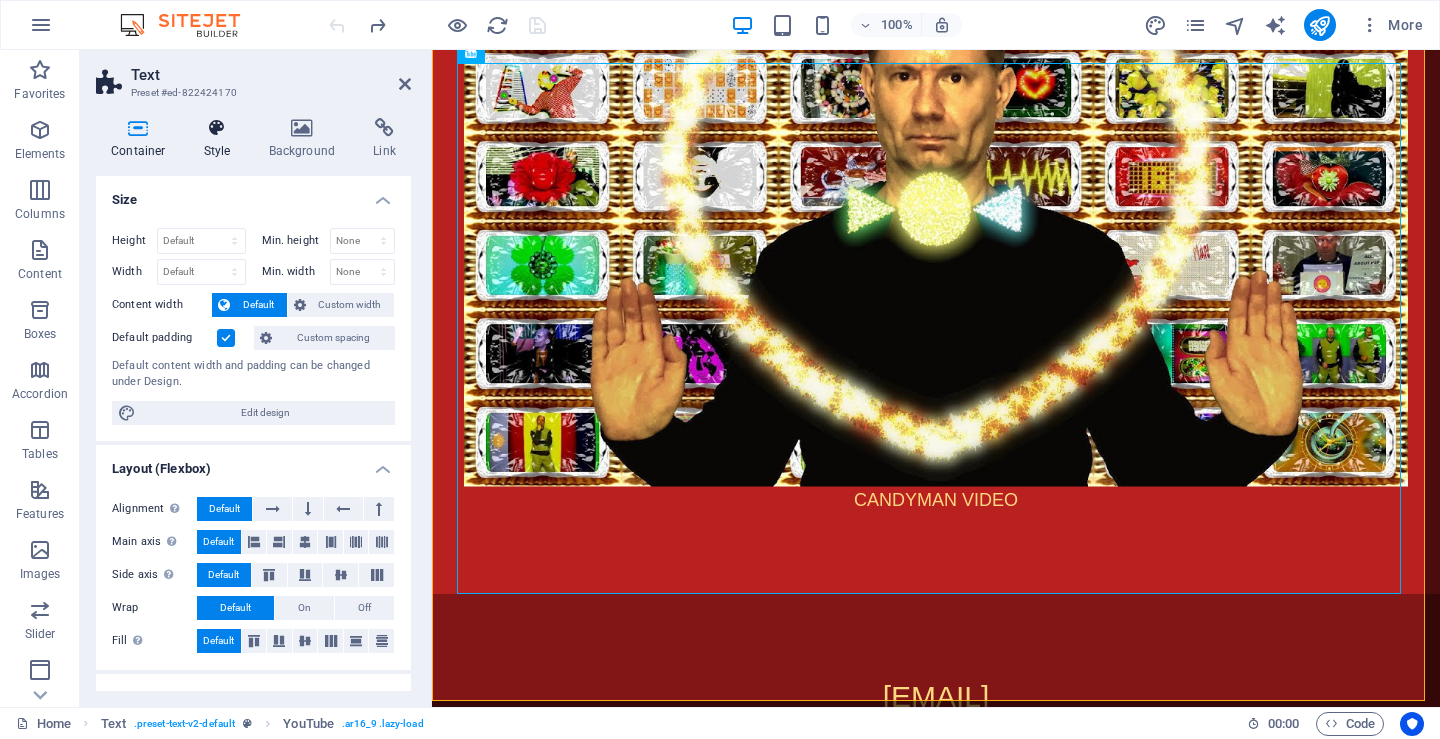 click at bounding box center [217, 128] 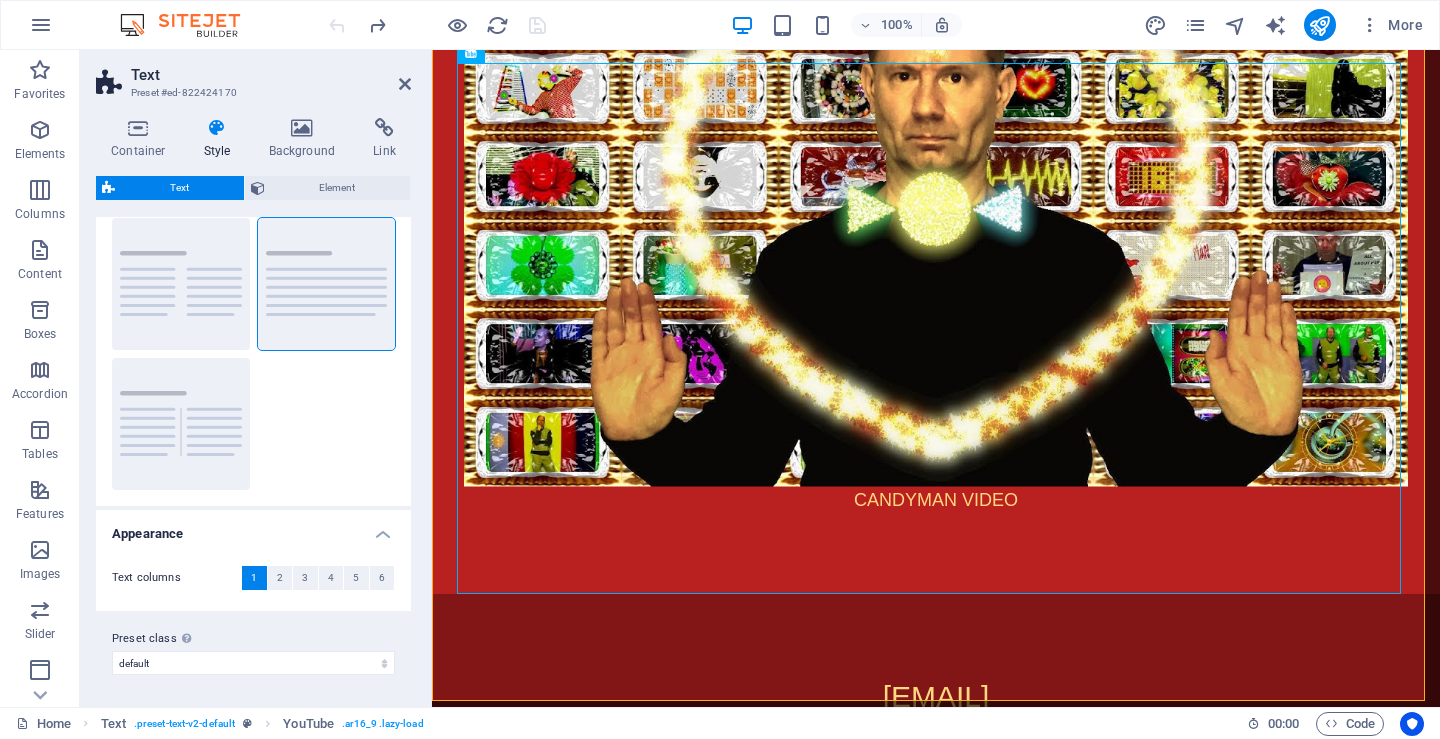 scroll, scrollTop: 0, scrollLeft: 0, axis: both 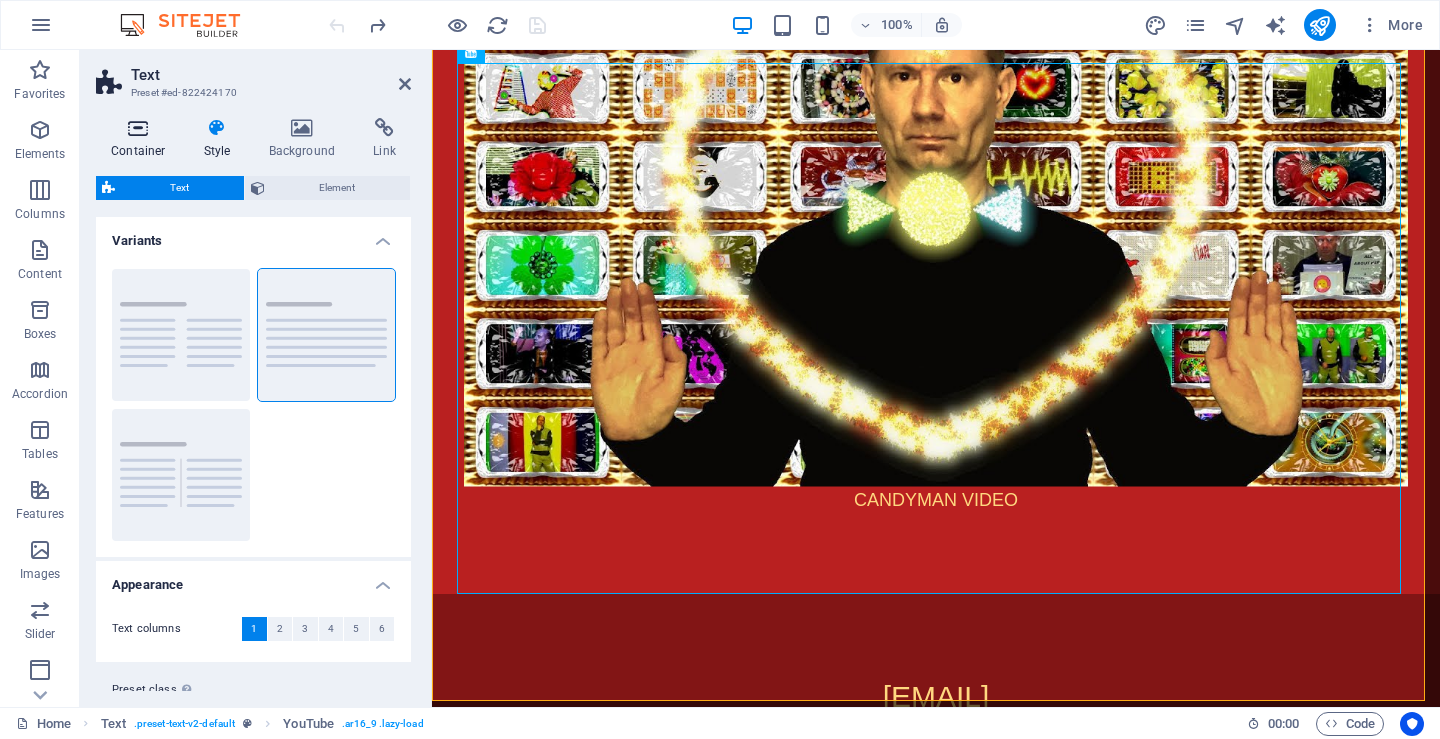 click on "Container" at bounding box center (142, 139) 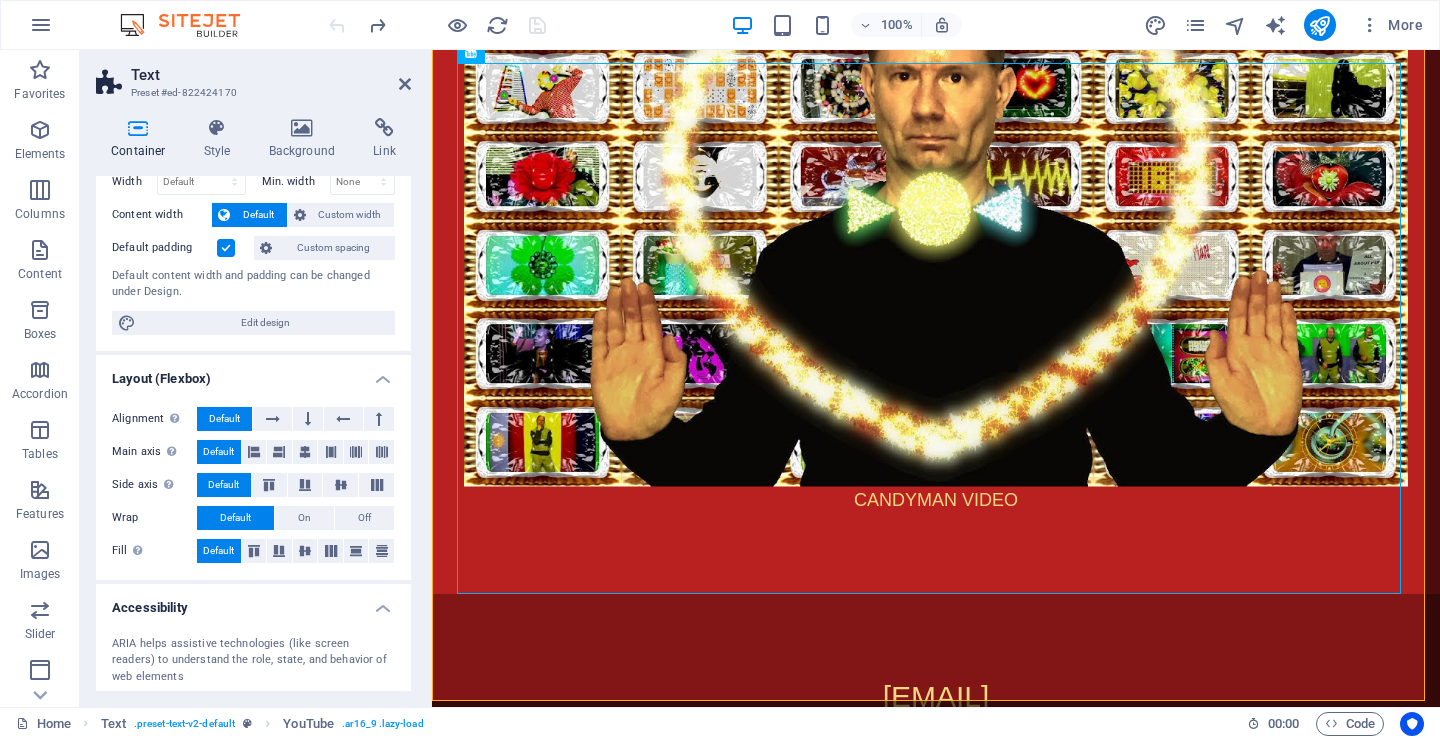 scroll, scrollTop: 0, scrollLeft: 0, axis: both 